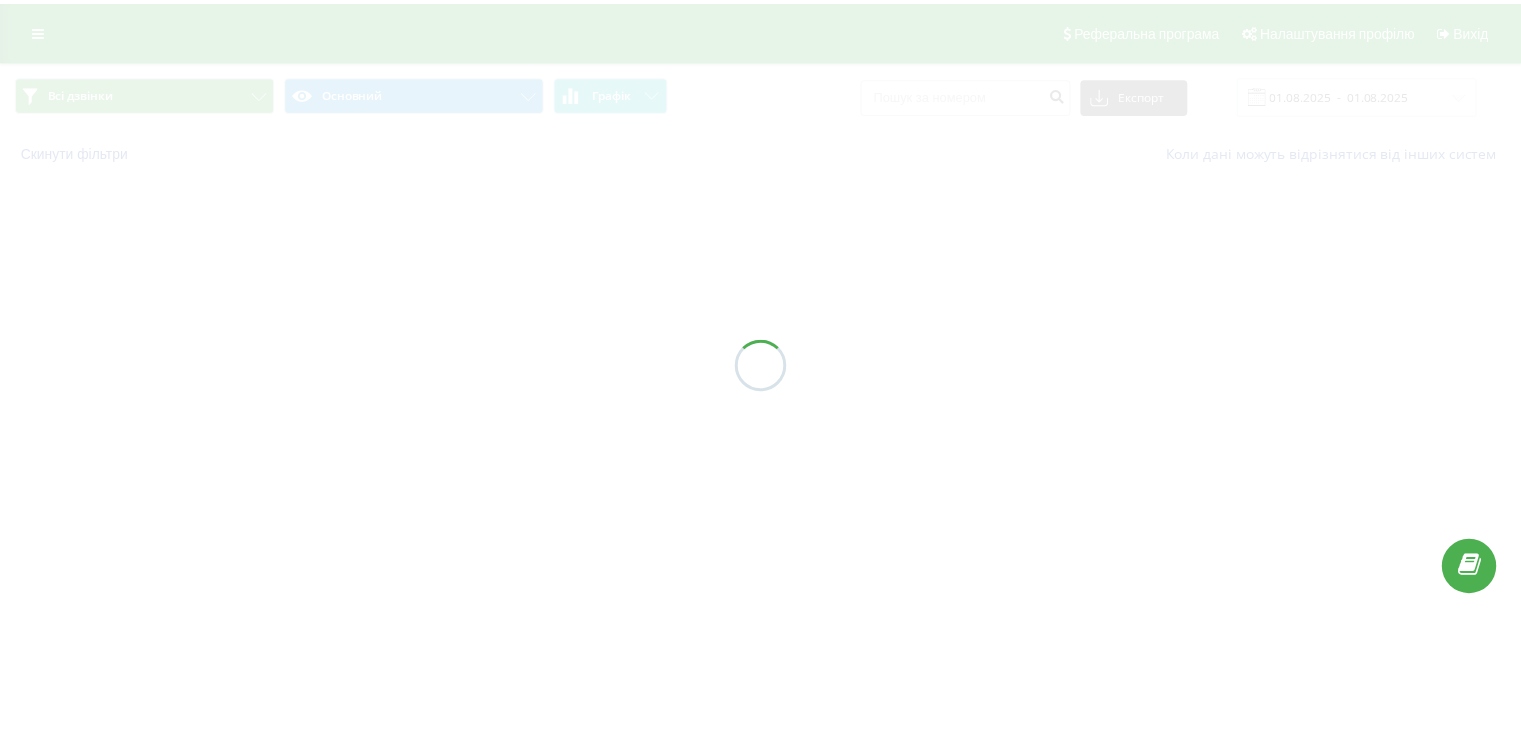 scroll, scrollTop: 0, scrollLeft: 0, axis: both 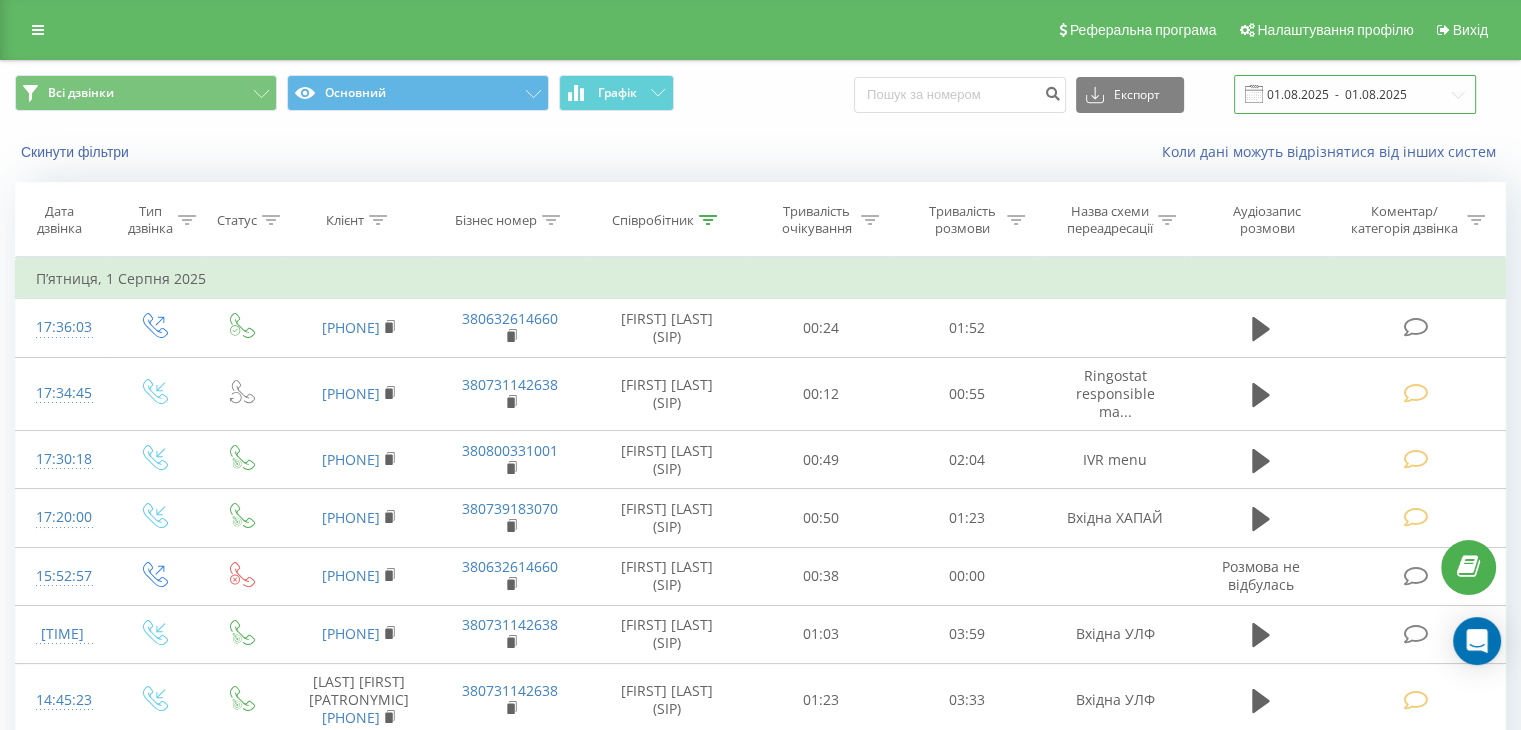 click on "01.08.2025  -  01.08.2025" at bounding box center [1355, 94] 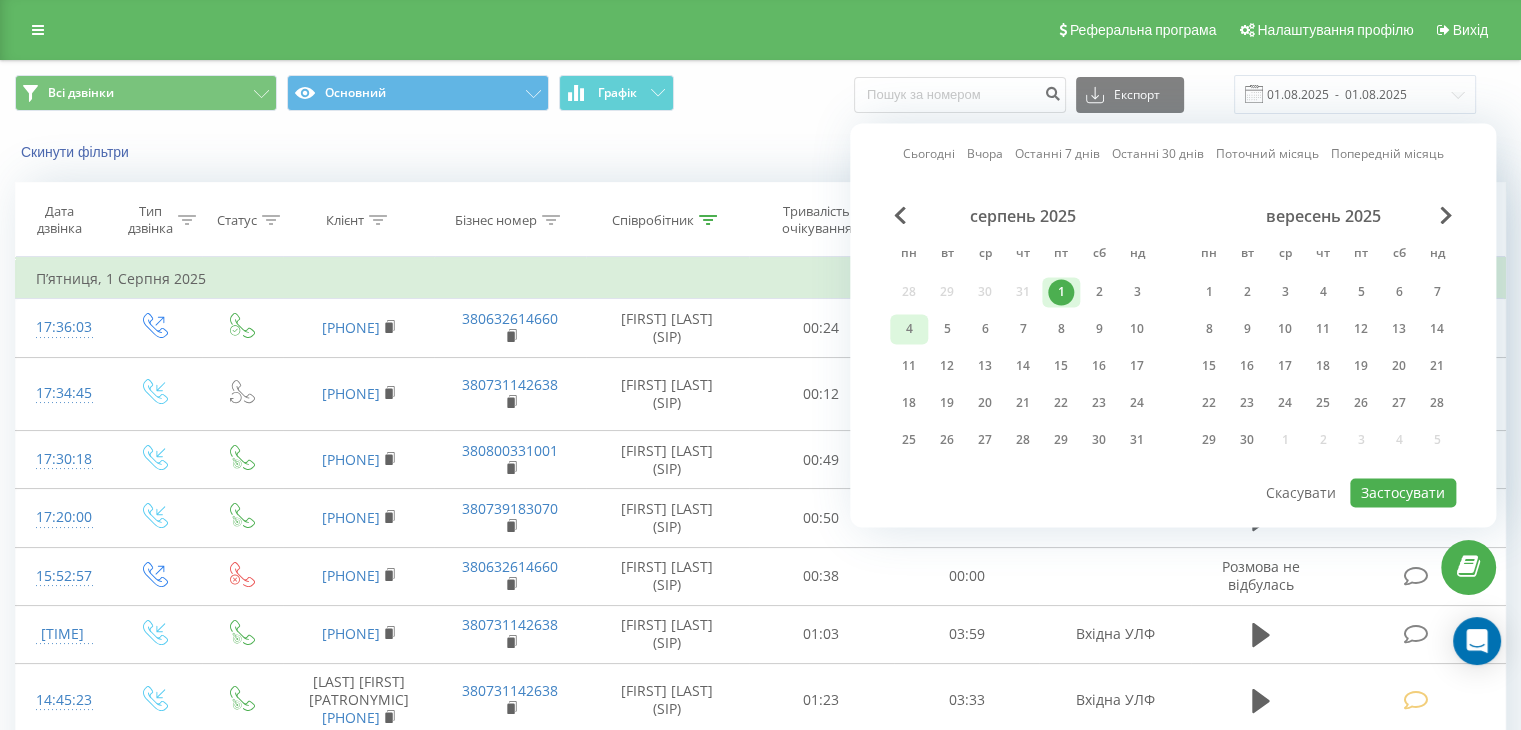 click on "4" at bounding box center (909, 329) 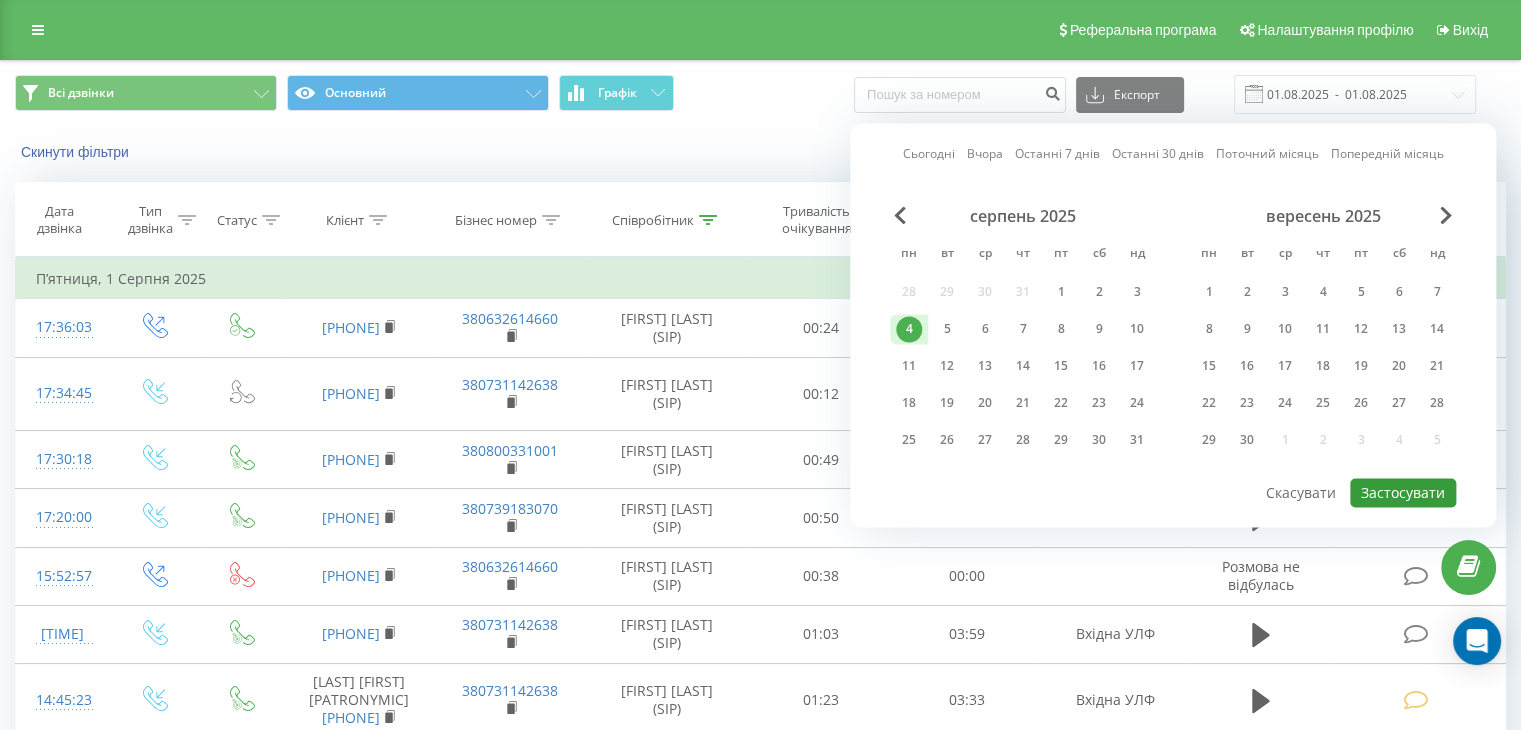 click on "Застосувати" at bounding box center (1403, 492) 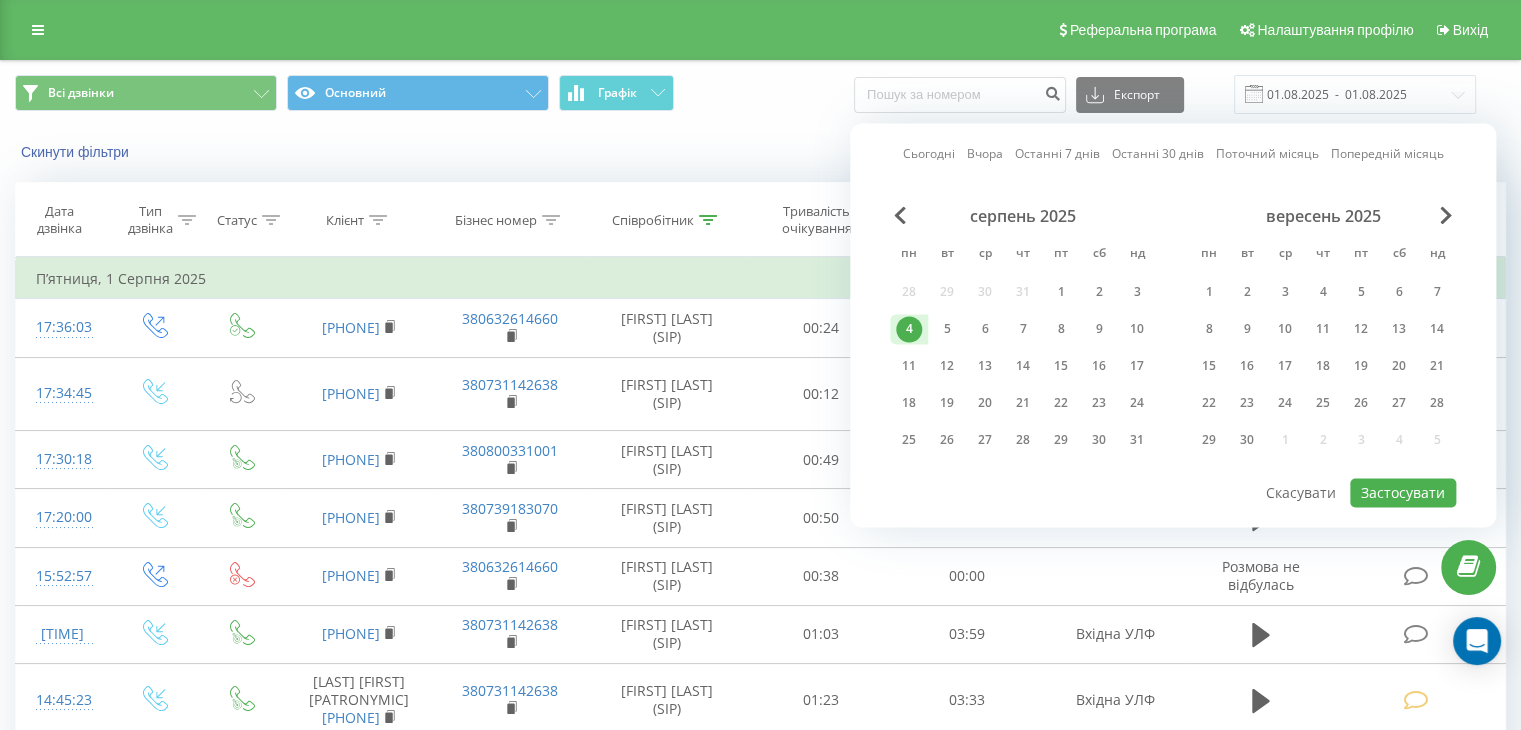 type on "04.08.2025  -  04.08.2025" 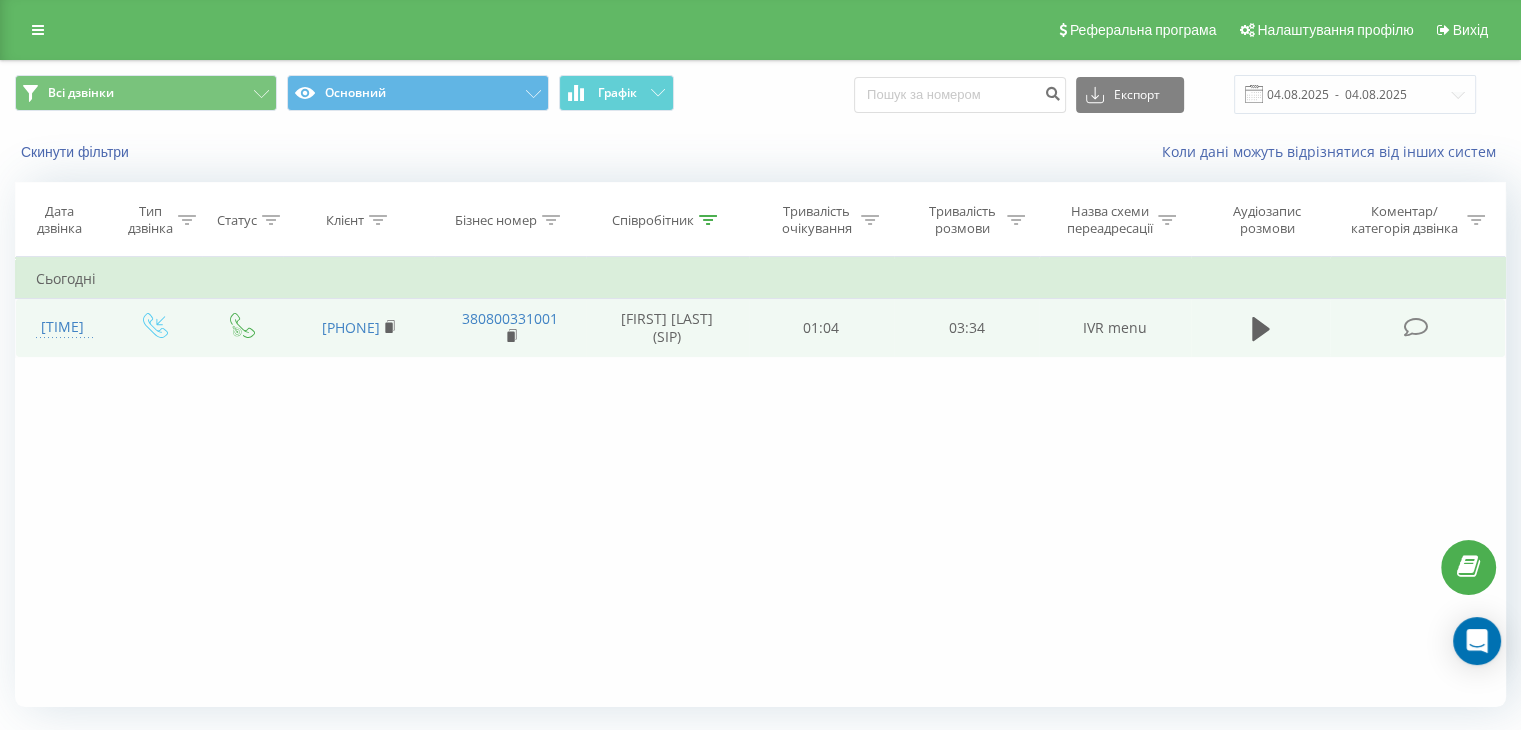 click at bounding box center (1415, 327) 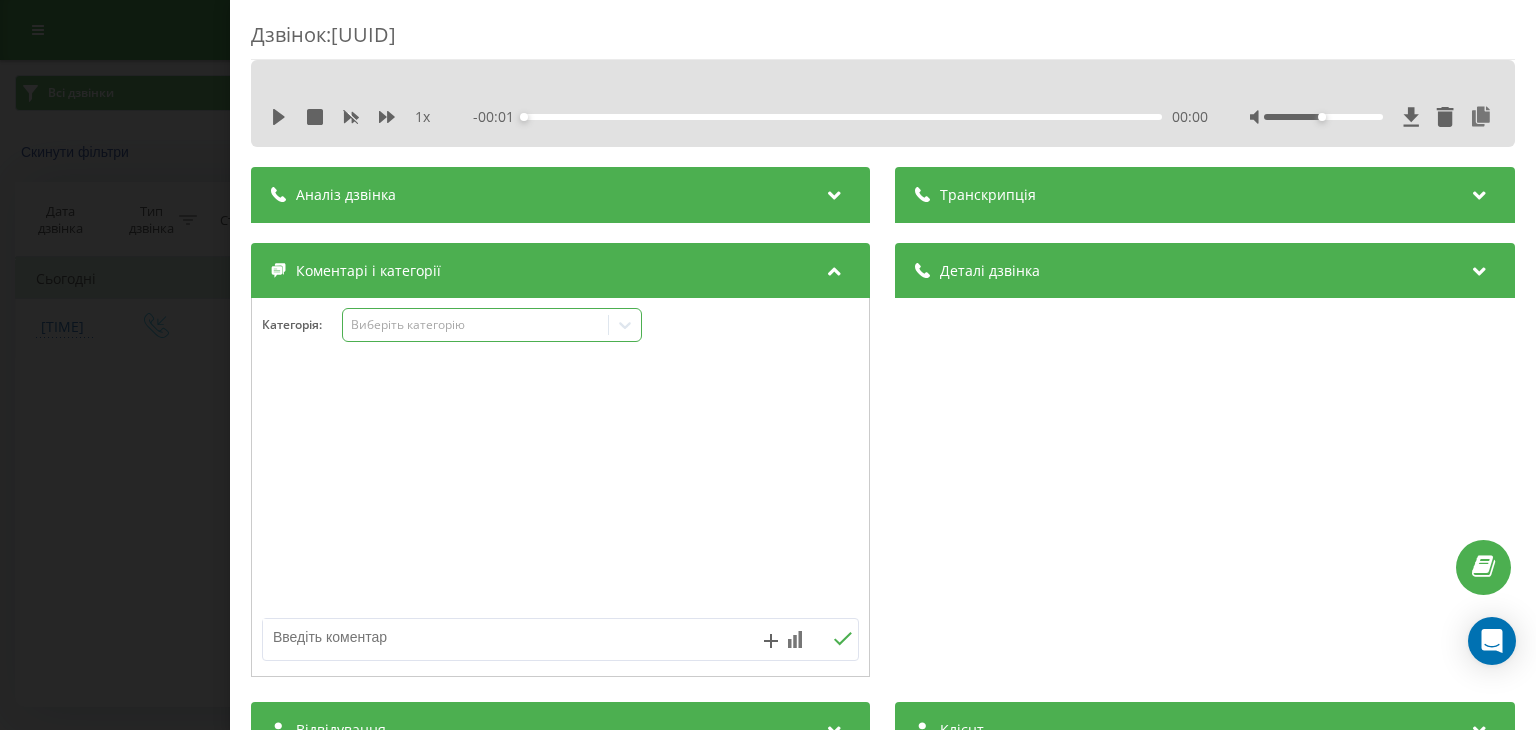click on "Виберіть категорію" at bounding box center [476, 325] 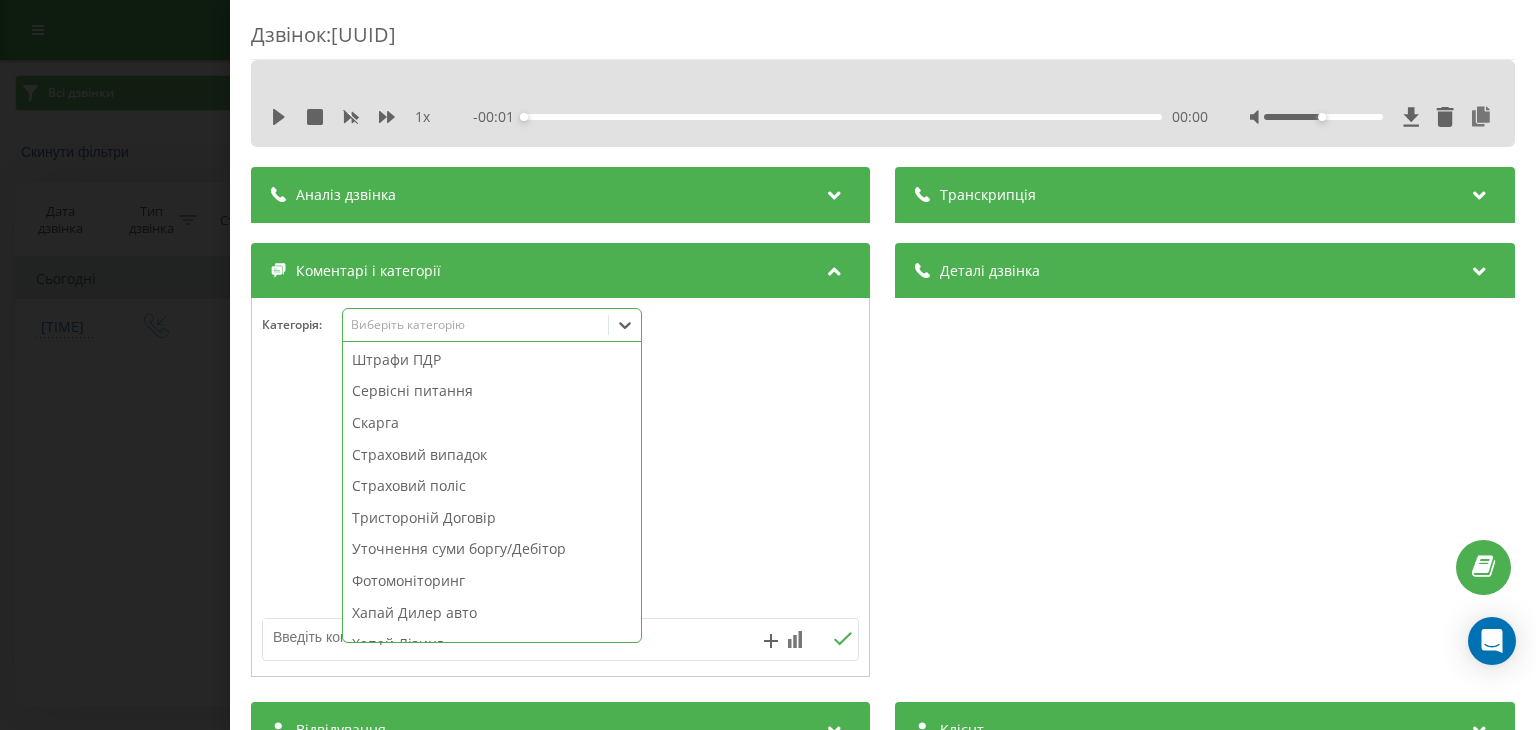 scroll, scrollTop: 1040, scrollLeft: 0, axis: vertical 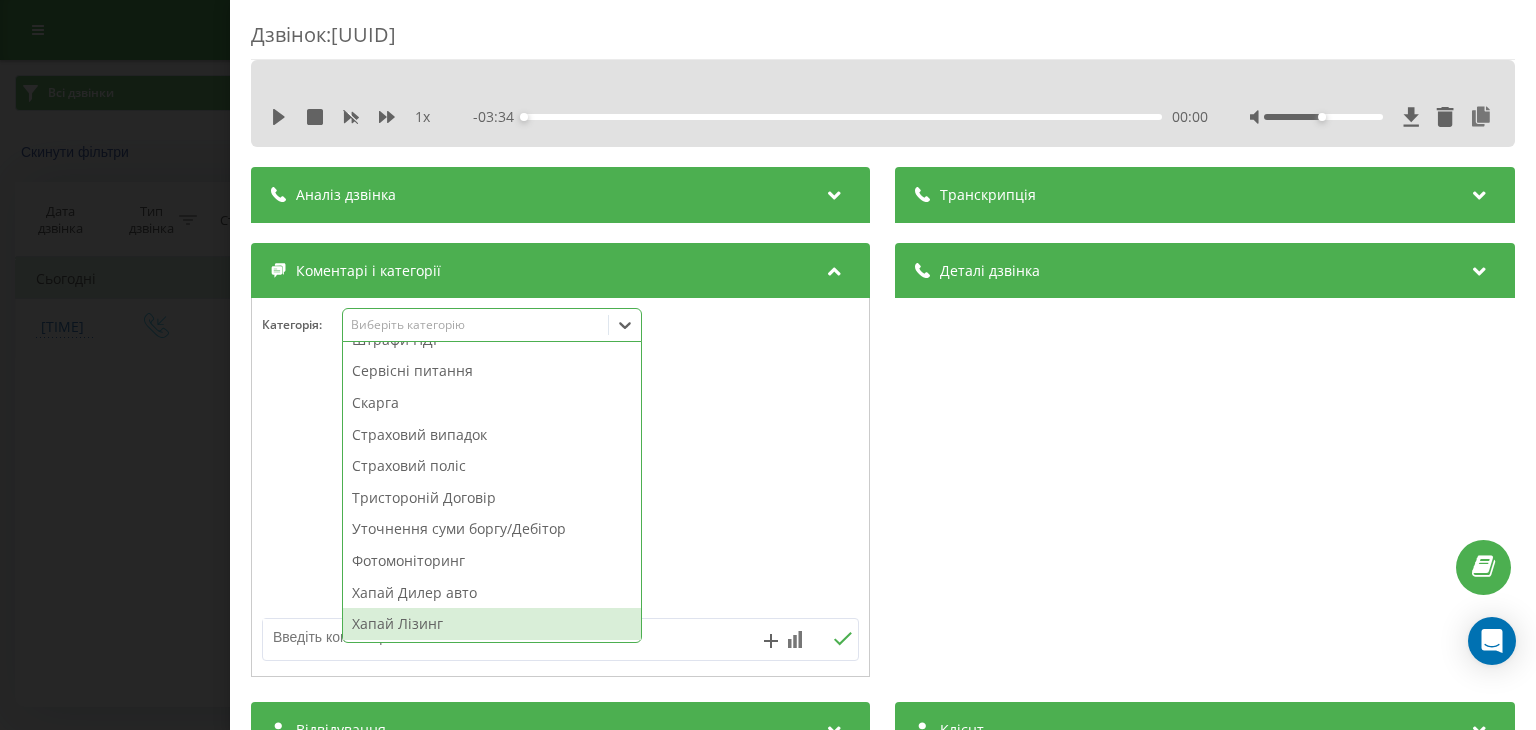 click on "Хапай Лізинг" at bounding box center [492, 624] 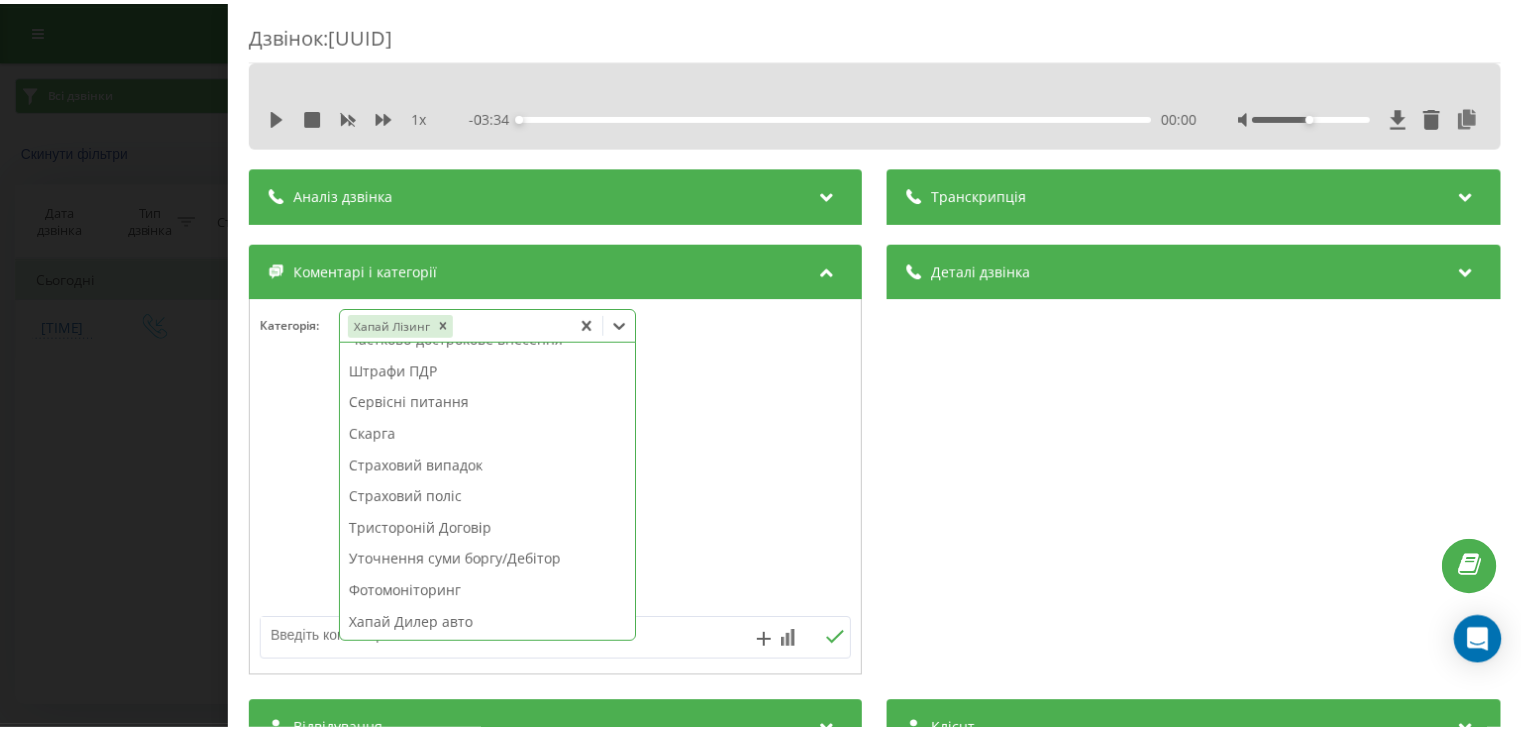 scroll, scrollTop: 1009, scrollLeft: 0, axis: vertical 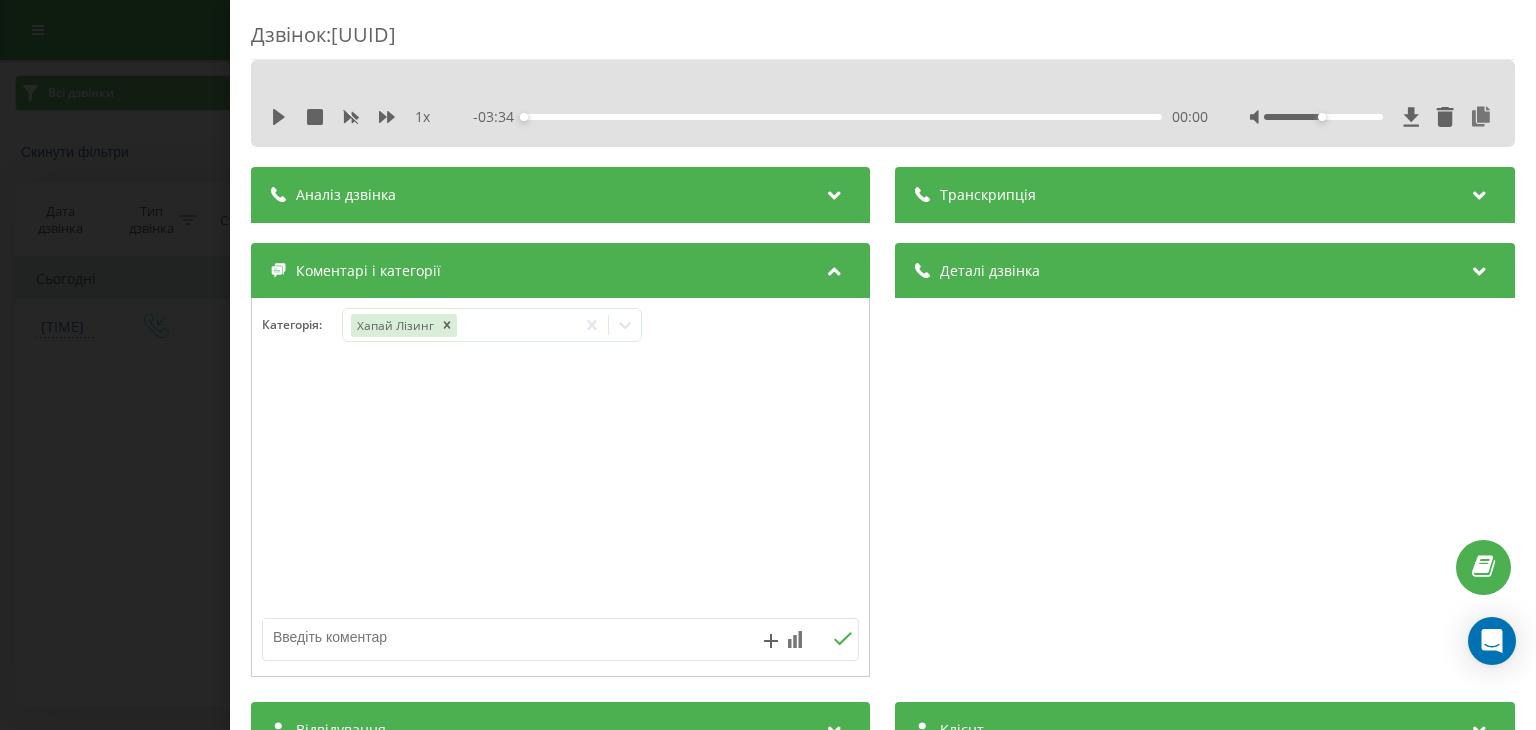 click on "Дзвінок :  ua5_-1754287428.10714324   1 x  - 03:34 00:00   00:00   Транскрипція Для AI-аналізу майбутніх дзвінків  налаштуйте та активуйте профіль на сторінці . Якщо профіль вже є і дзвінок відповідає його умовам, оновіть сторінку через 10 хвилин - AI аналізує поточний дзвінок. Аналіз дзвінка Для AI-аналізу майбутніх дзвінків  налаштуйте та активуйте профіль на сторінці . Якщо профіль вже є і дзвінок відповідає його умовам, оновіть сторінку через 10 хвилин - AI аналізує поточний дзвінок. Деталі дзвінка Загальне Дата дзвінка 2025-08-04 09:03:48 Тип дзвінка Вхідний Статус дзвінка Цільовий 380673760932 /" at bounding box center [768, 365] 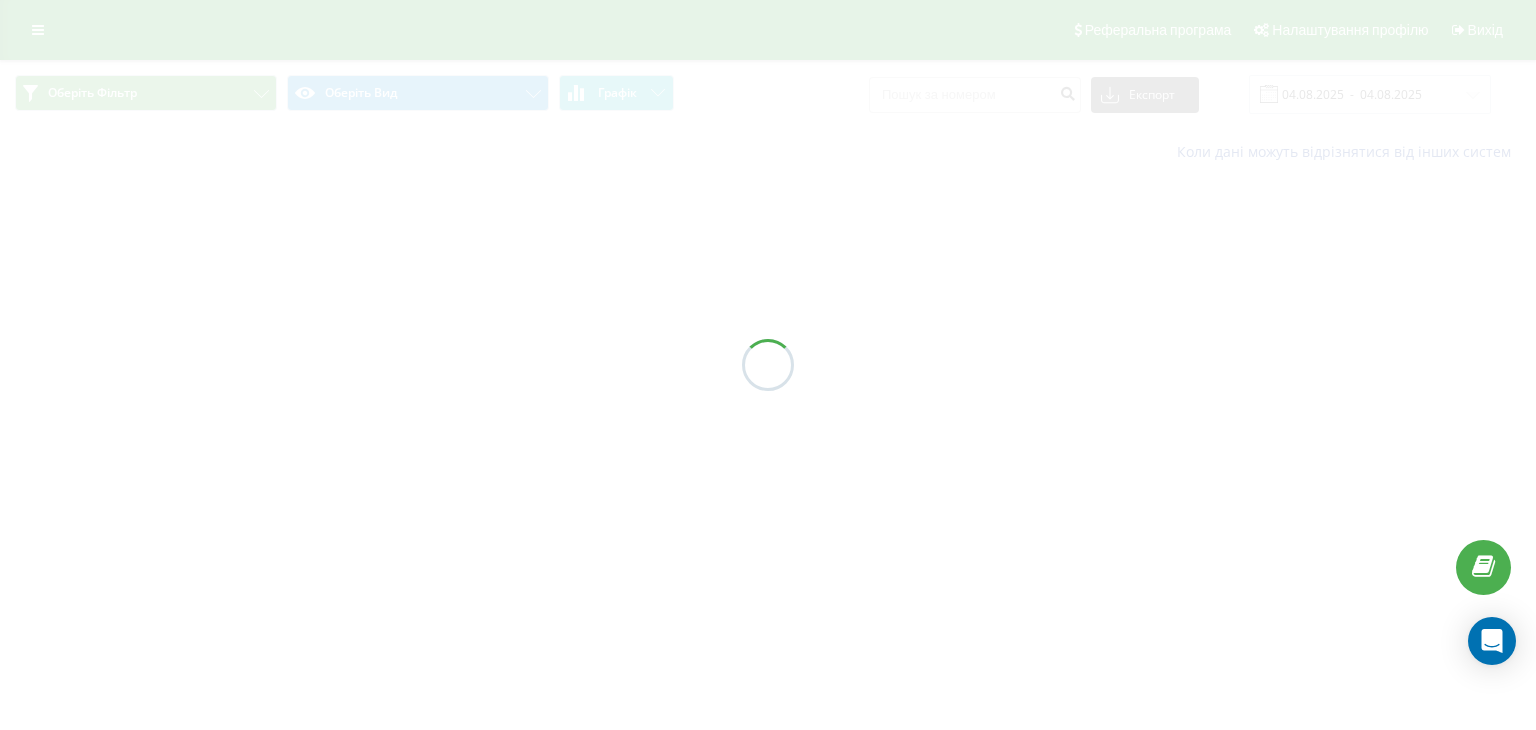 scroll, scrollTop: 0, scrollLeft: 0, axis: both 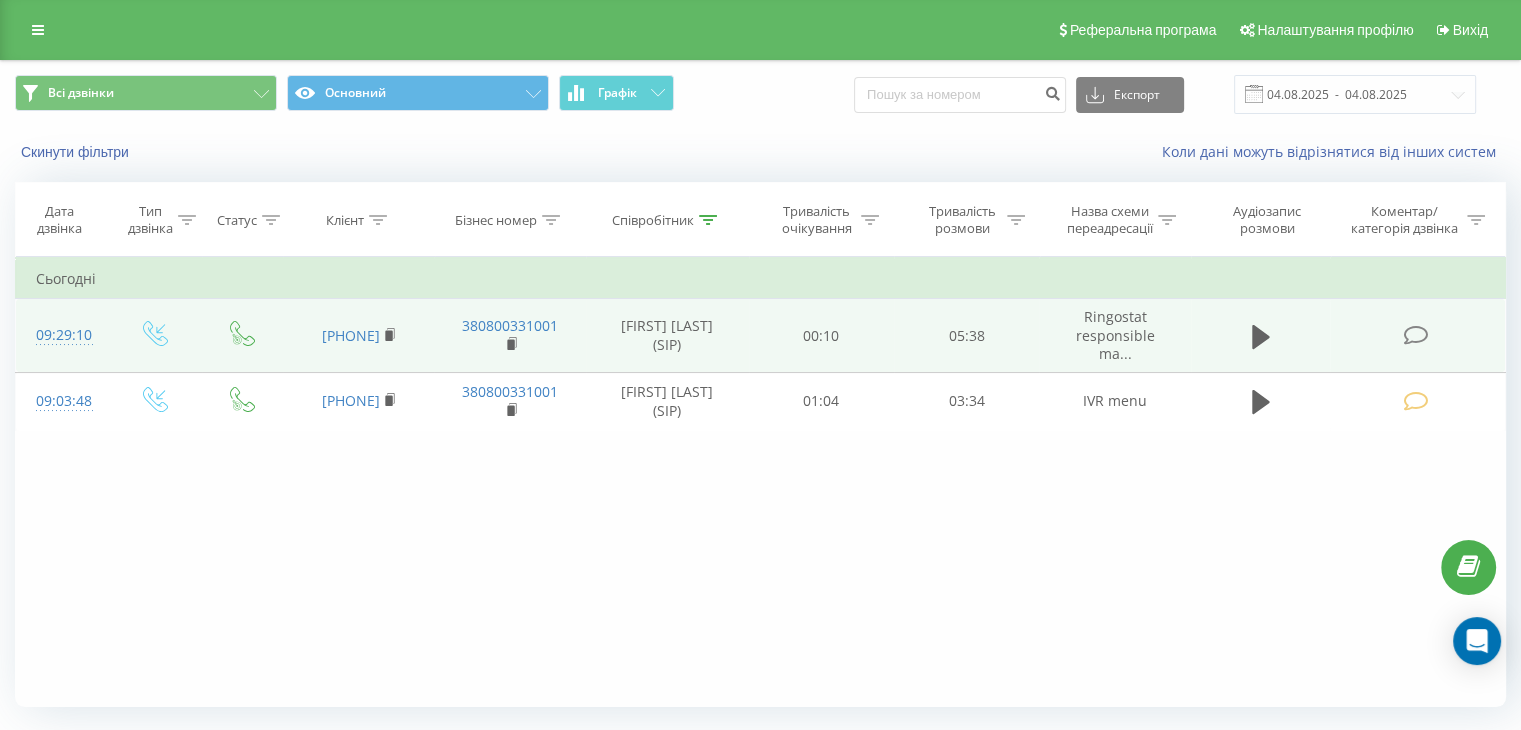 click at bounding box center [1415, 335] 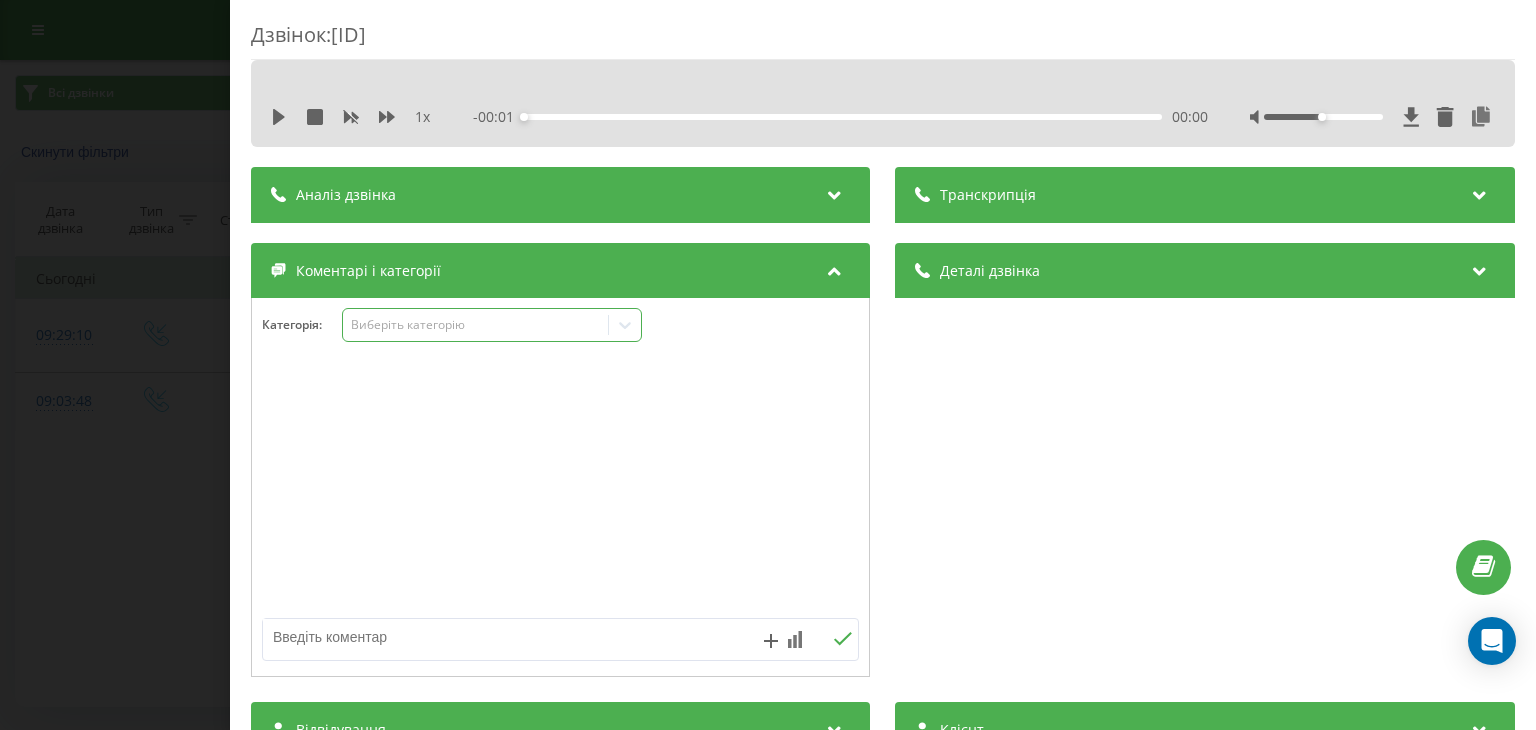 click on "Виберіть категорію" at bounding box center (476, 325) 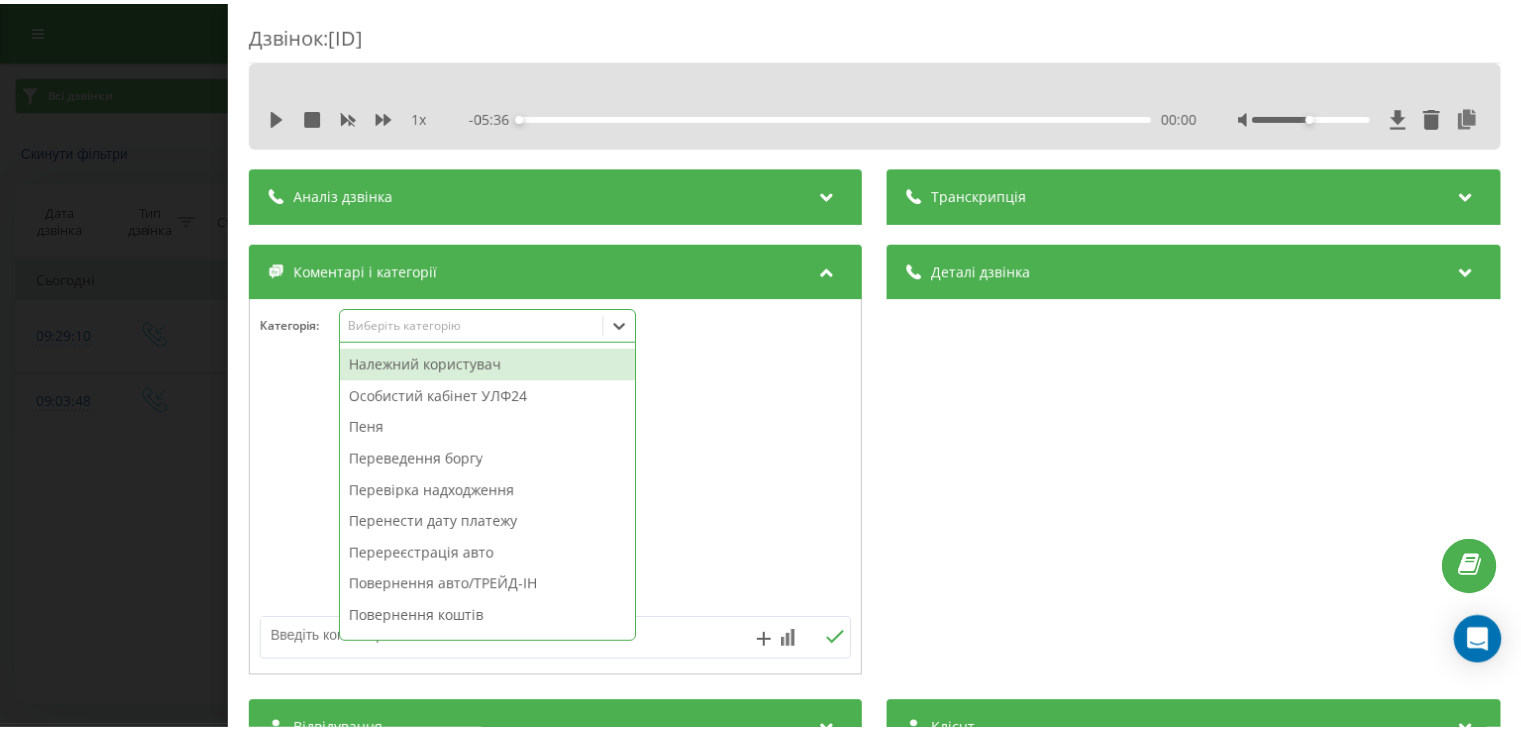 scroll, scrollTop: 700, scrollLeft: 0, axis: vertical 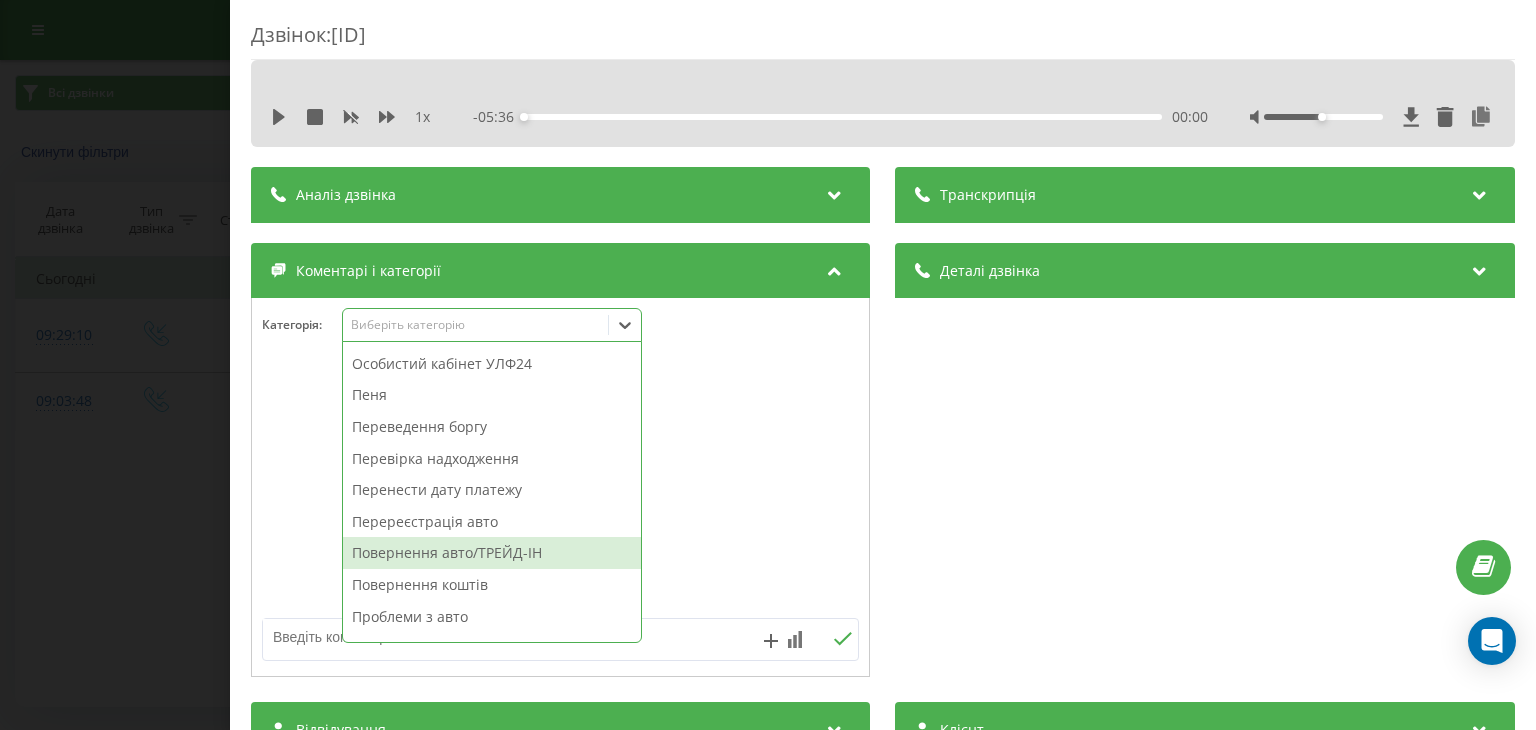 click on "Повернення авто/ТРЕЙД-ІН" at bounding box center [492, 553] 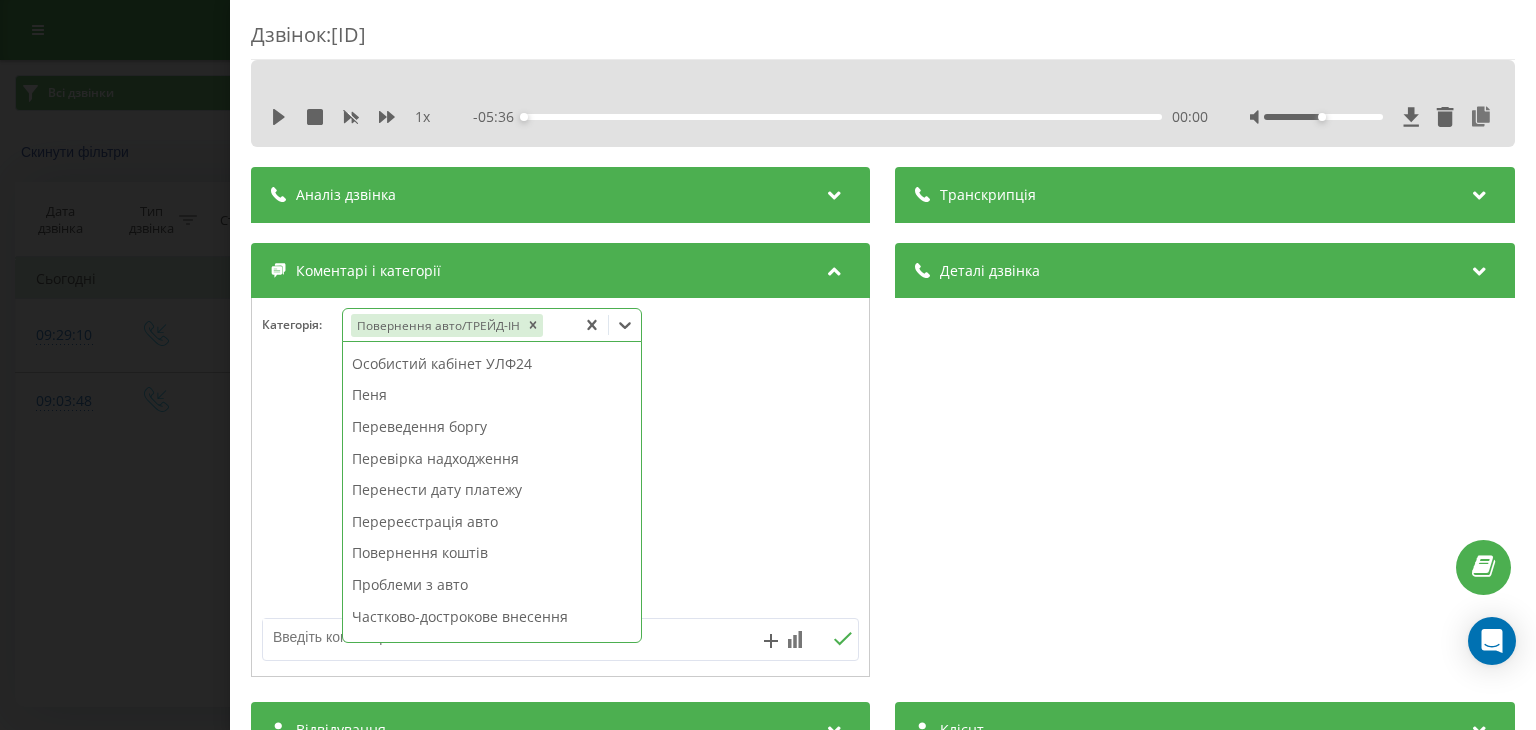 click on "Дзвінок :  ua15_-1754288950.1897781   1 x  - 05:36 00:00   00:00   Транскрипція Для AI-аналізу майбутніх дзвінків  налаштуйте та активуйте профіль на сторінці . Якщо профіль вже є і дзвінок відповідає його умовам, оновіть сторінку через 10 хвилин - AI аналізує поточний дзвінок. Аналіз дзвінка Для AI-аналізу майбутніх дзвінків  налаштуйте та активуйте профіль на сторінці . Якщо профіль вже є і дзвінок відповідає його умовам, оновіть сторінку через 10 хвилин - AI аналізує поточний дзвінок. Деталі дзвінка Загальне Дата дзвінка 2025-08-04 09:29:10 Тип дзвінка Вхідний Статус дзвінка Цільовий 380638122604 :" at bounding box center (768, 365) 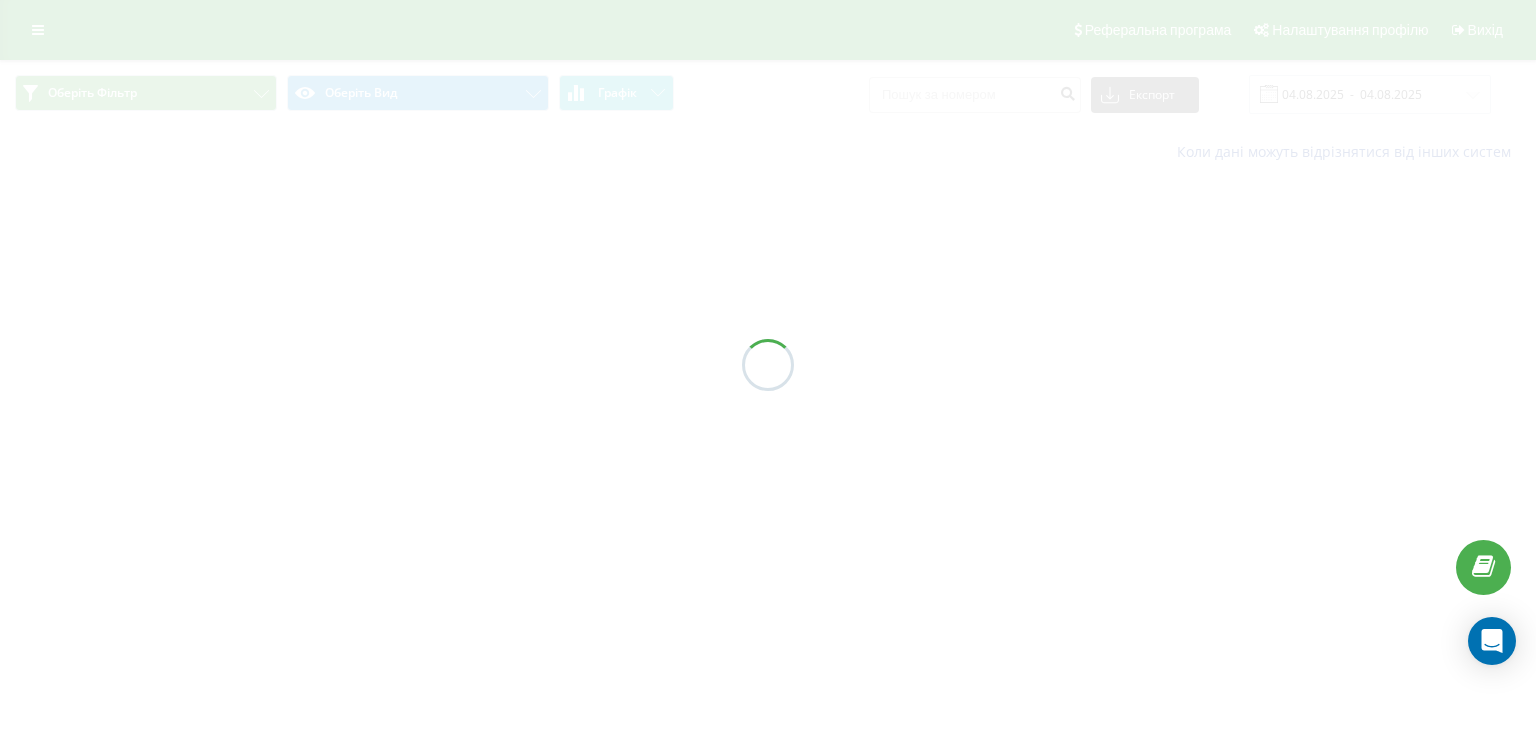 scroll, scrollTop: 0, scrollLeft: 0, axis: both 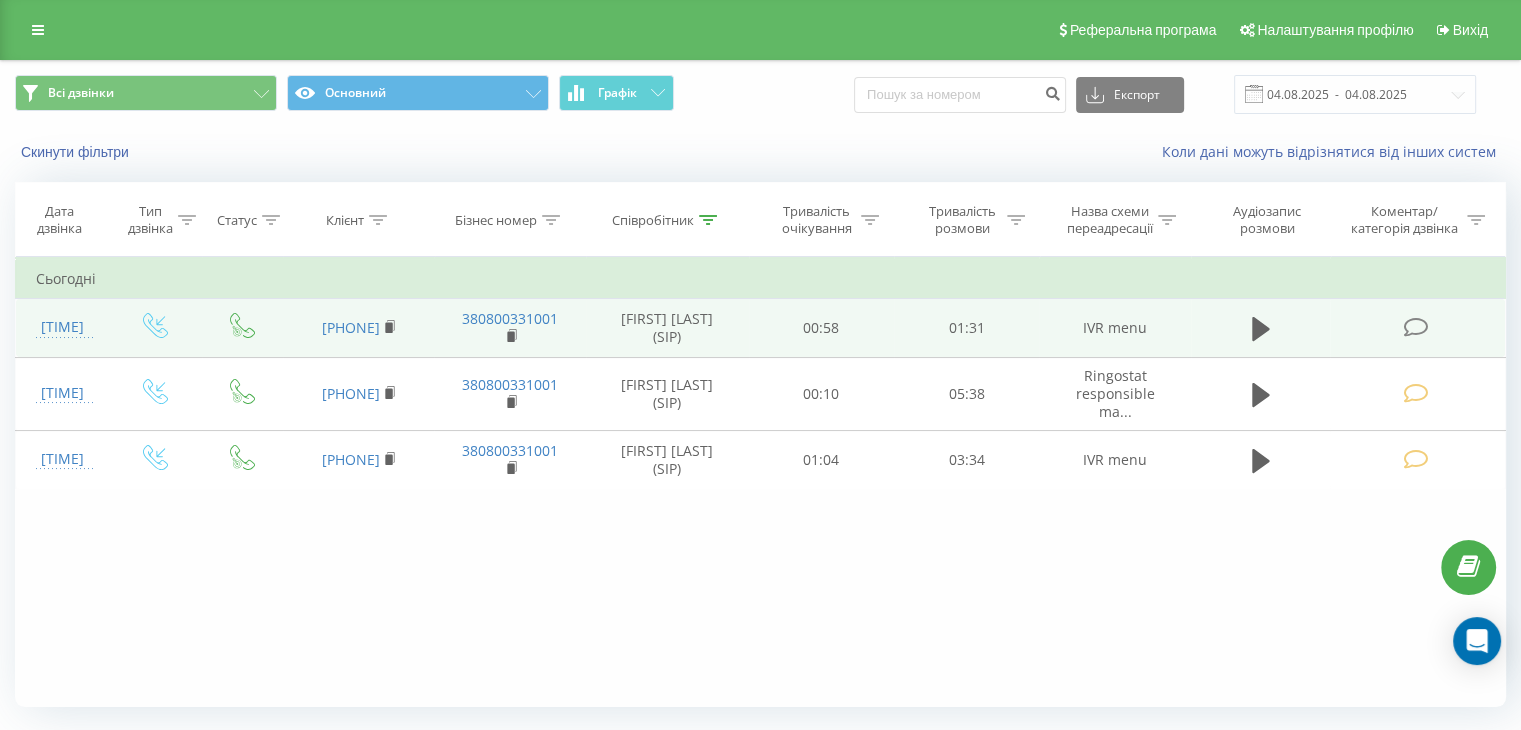 click at bounding box center [1415, 327] 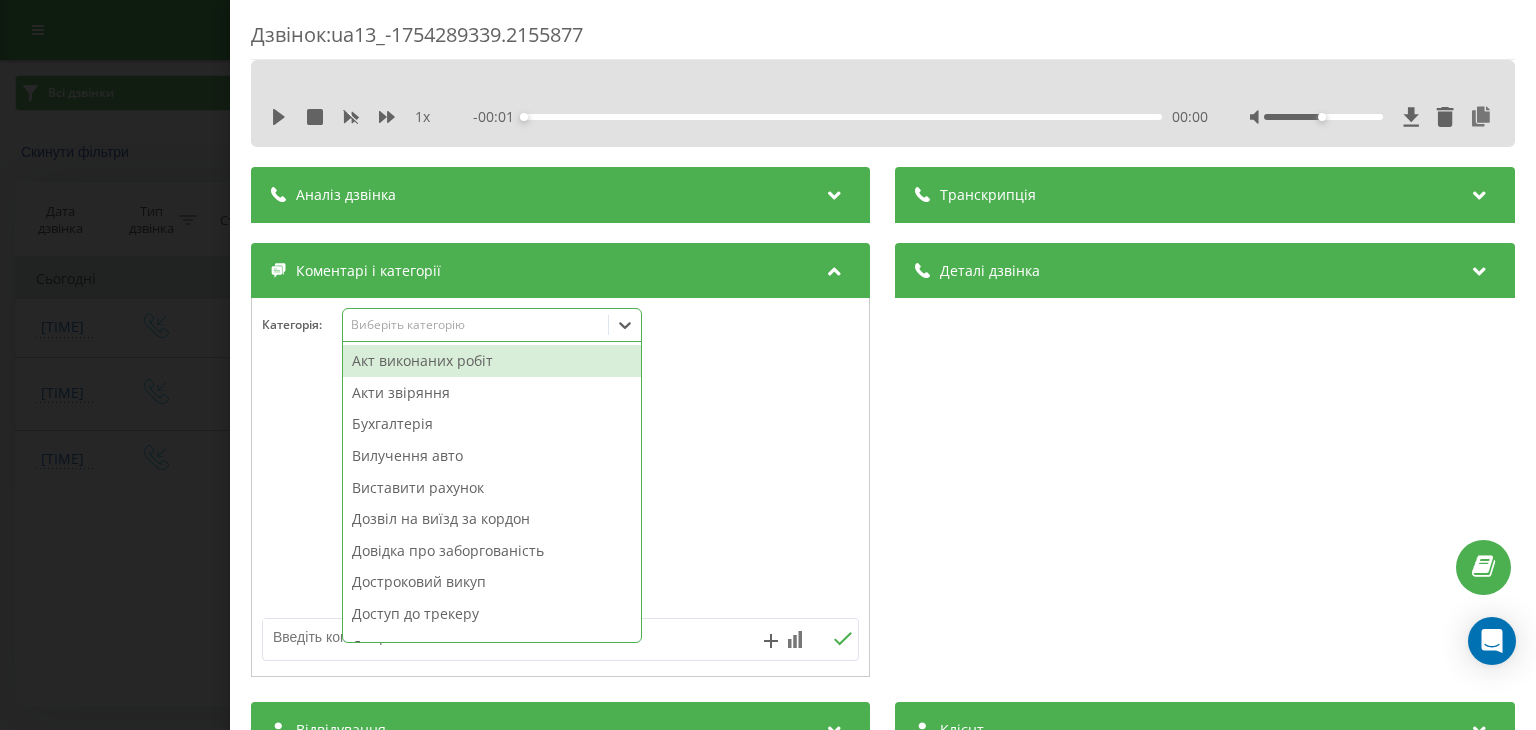 click on "Виберіть категорію" at bounding box center [475, 325] 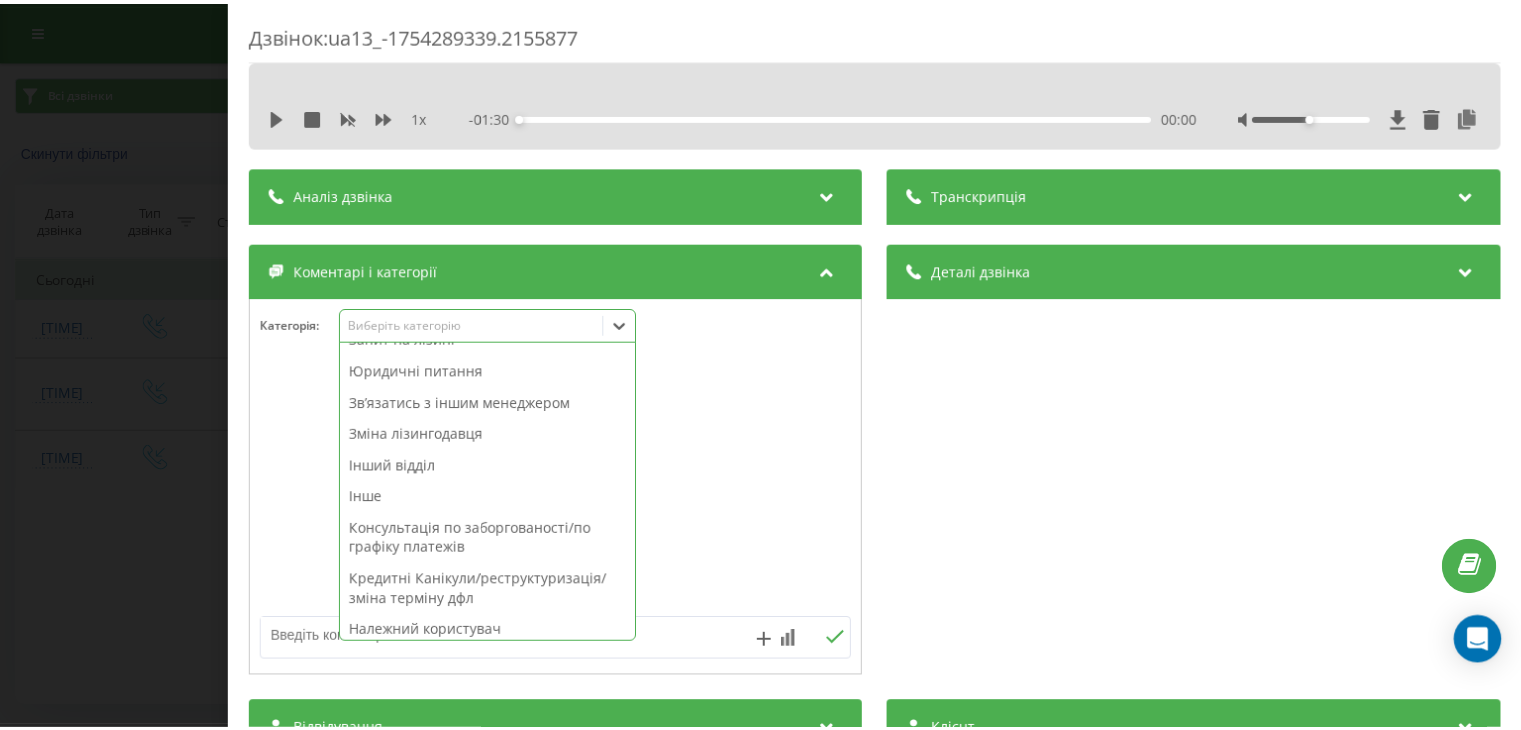scroll, scrollTop: 500, scrollLeft: 0, axis: vertical 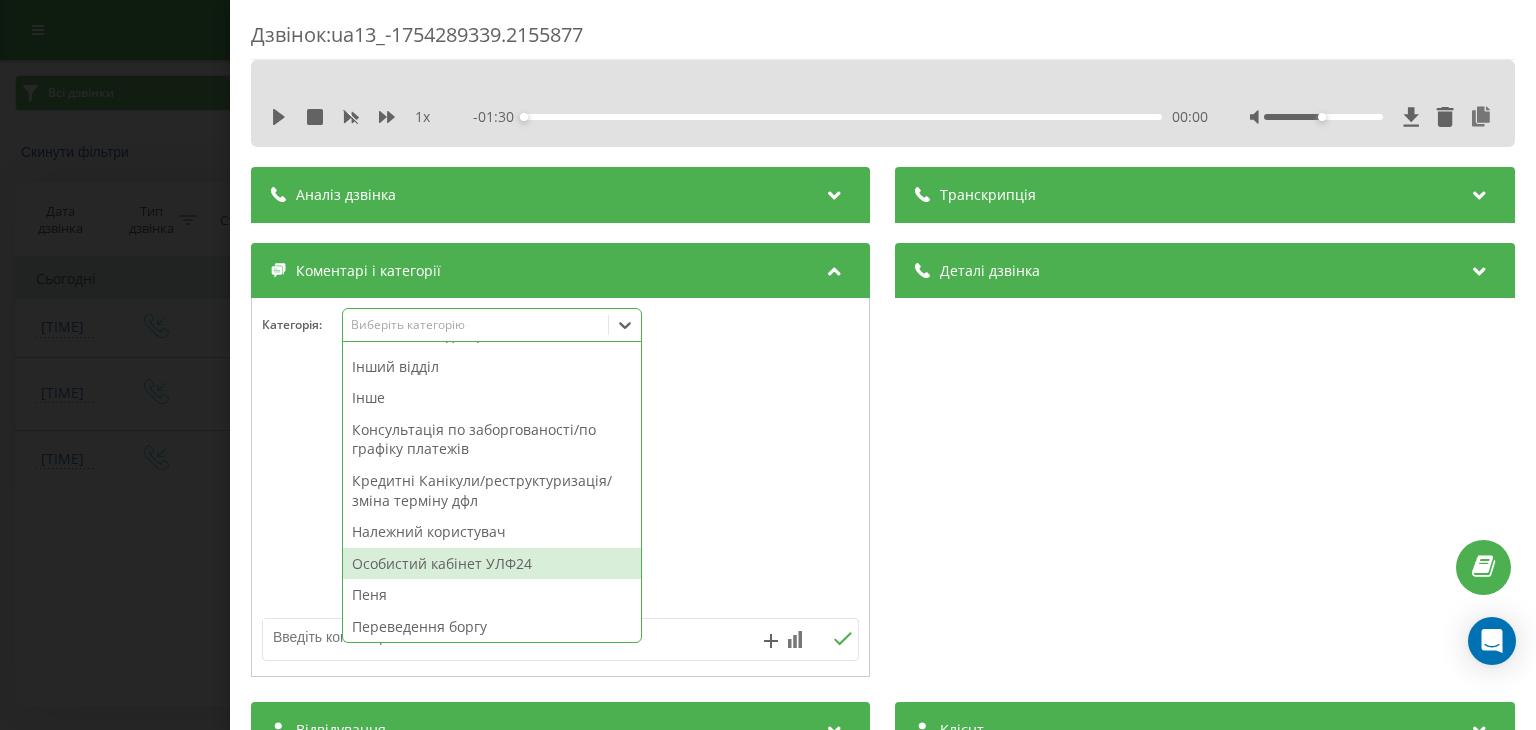 click on "Особистий кабінет УЛФ24" at bounding box center [492, 564] 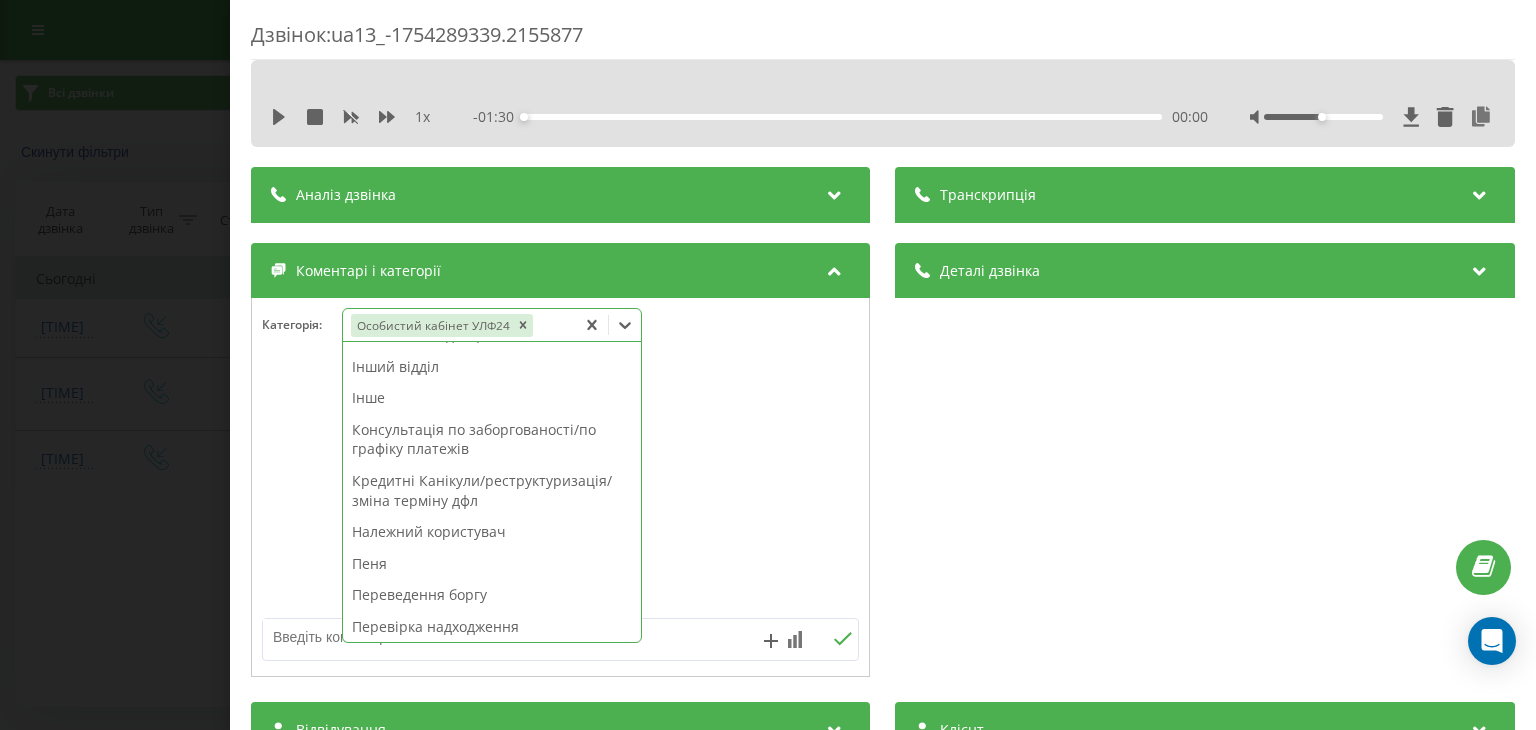 click on "Дзвінок :  ua13_-1754289339.2155877   1 x  - 01:30 00:00   00:00   Транскрипція Для AI-аналізу майбутніх дзвінків  налаштуйте та активуйте профіль на сторінці . Якщо профіль вже є і дзвінок відповідає його умовам, оновіть сторінку через 10 хвилин - AI аналізує поточний дзвінок. Аналіз дзвінка Для AI-аналізу майбутніх дзвінків  налаштуйте та активуйте профіль на сторінці . Якщо профіль вже є і дзвінок відповідає його умовам, оновіть сторінку через 10 хвилин - AI аналізує поточний дзвінок. Деталі дзвінка Загальне Дата дзвінка 2025-08-04 09:35:39 Тип дзвінка Вхідний Статус дзвінка Цільовий 380677728554 :" at bounding box center (768, 365) 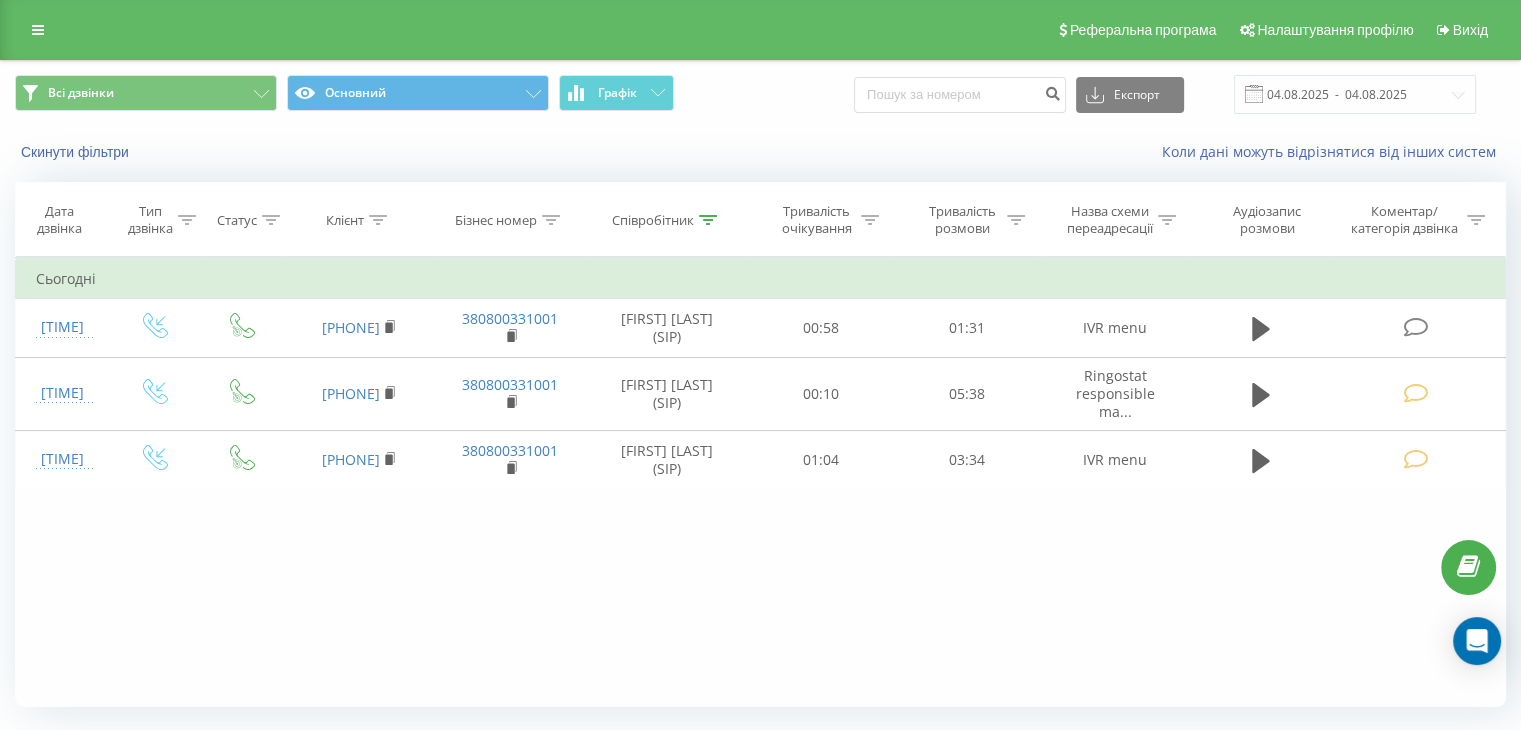 click on "Реферальна програма Налаштування профілю Вихід" at bounding box center (760, 30) 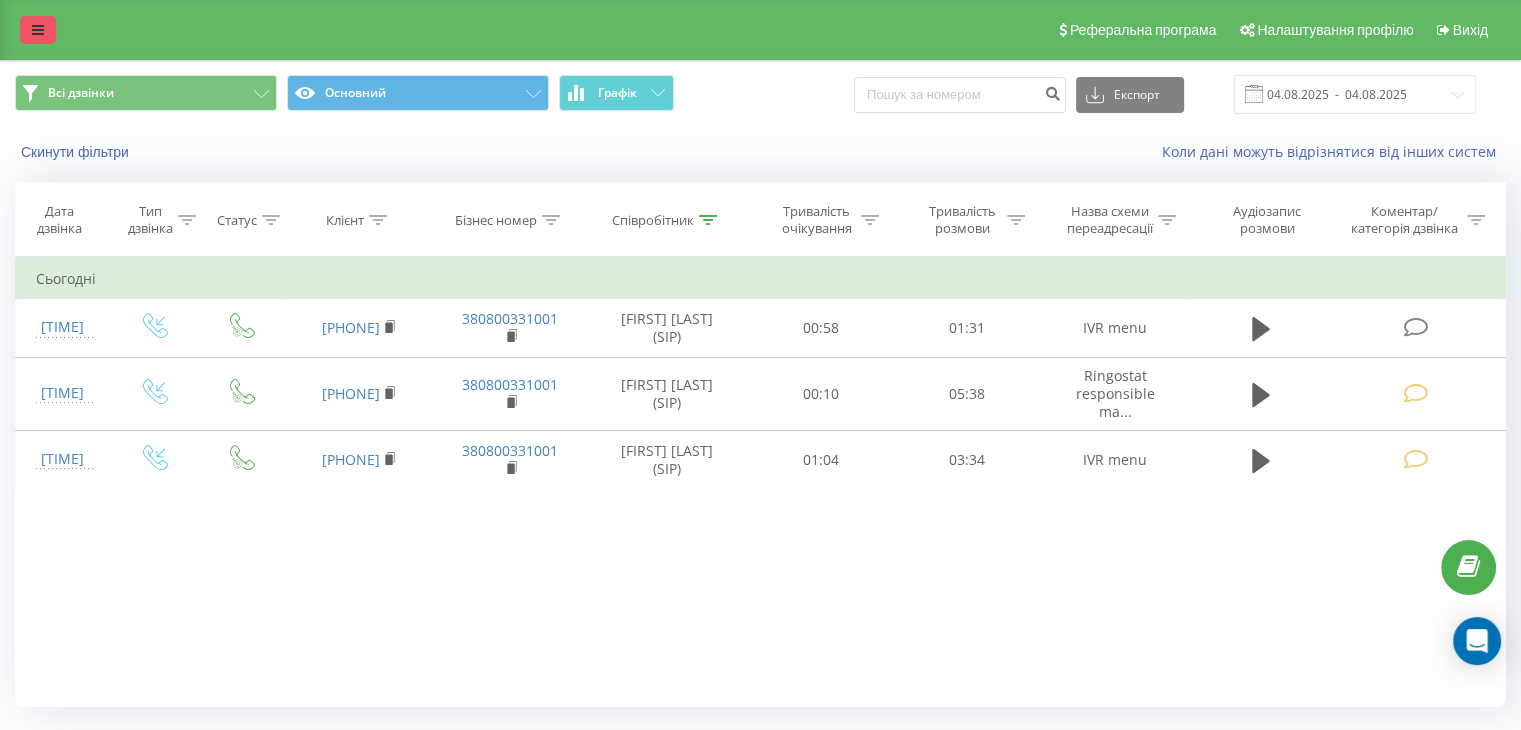 click at bounding box center [38, 30] 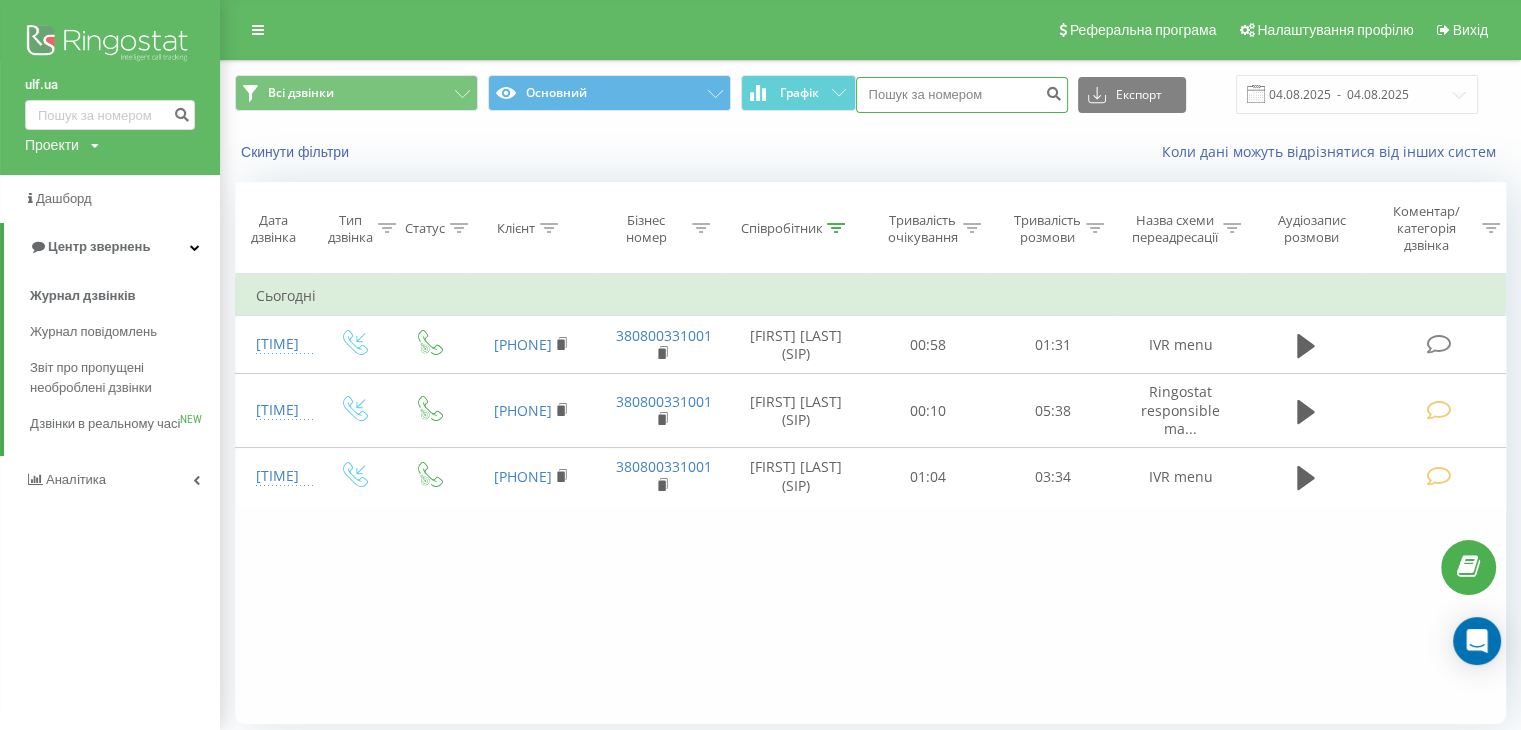 click at bounding box center [962, 95] 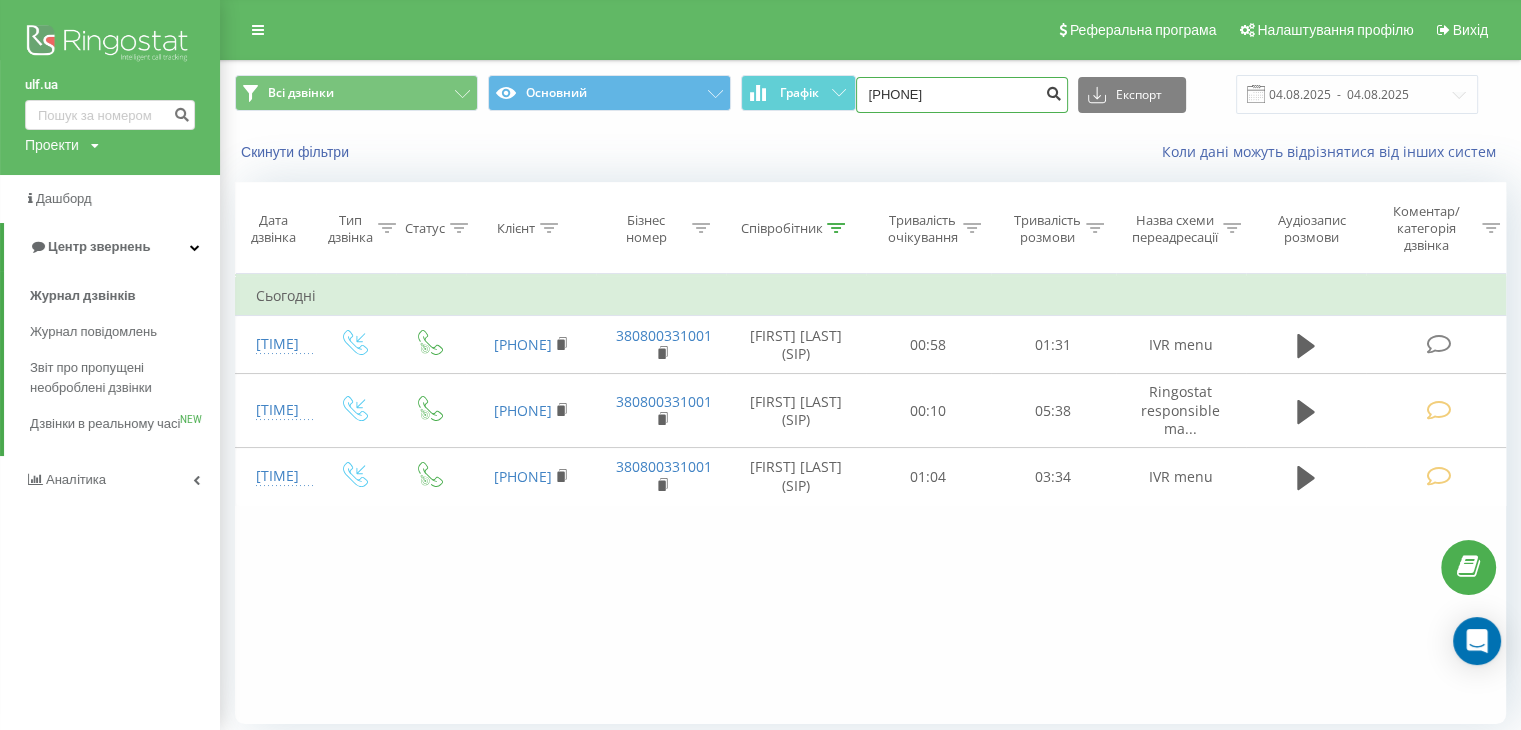 type on "[PHONE]" 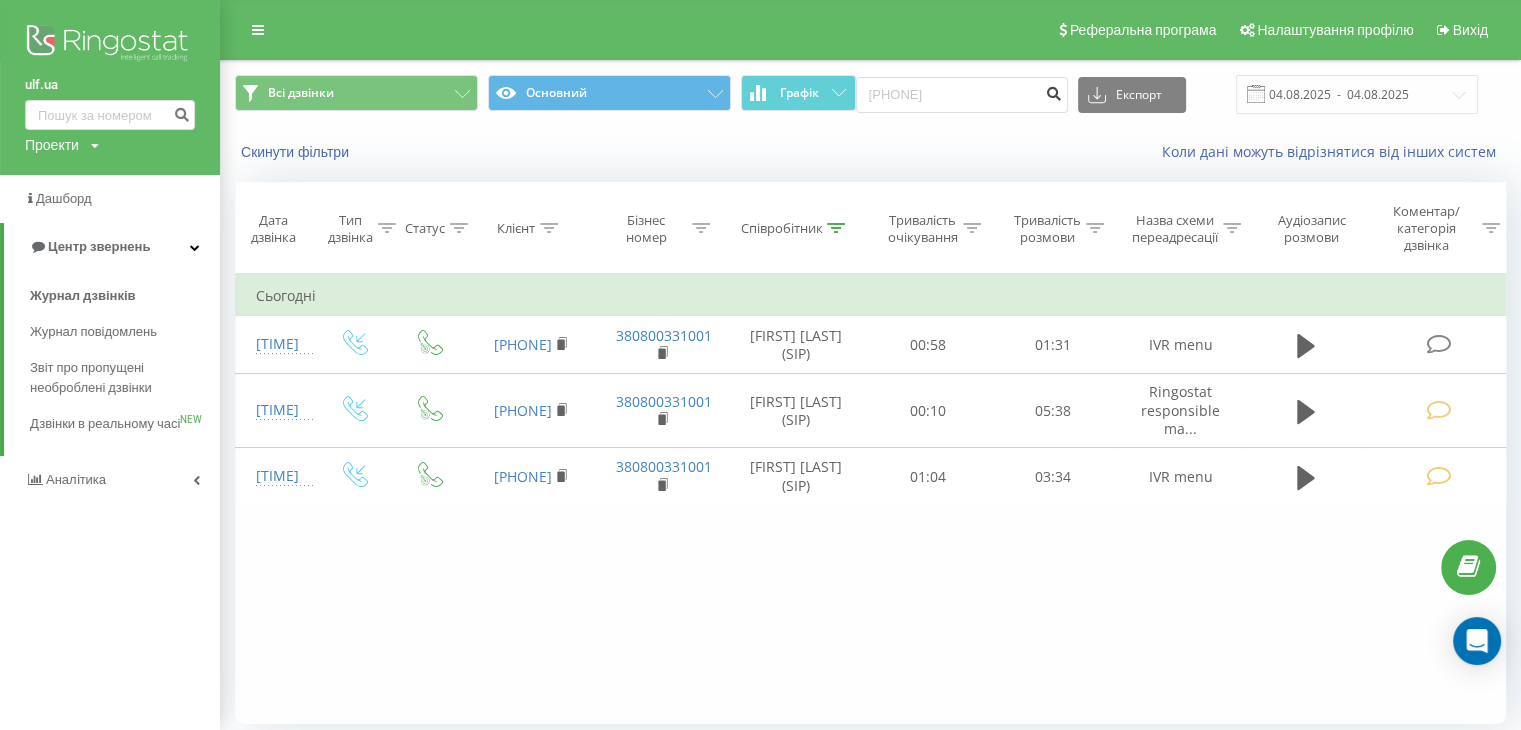 click at bounding box center (1054, 91) 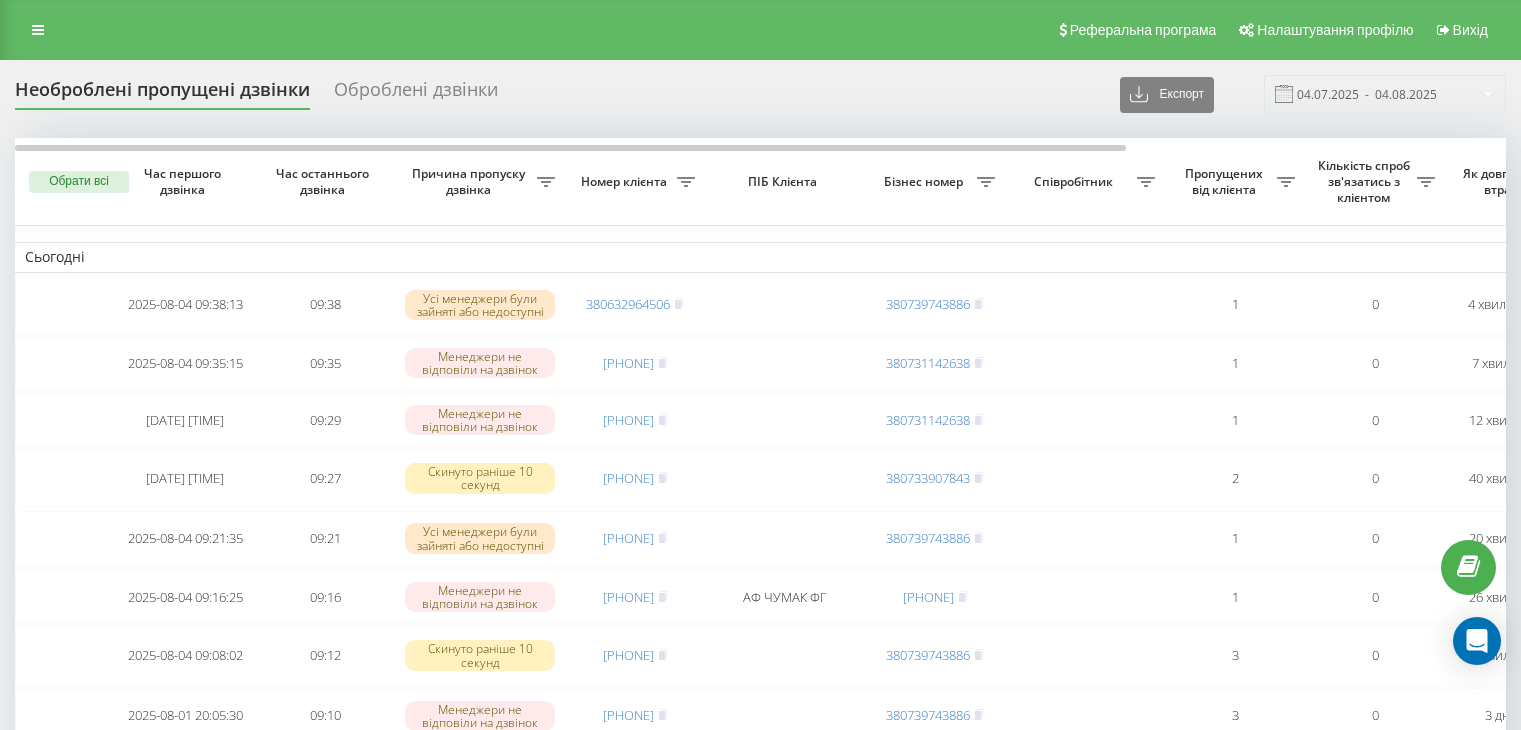scroll, scrollTop: 0, scrollLeft: 0, axis: both 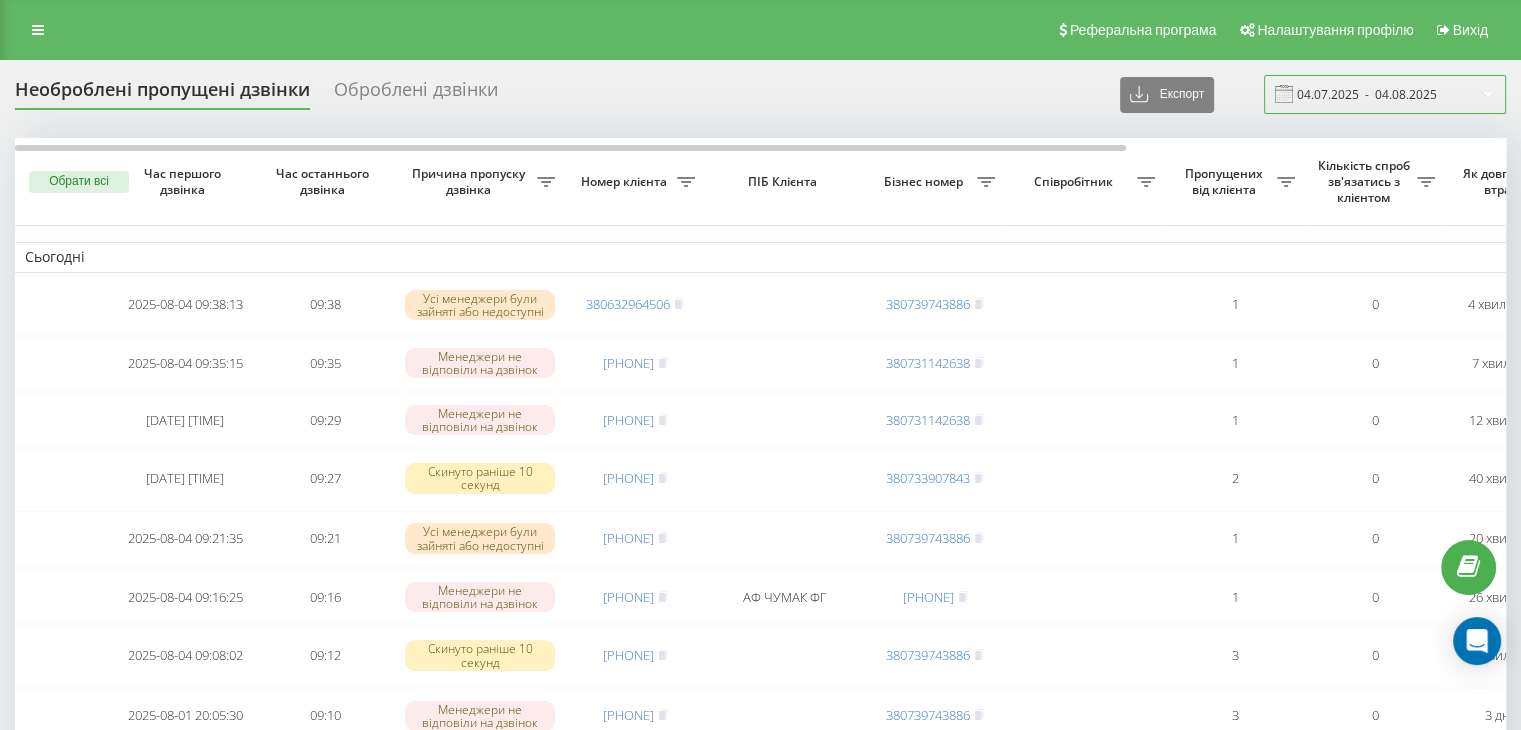 click on "04.07.2025  -  04.08.2025" at bounding box center [1385, 94] 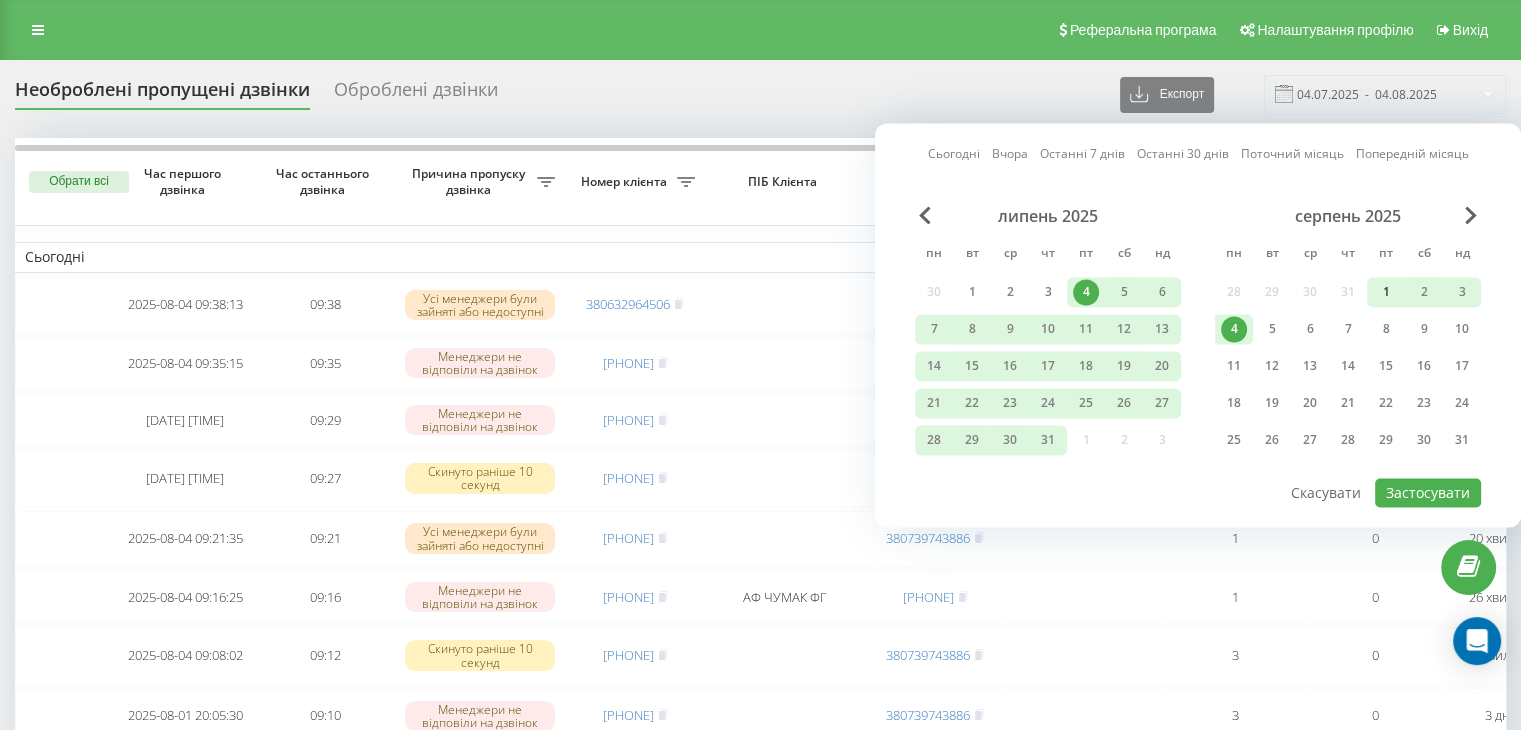 click on "1" at bounding box center [1386, 292] 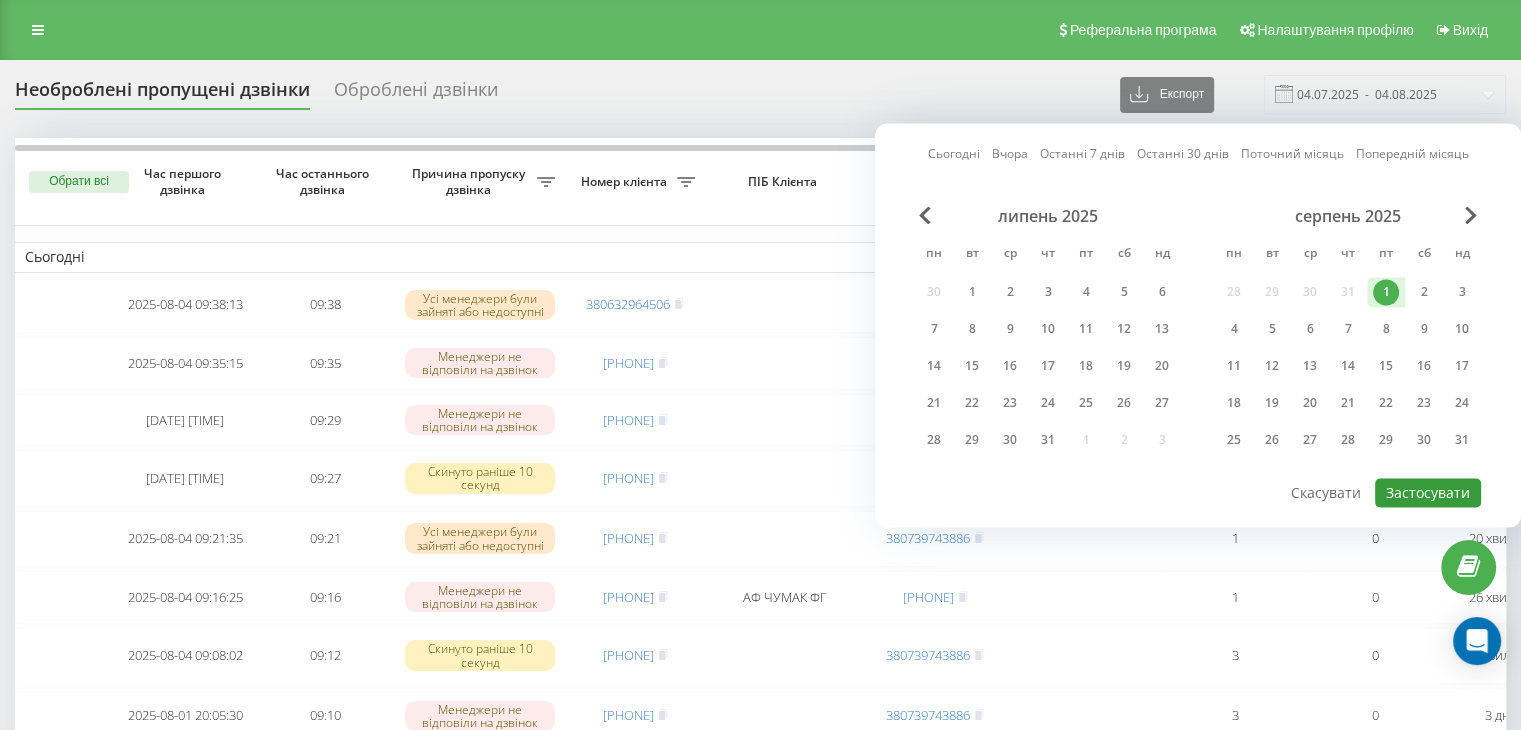 click on "Застосувати" at bounding box center [1428, 492] 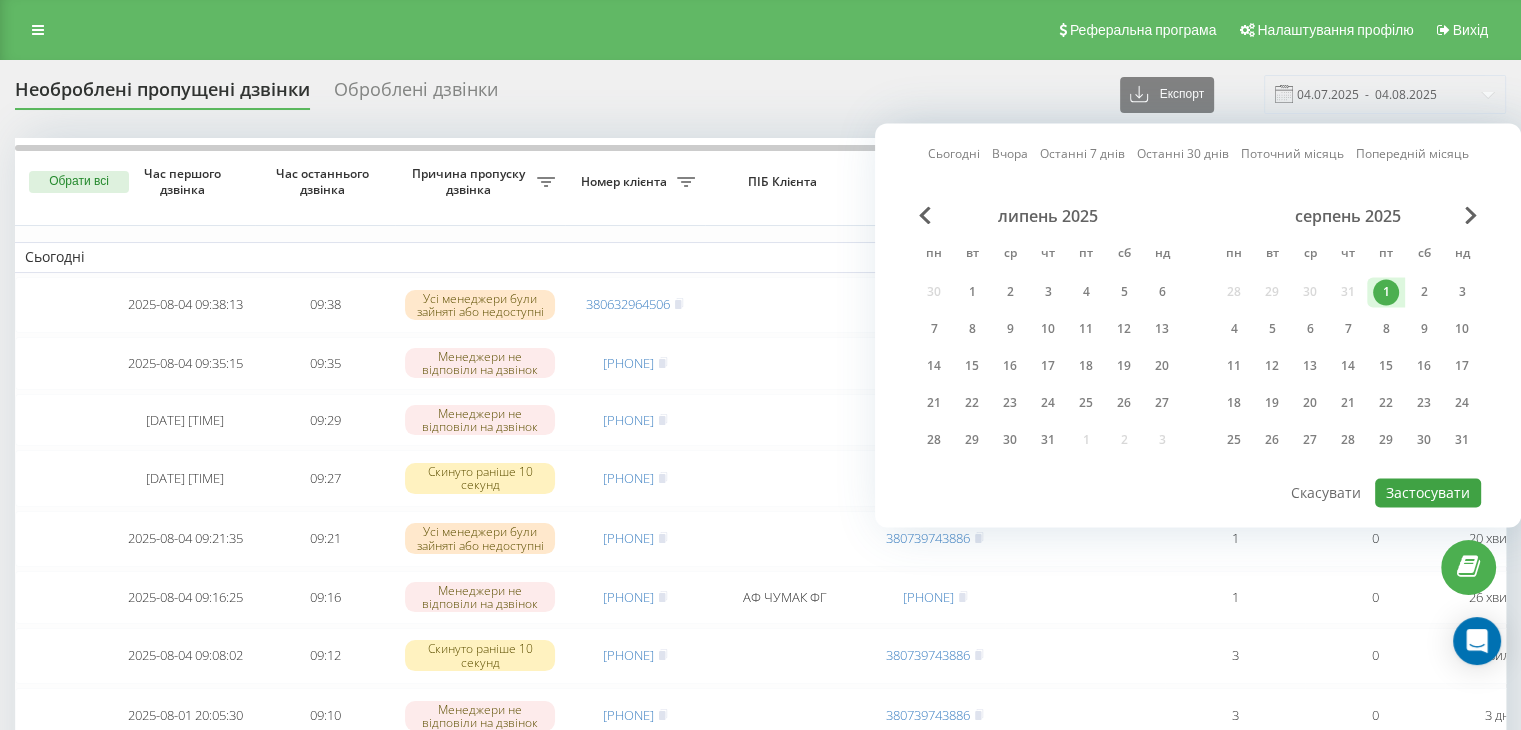 type on "01.08.2025  -  01.08.2025" 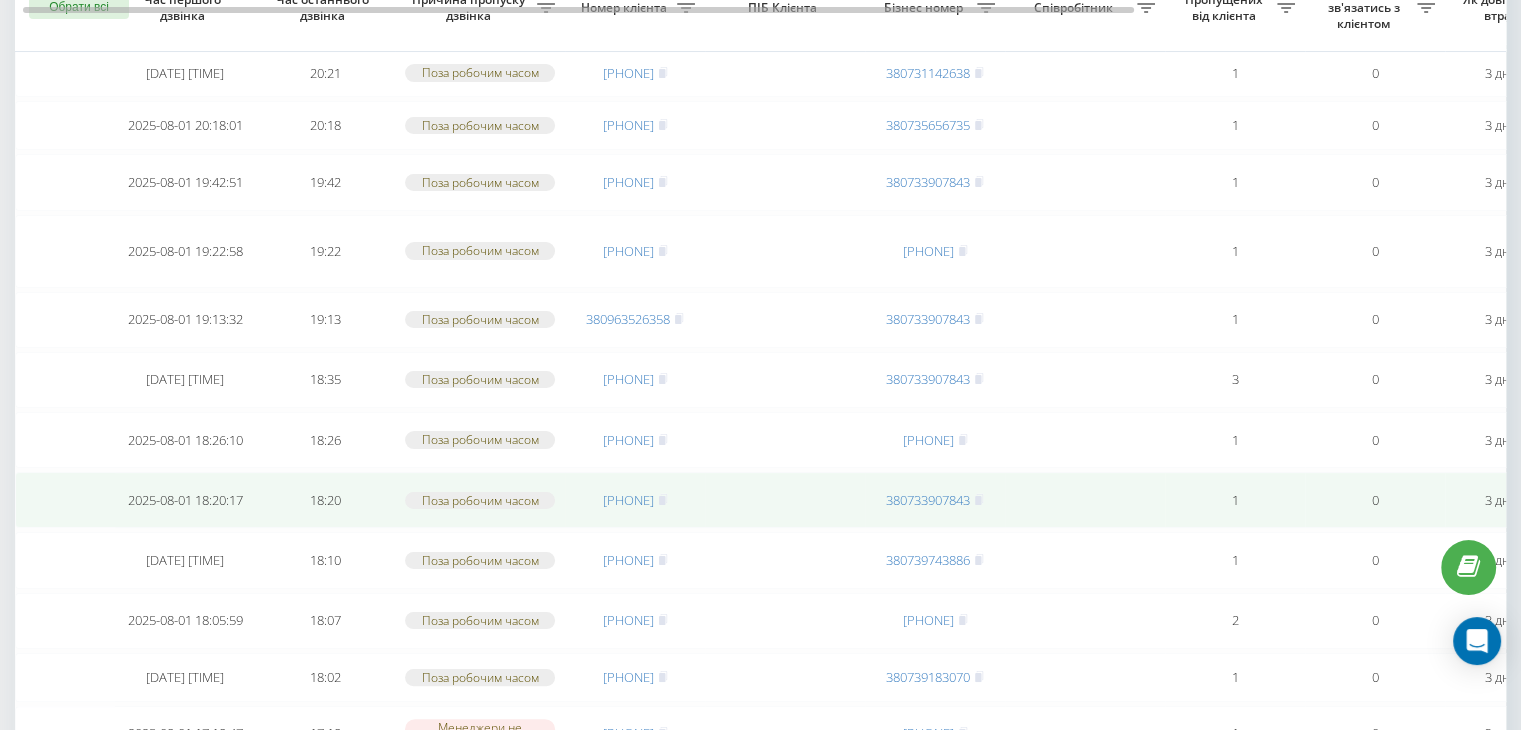 scroll, scrollTop: 400, scrollLeft: 0, axis: vertical 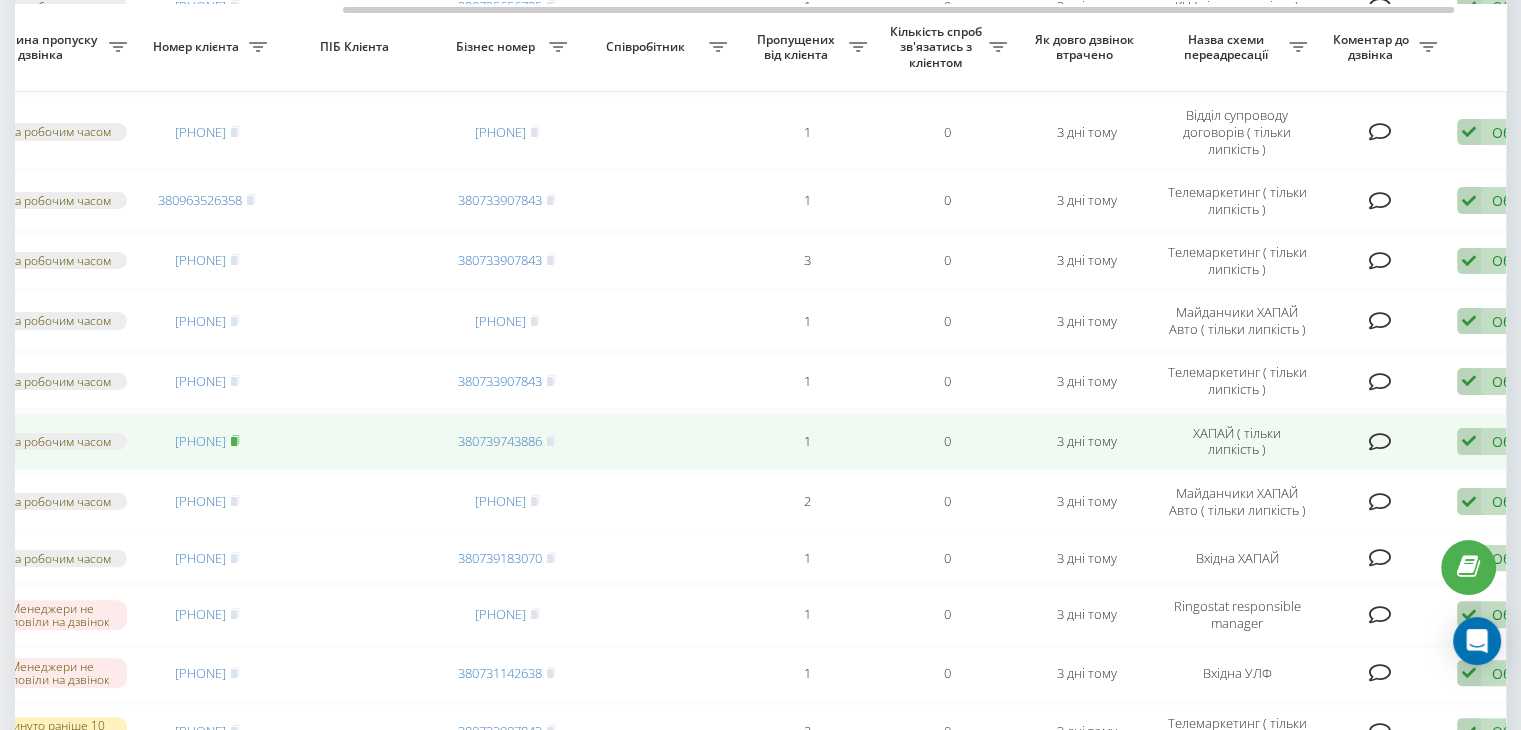 click 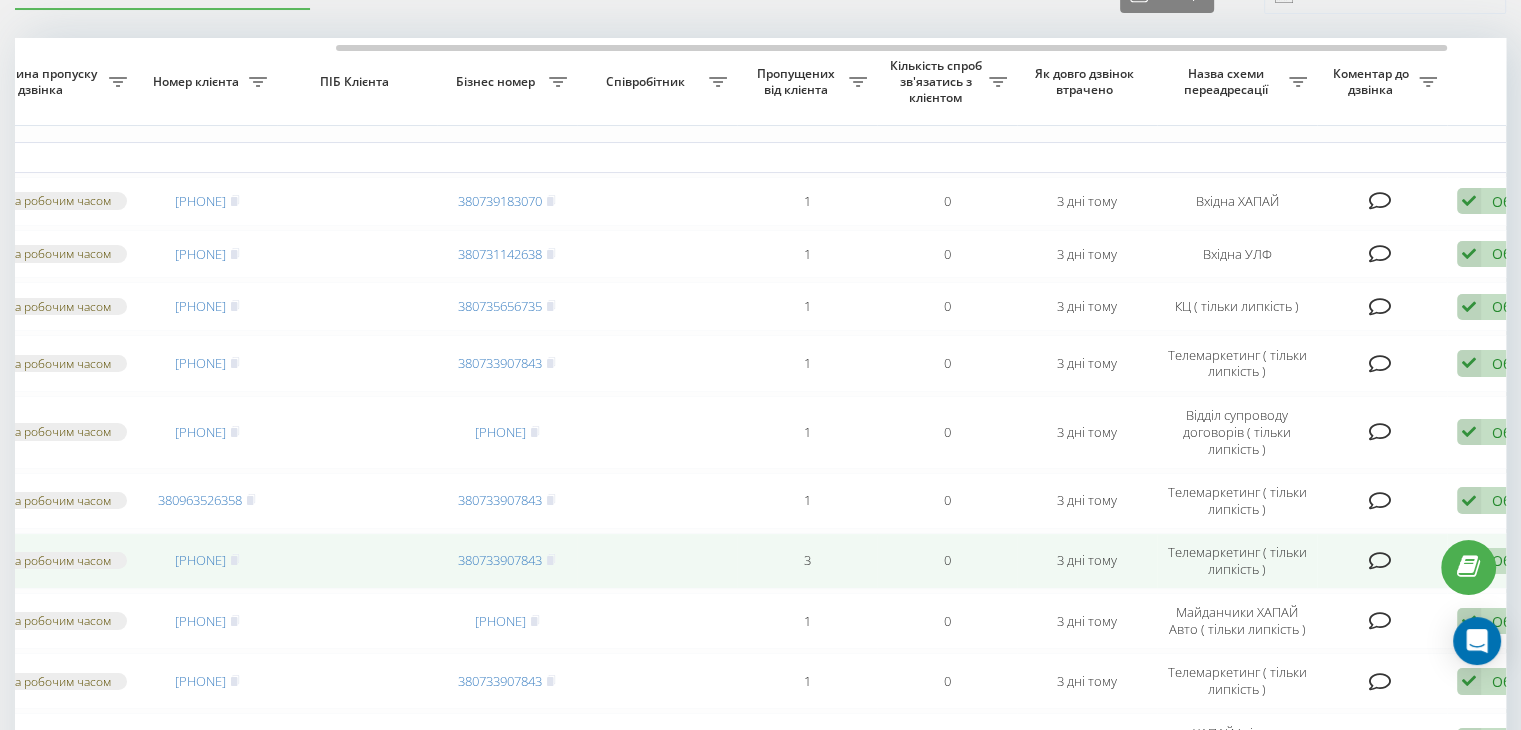 scroll, scrollTop: 0, scrollLeft: 0, axis: both 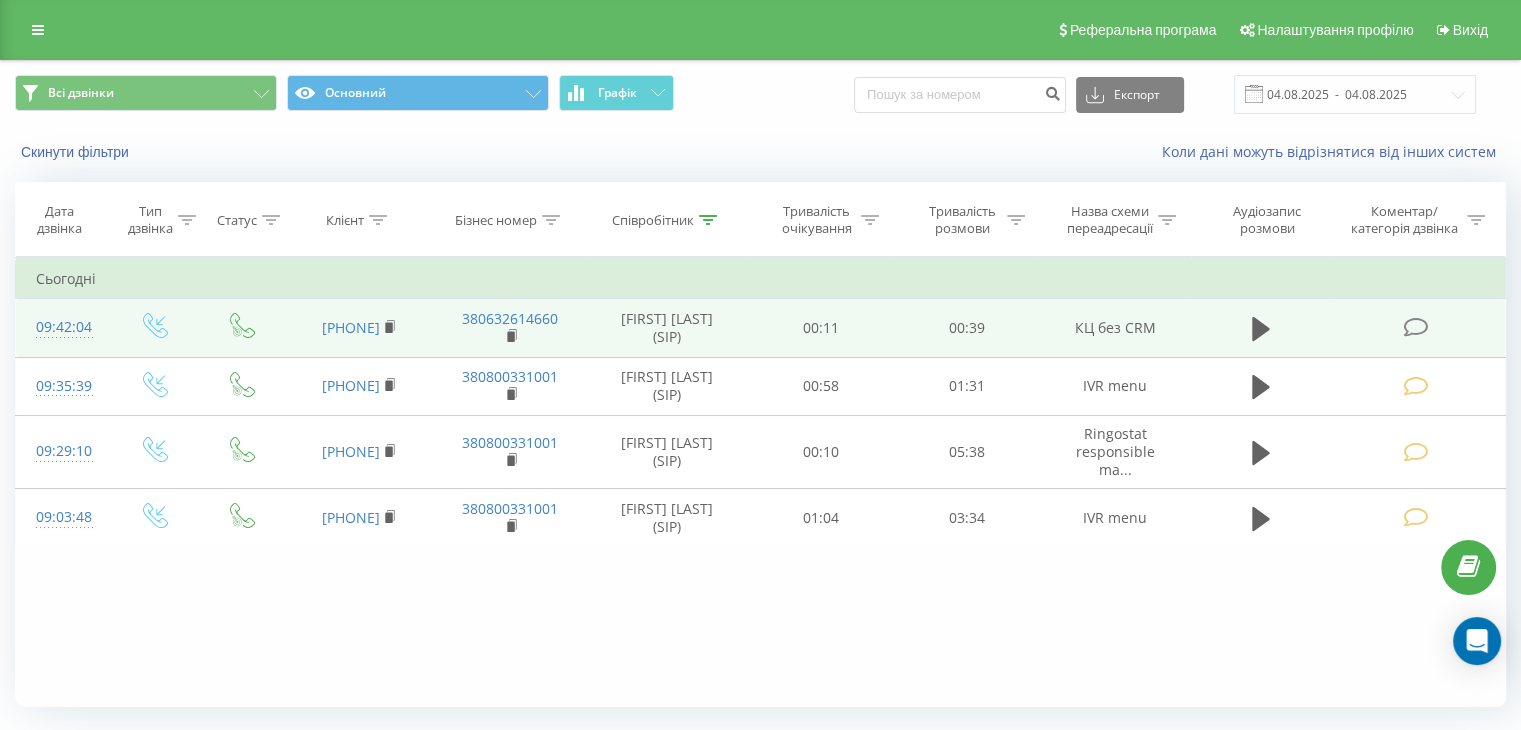 click at bounding box center (1415, 327) 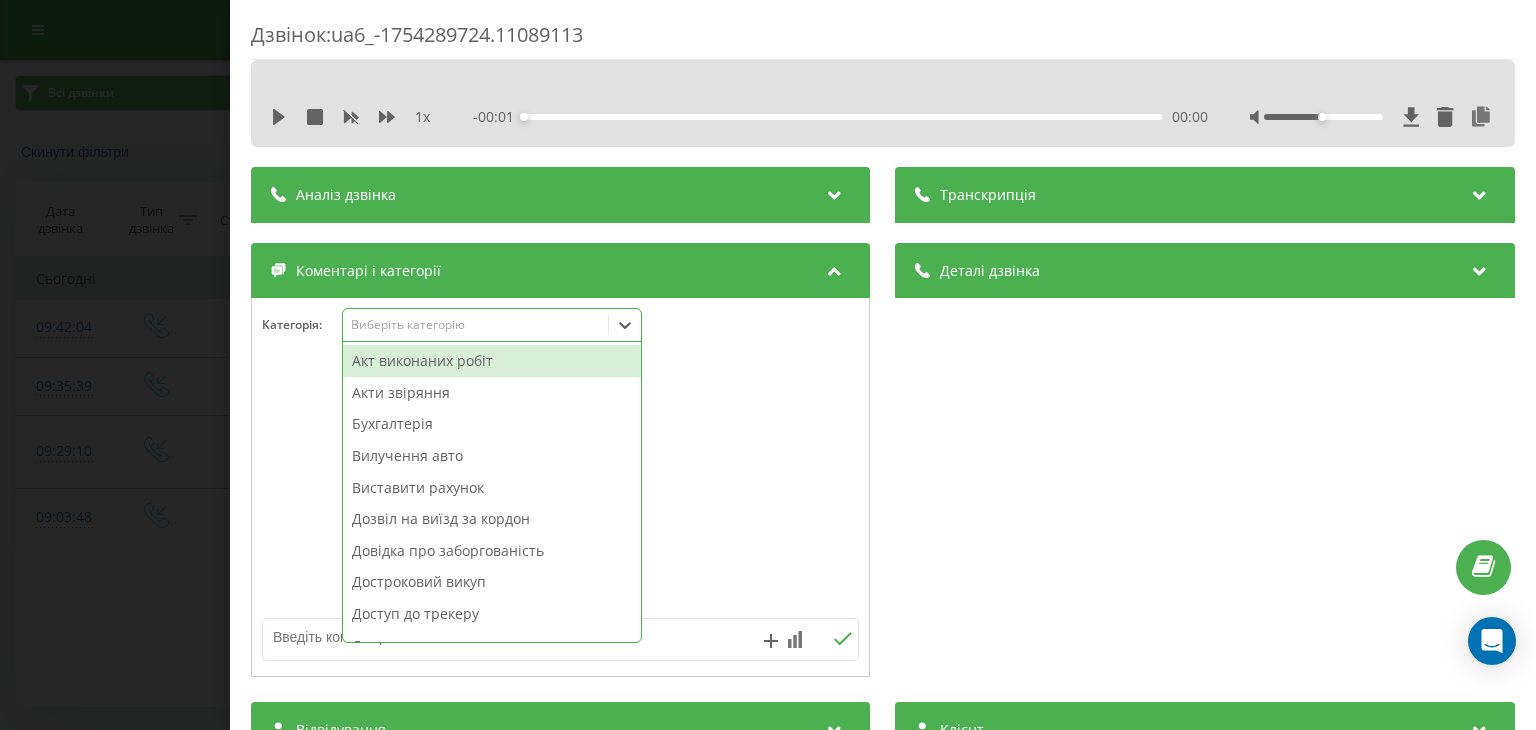 click on "Виберіть категорію" at bounding box center (476, 325) 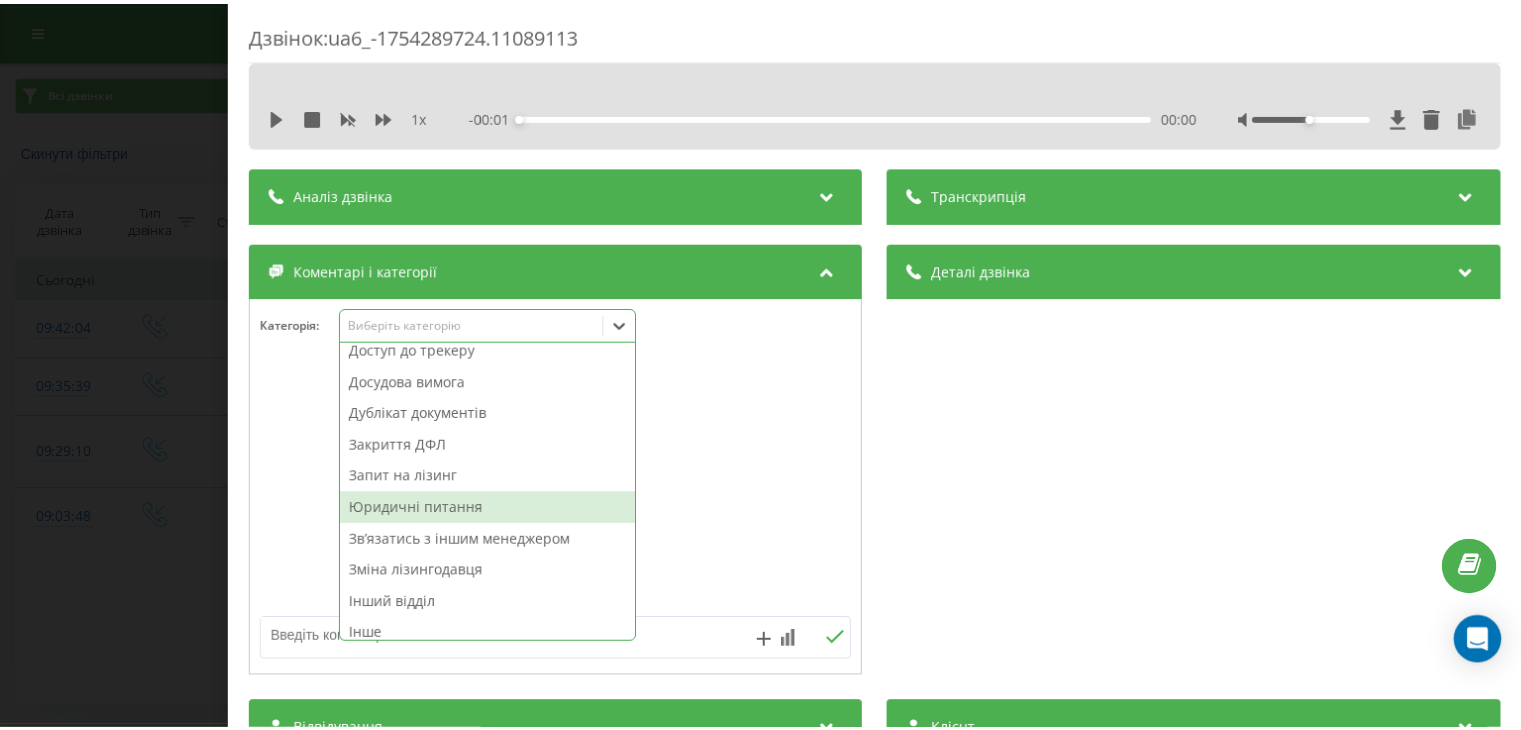 scroll, scrollTop: 300, scrollLeft: 0, axis: vertical 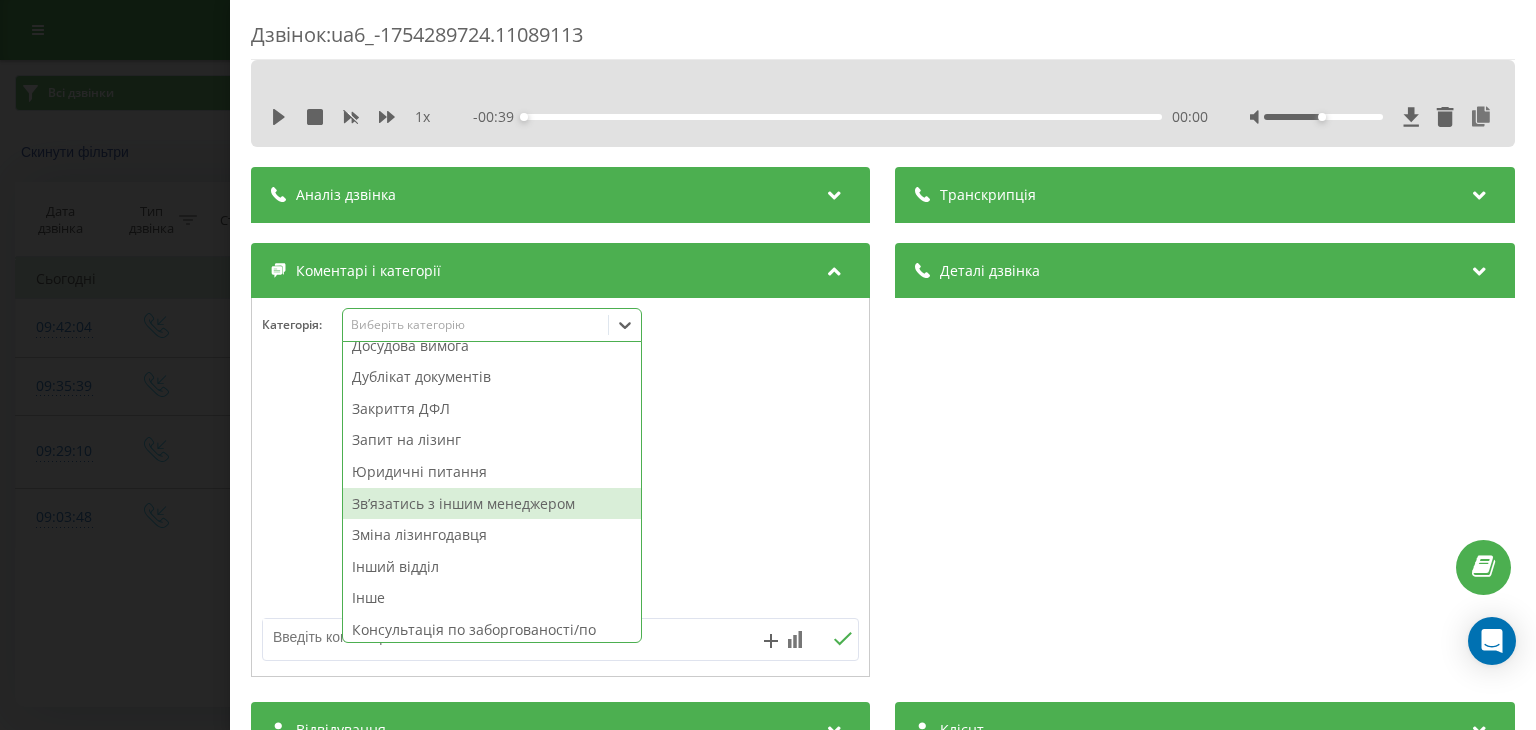 click on "Звʼязатись з іншим менеджером" at bounding box center [492, 504] 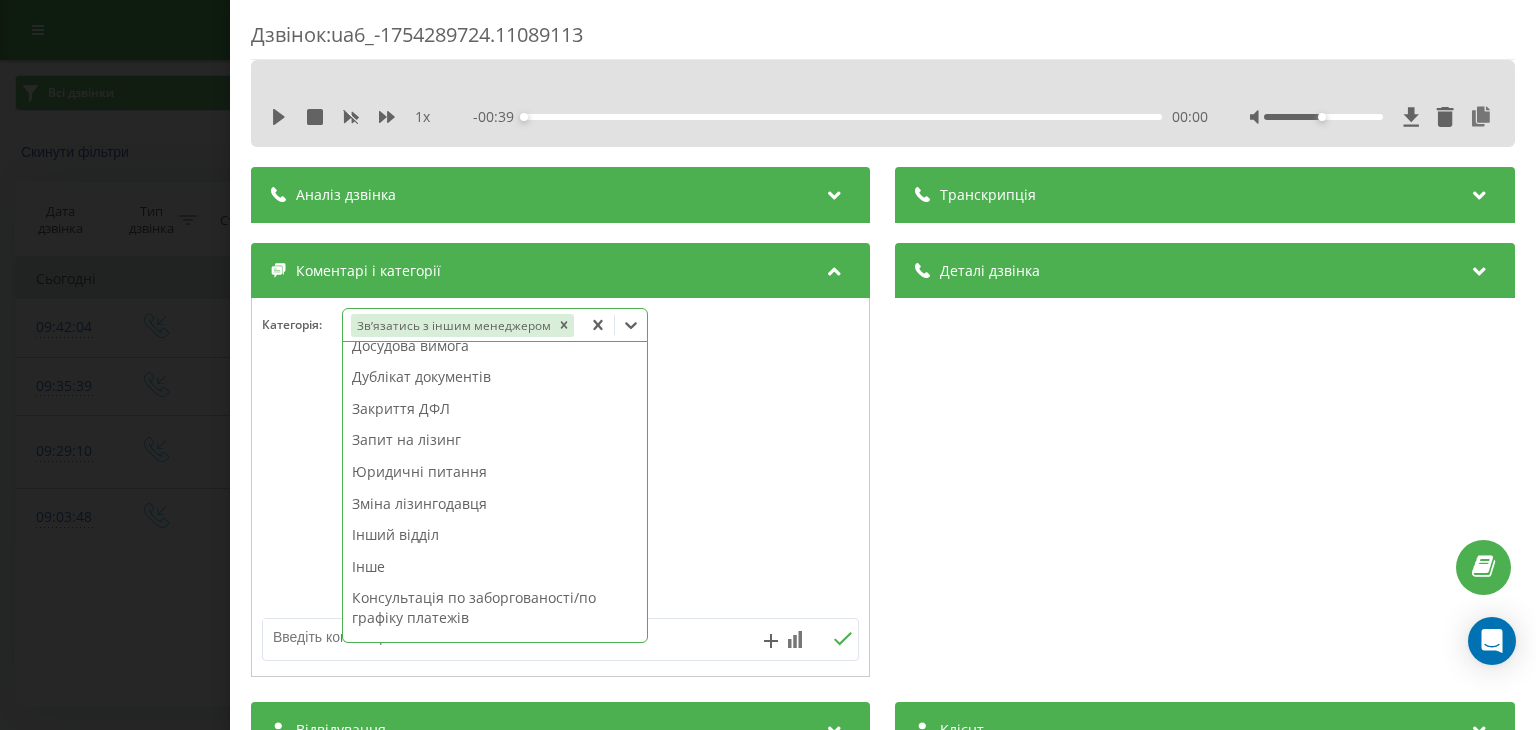 click on "Дзвінок :  ua6_-1754289724.11089113   1 x  - 00:39 00:00   00:00   Транскрипція Для AI-аналізу майбутніх дзвінків  налаштуйте та активуйте профіль на сторінці . Якщо профіль вже є і дзвінок відповідає його умовам, оновіть сторінку через 10 хвилин - AI аналізує поточний дзвінок. Аналіз дзвінка Для AI-аналізу майбутніх дзвінків  налаштуйте та активуйте профіль на сторінці . Якщо профіль вже є і дзвінок відповідає його умовам, оновіть сторінку через 10 хвилин - AI аналізує поточний дзвінок. Деталі дзвінка Загальне Дата дзвінка 2025-08-04 09:42:04 Тип дзвінка Вхідний Статус дзвінка Цільовий 380504198967 :" at bounding box center (768, 365) 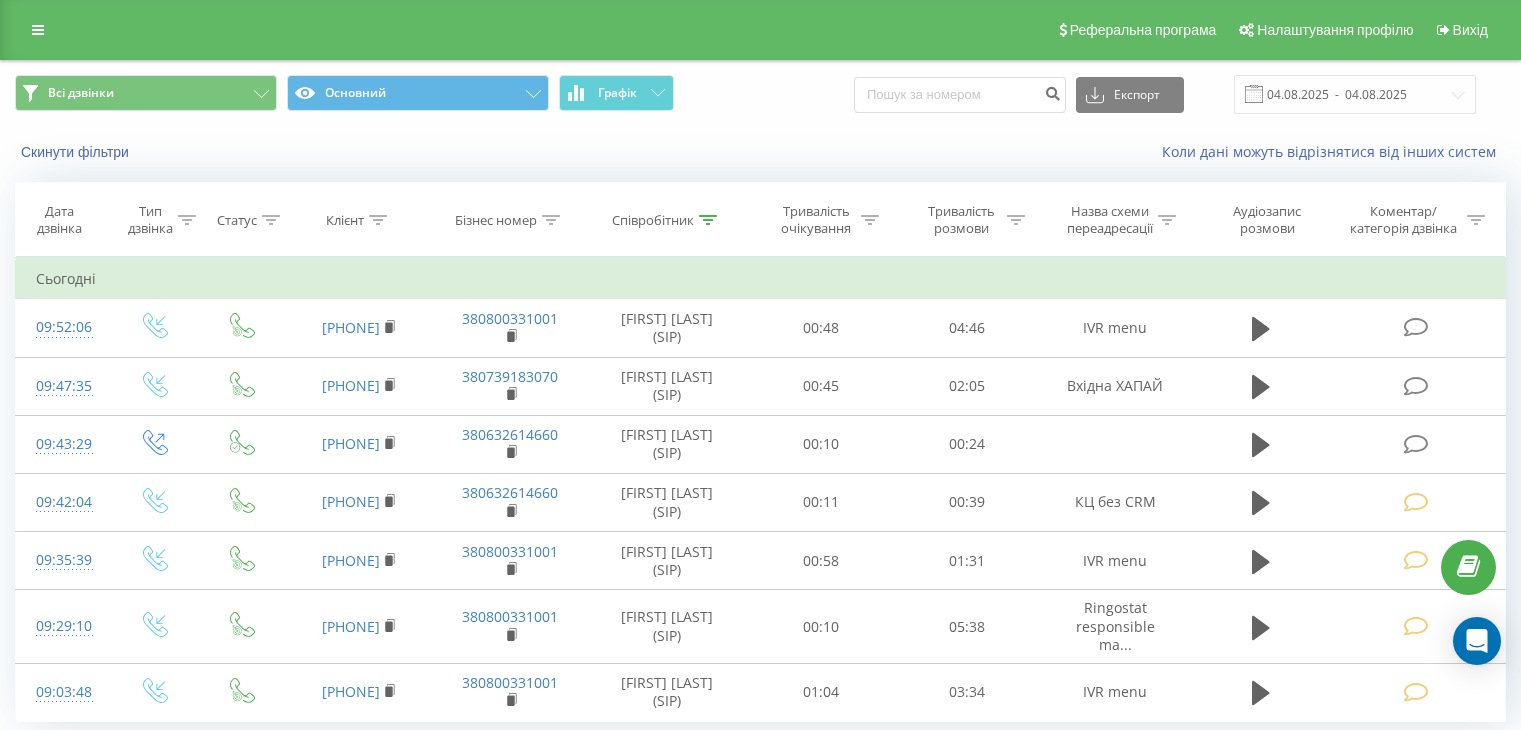 scroll, scrollTop: 0, scrollLeft: 0, axis: both 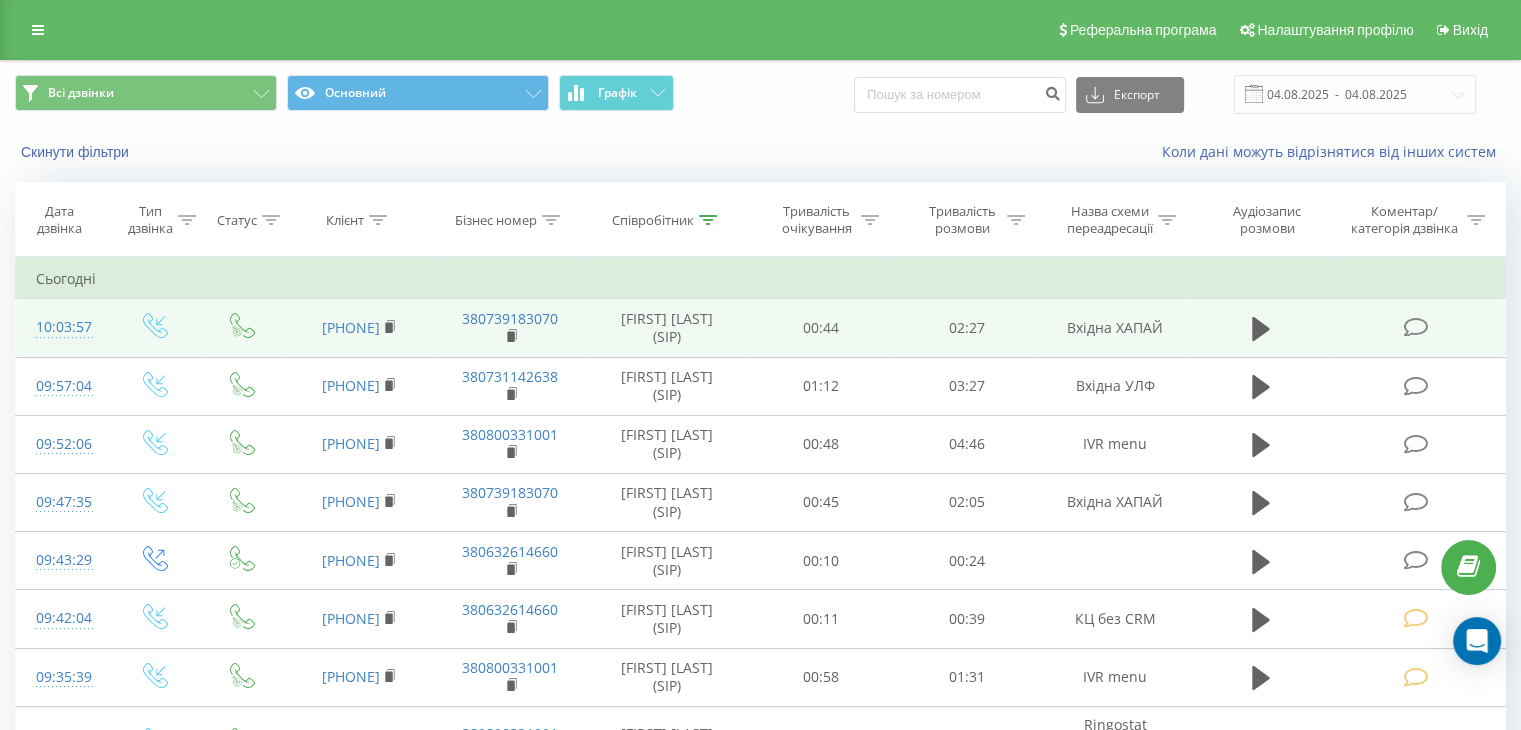click at bounding box center (1415, 327) 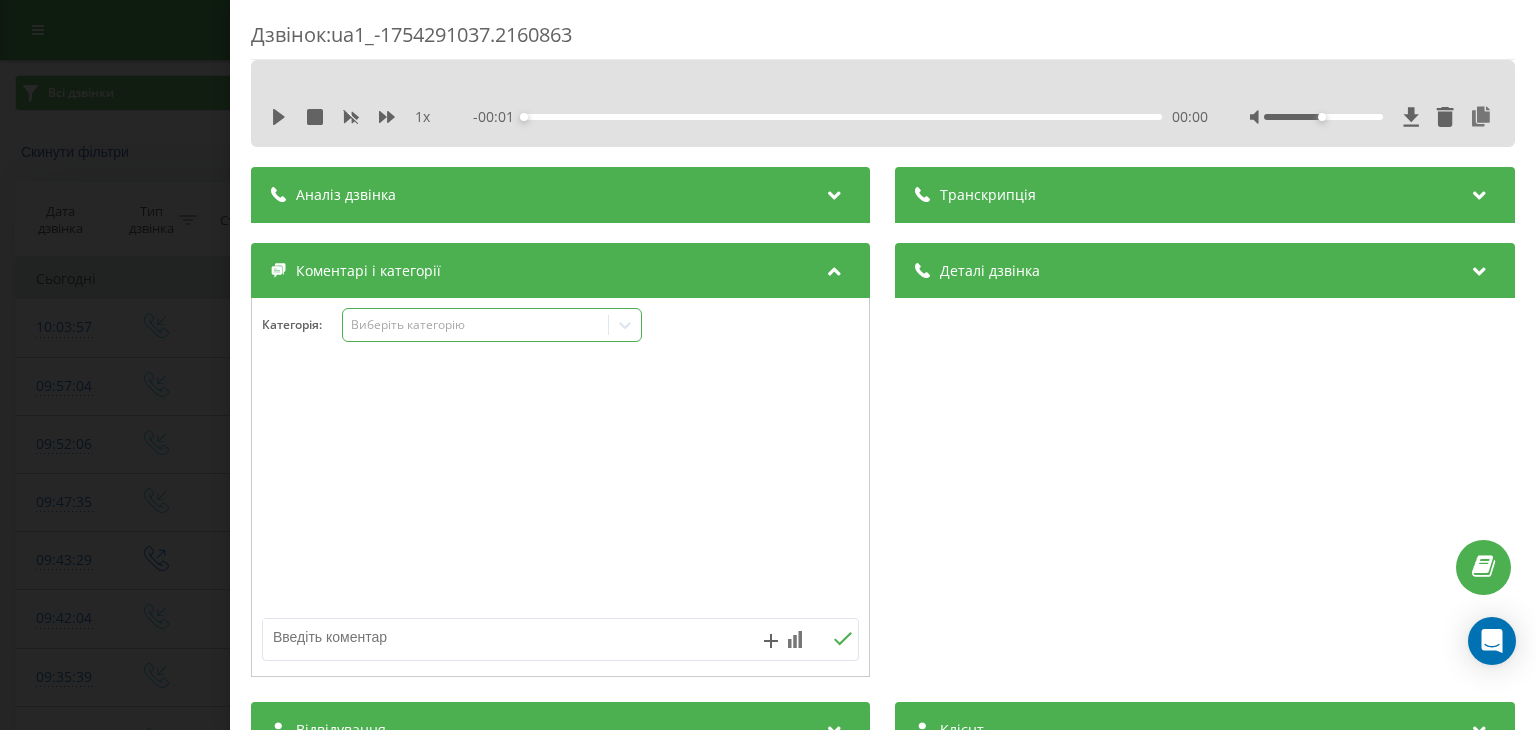 click on "Виберіть категорію" at bounding box center (476, 325) 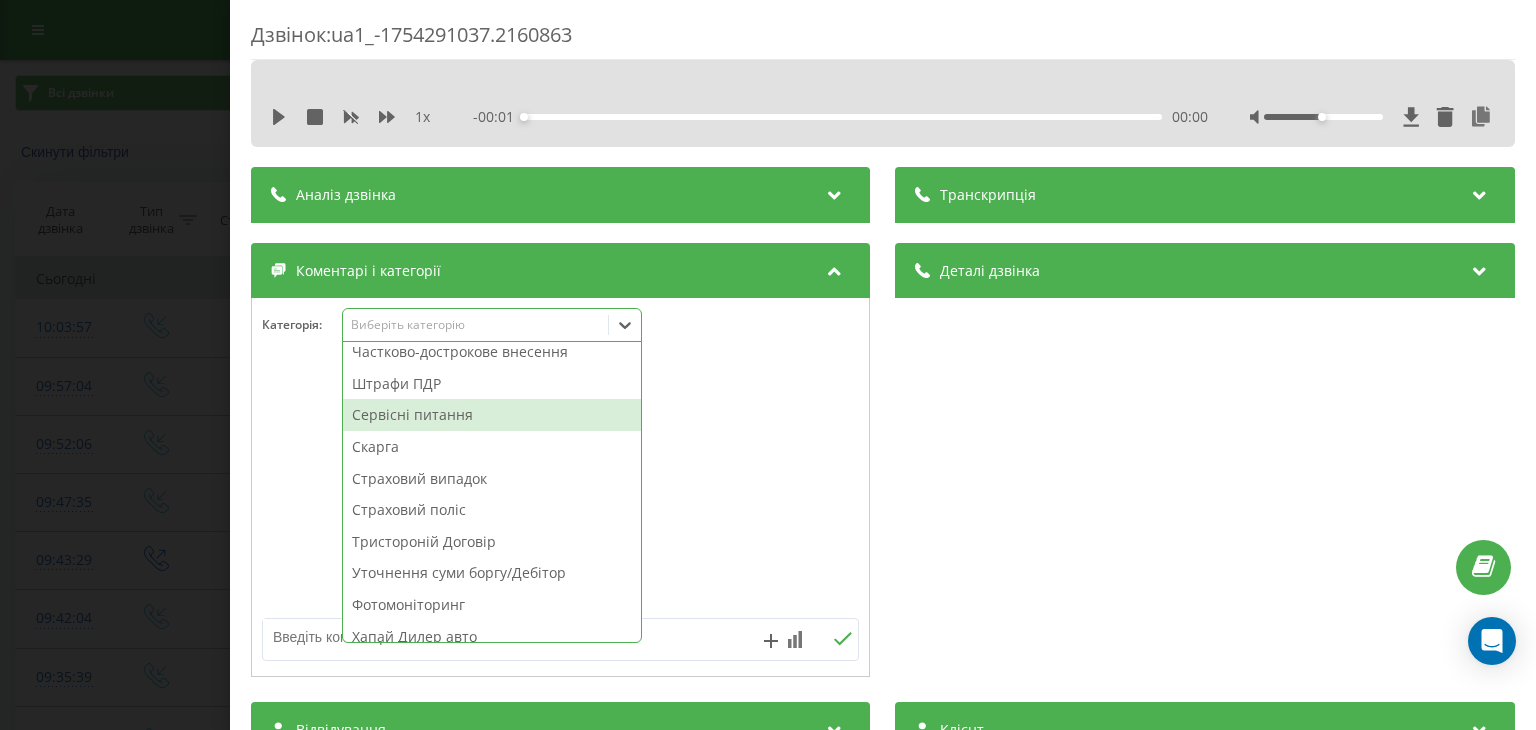 scroll, scrollTop: 1040, scrollLeft: 0, axis: vertical 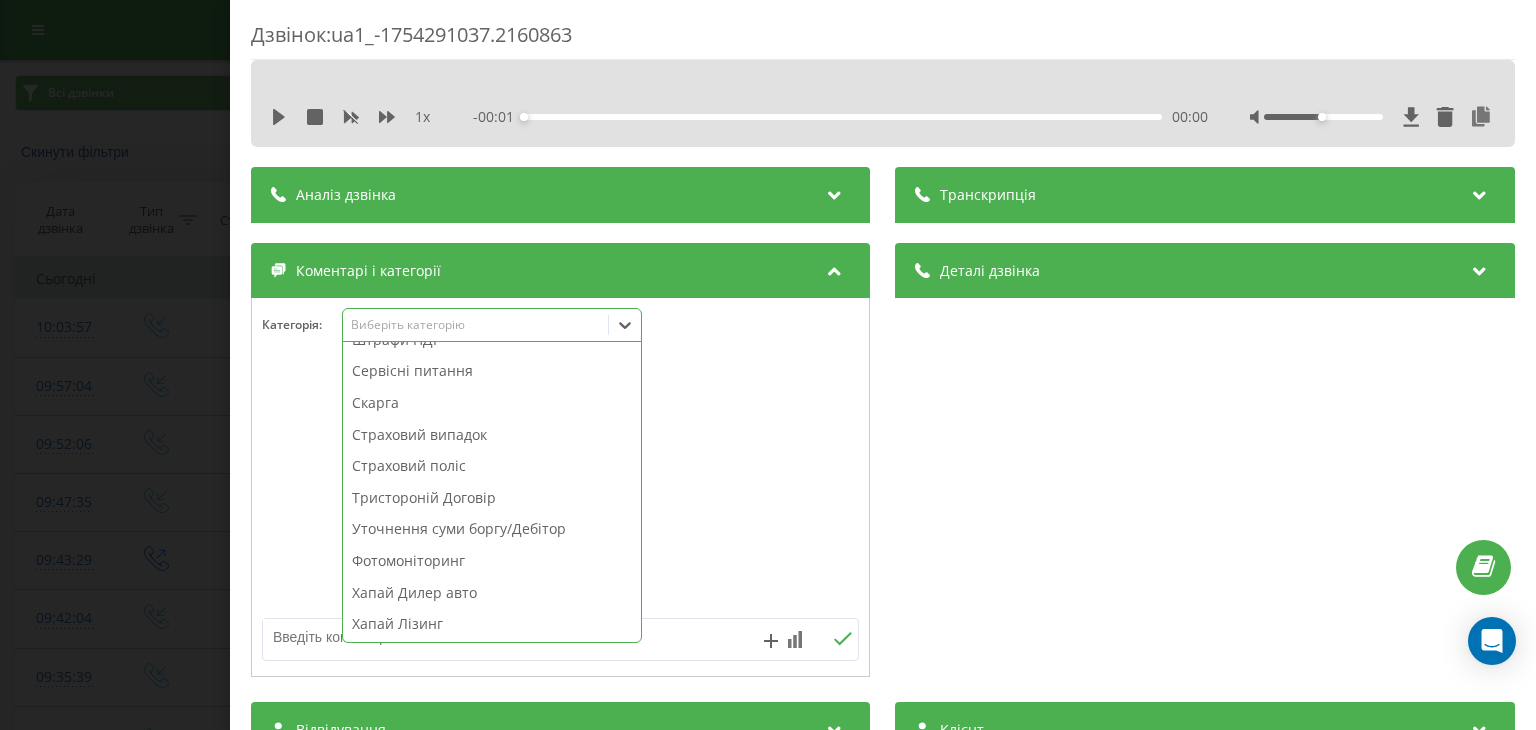 click on "Хапай Дилер авто" at bounding box center (492, 593) 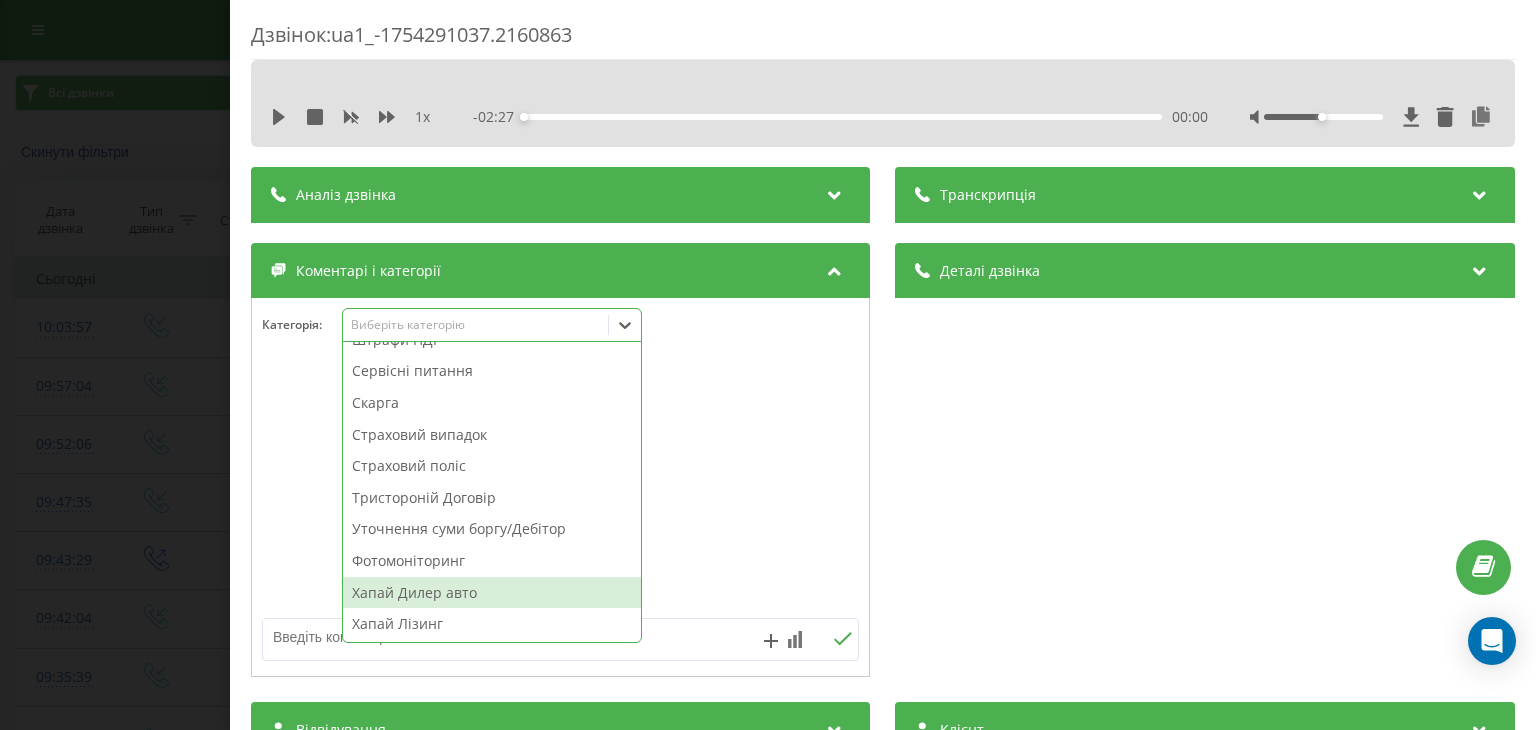 scroll, scrollTop: 1009, scrollLeft: 0, axis: vertical 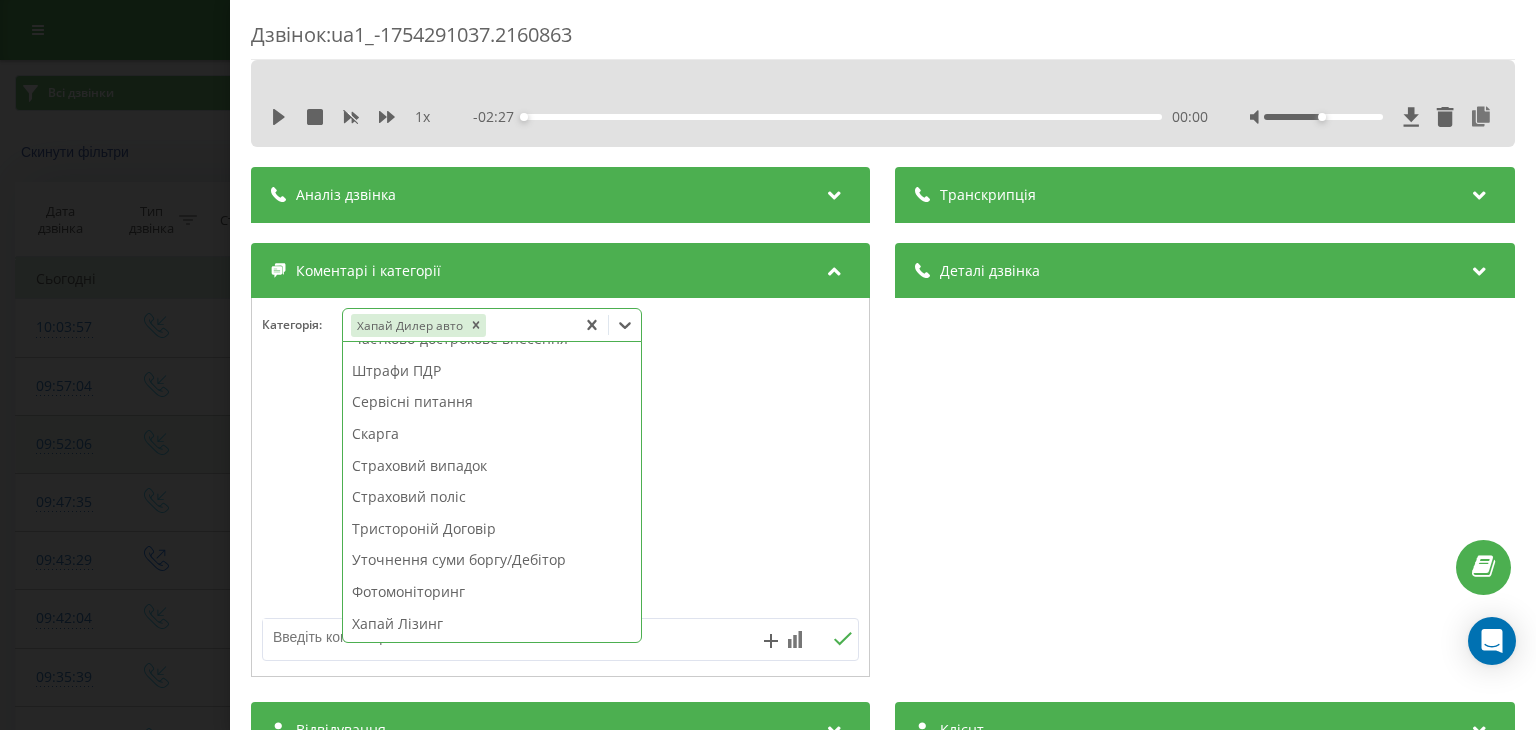 click on "Дзвінок :  ua1_-1754291037.2160863   1 x  - 02:27 00:00   00:00   Транскрипція Для AI-аналізу майбутніх дзвінків  налаштуйте та активуйте профіль на сторінці . Якщо профіль вже є і дзвінок відповідає його умовам, оновіть сторінку через 10 хвилин - AI аналізує поточний дзвінок. Аналіз дзвінка Для AI-аналізу майбутніх дзвінків  налаштуйте та активуйте профіль на сторінці . Якщо профіль вже є і дзвінок відповідає його умовам, оновіть сторінку через 10 хвилин - AI аналізує поточний дзвінок. Деталі дзвінка Загальне Дата дзвінка 2025-08-04 10:03:57 Тип дзвінка Вхідний Статус дзвінка Цільовий 380675018119 :" at bounding box center [768, 365] 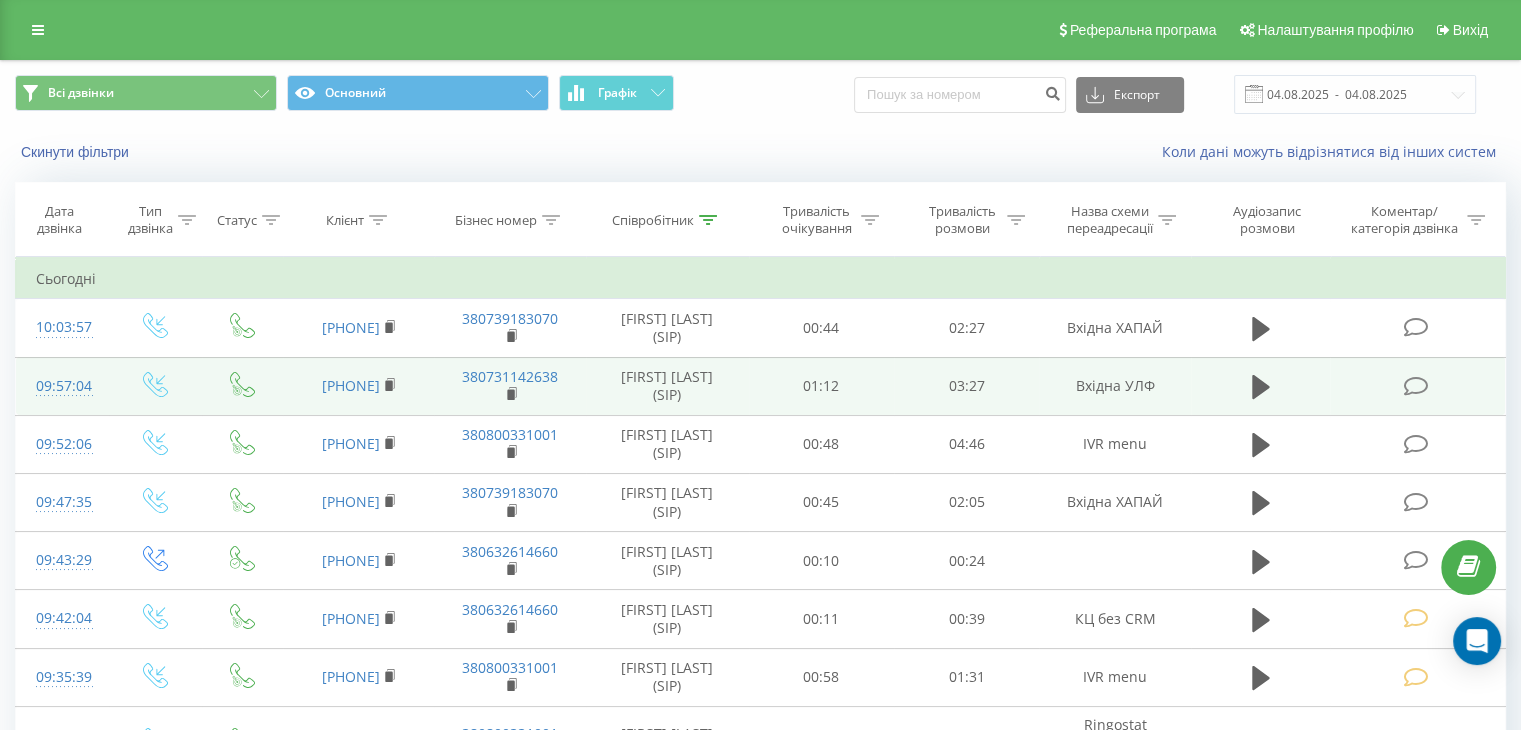 click at bounding box center (1415, 386) 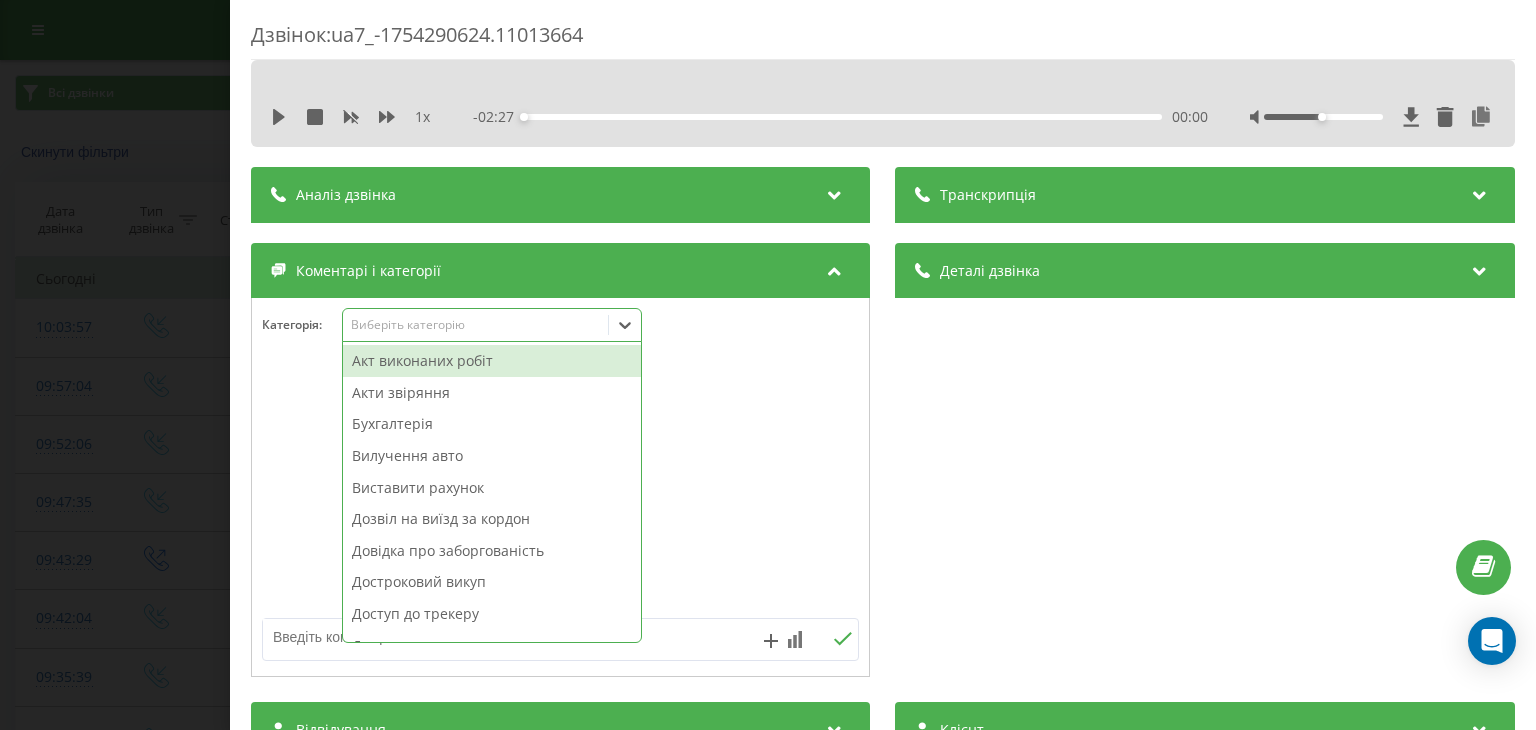 click on "Виберіть категорію" at bounding box center (475, 325) 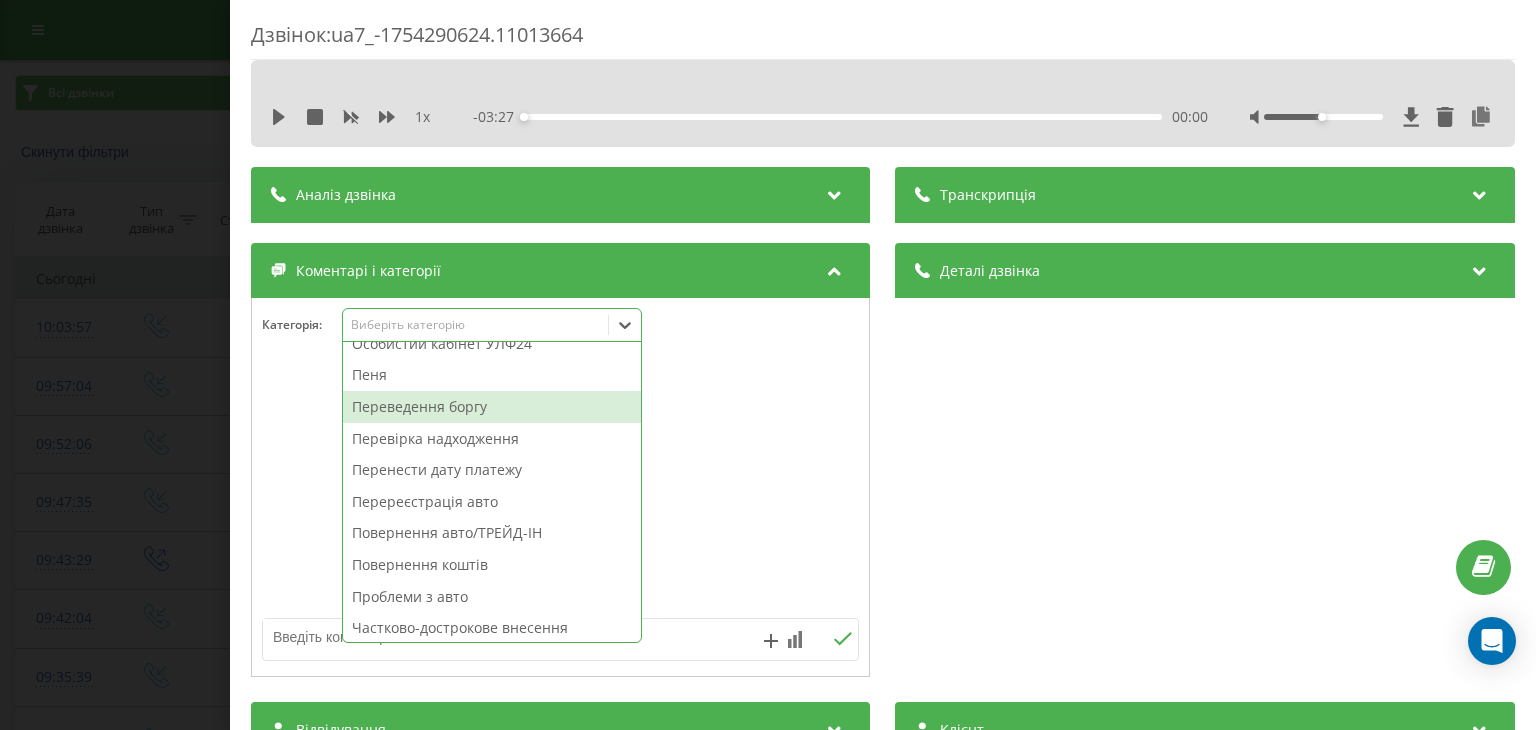scroll, scrollTop: 1040, scrollLeft: 0, axis: vertical 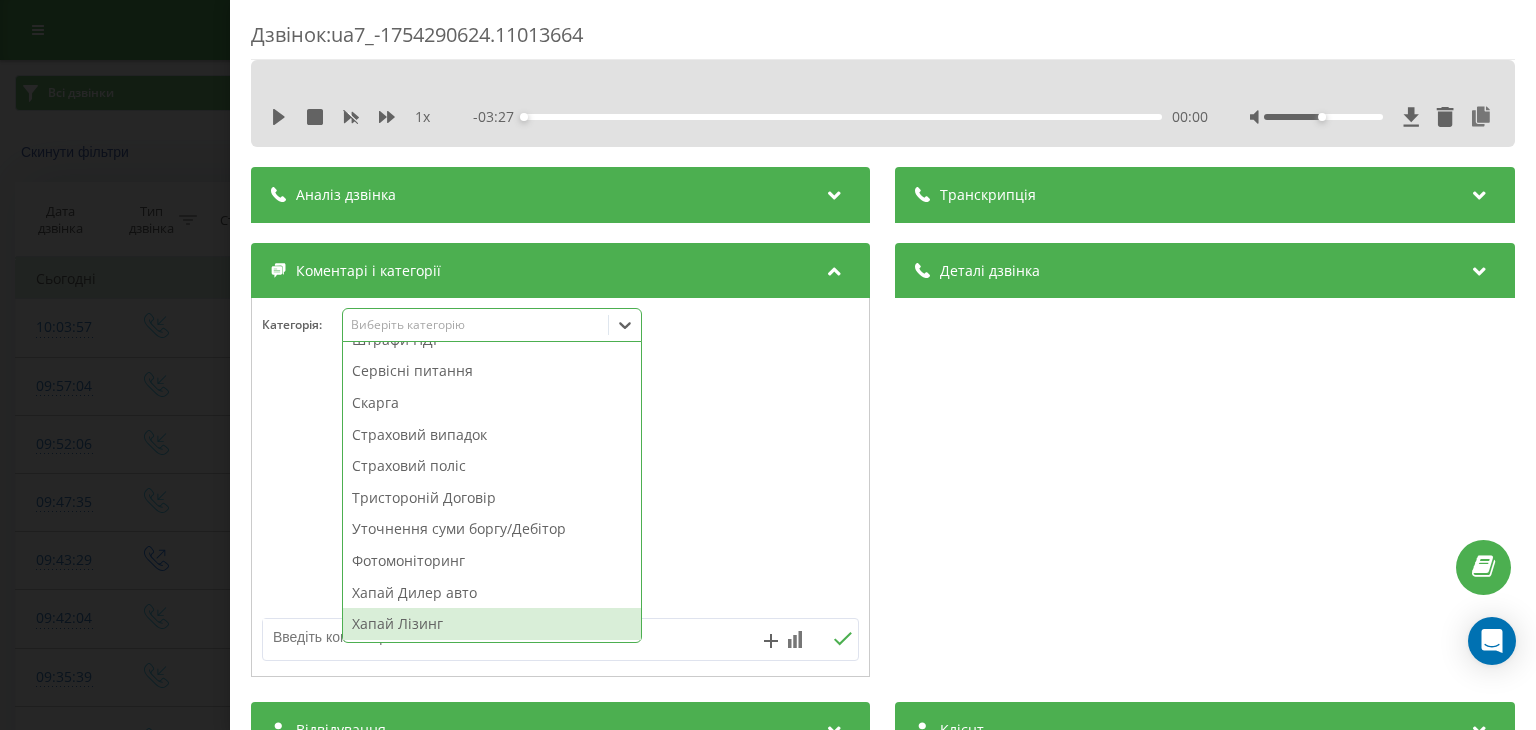 click on "Хапай Лізинг" at bounding box center [492, 624] 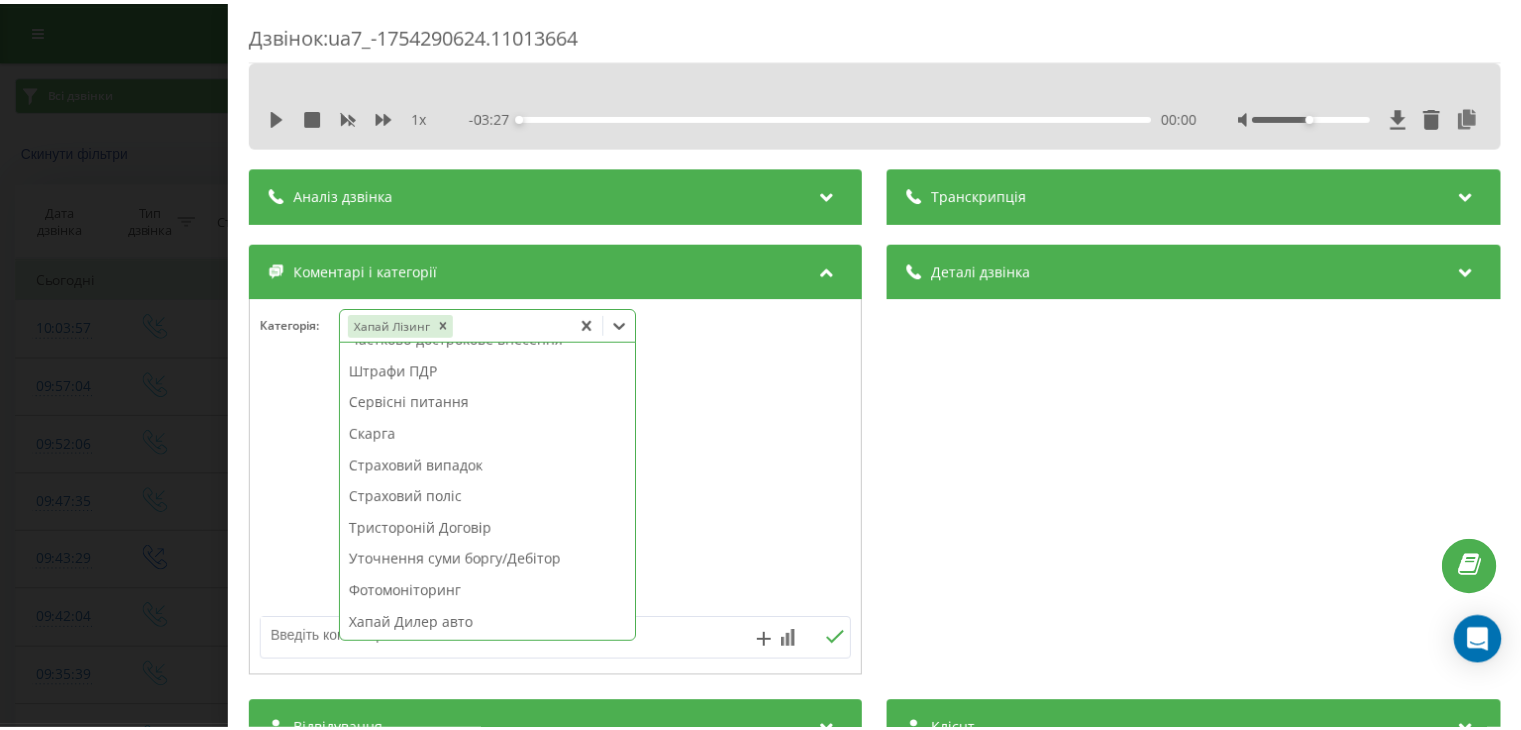 scroll, scrollTop: 1009, scrollLeft: 0, axis: vertical 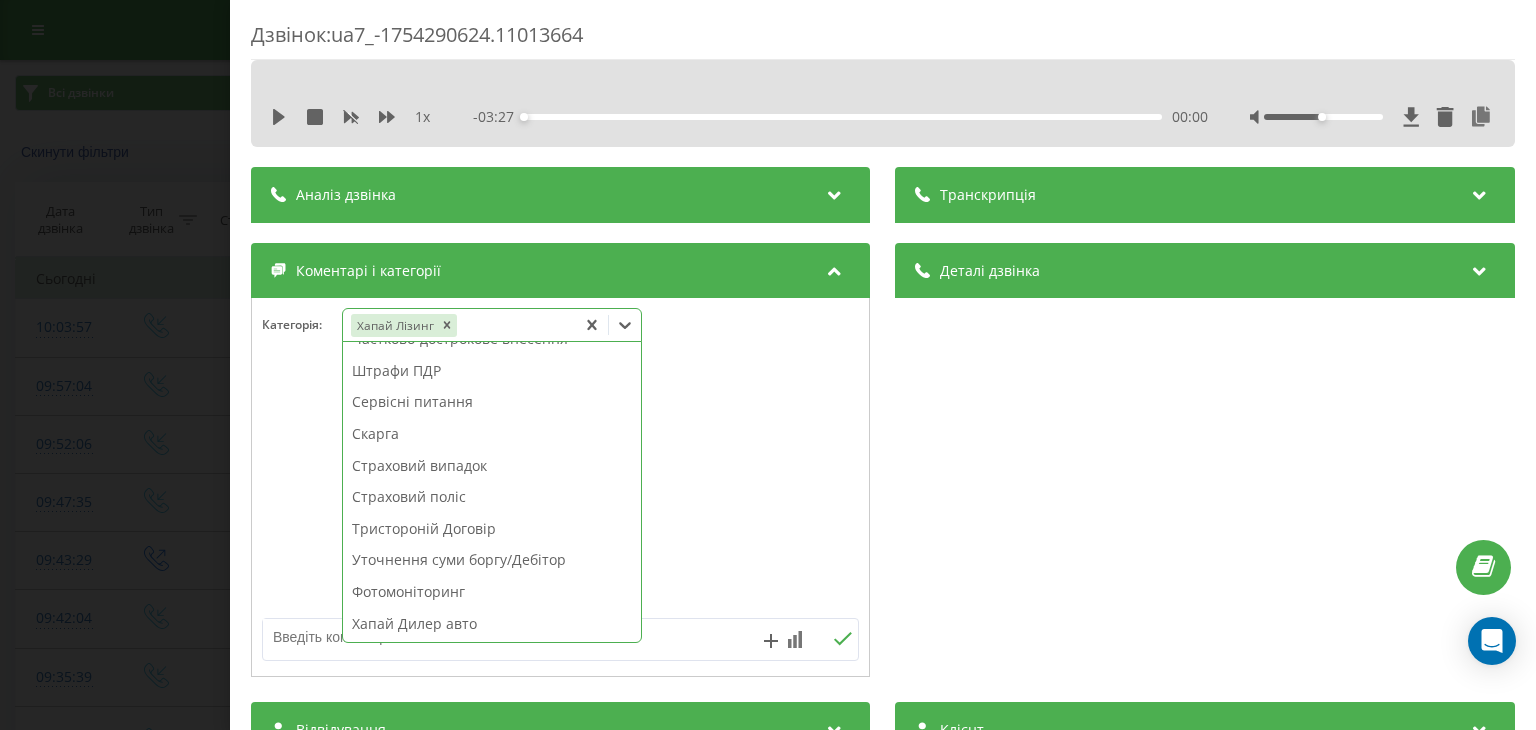 click on "Дзвінок :  ua7_-1754290624.11013664   1 x  - 03:27 00:00   00:00   Транскрипція Для AI-аналізу майбутніх дзвінків  налаштуйте та активуйте профіль на сторінці . Якщо профіль вже є і дзвінок відповідає його умовам, оновіть сторінку через 10 хвилин - AI аналізує поточний дзвінок. Аналіз дзвінка Для AI-аналізу майбутніх дзвінків  налаштуйте та активуйте профіль на сторінці . Якщо профіль вже є і дзвінок відповідає його умовам, оновіть сторінку через 10 хвилин - AI аналізує поточний дзвінок. Деталі дзвінка Загальне Дата дзвінка 2025-08-04 09:57:04 Тип дзвінка Вхідний Статус дзвінка Цільовий 380985102910 :" at bounding box center [768, 365] 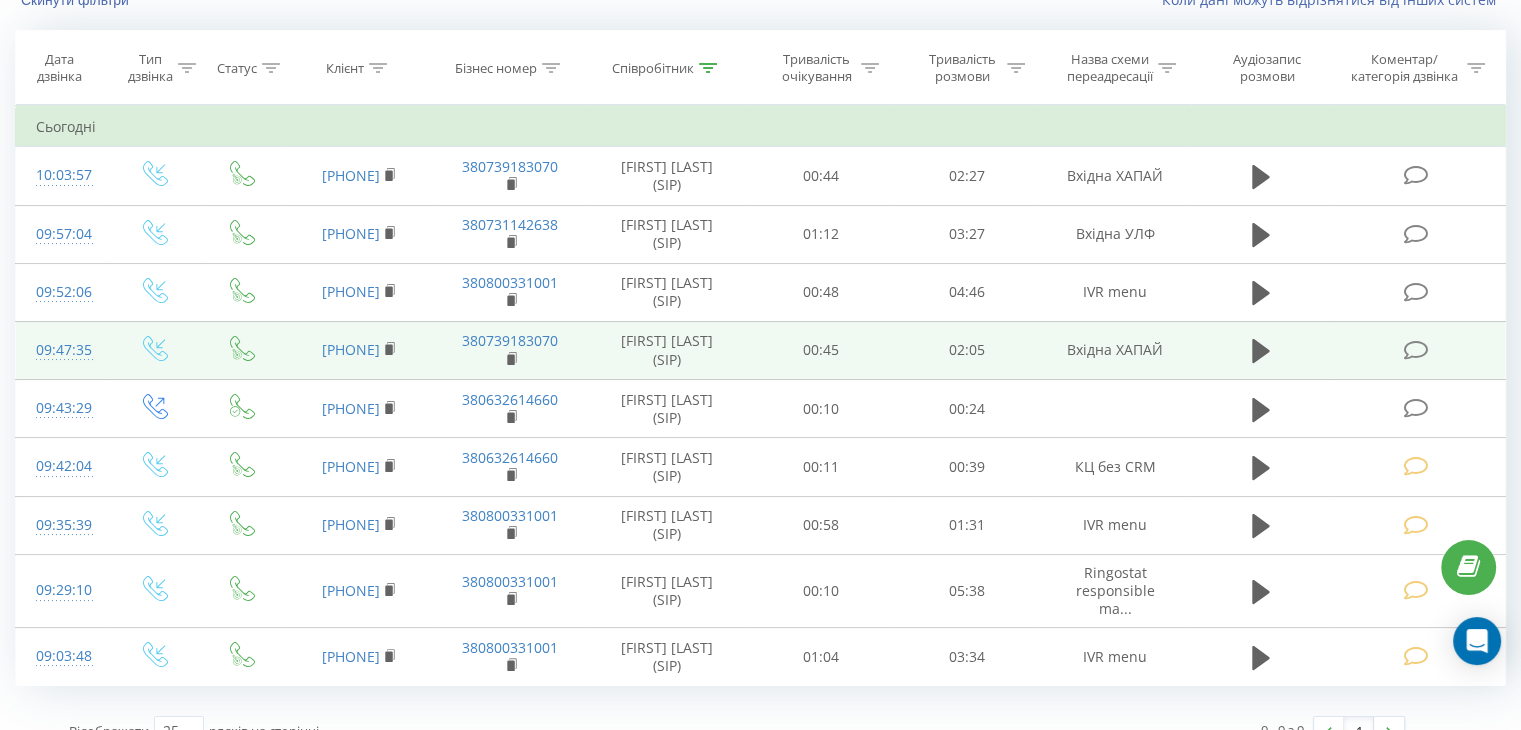 scroll, scrollTop: 180, scrollLeft: 0, axis: vertical 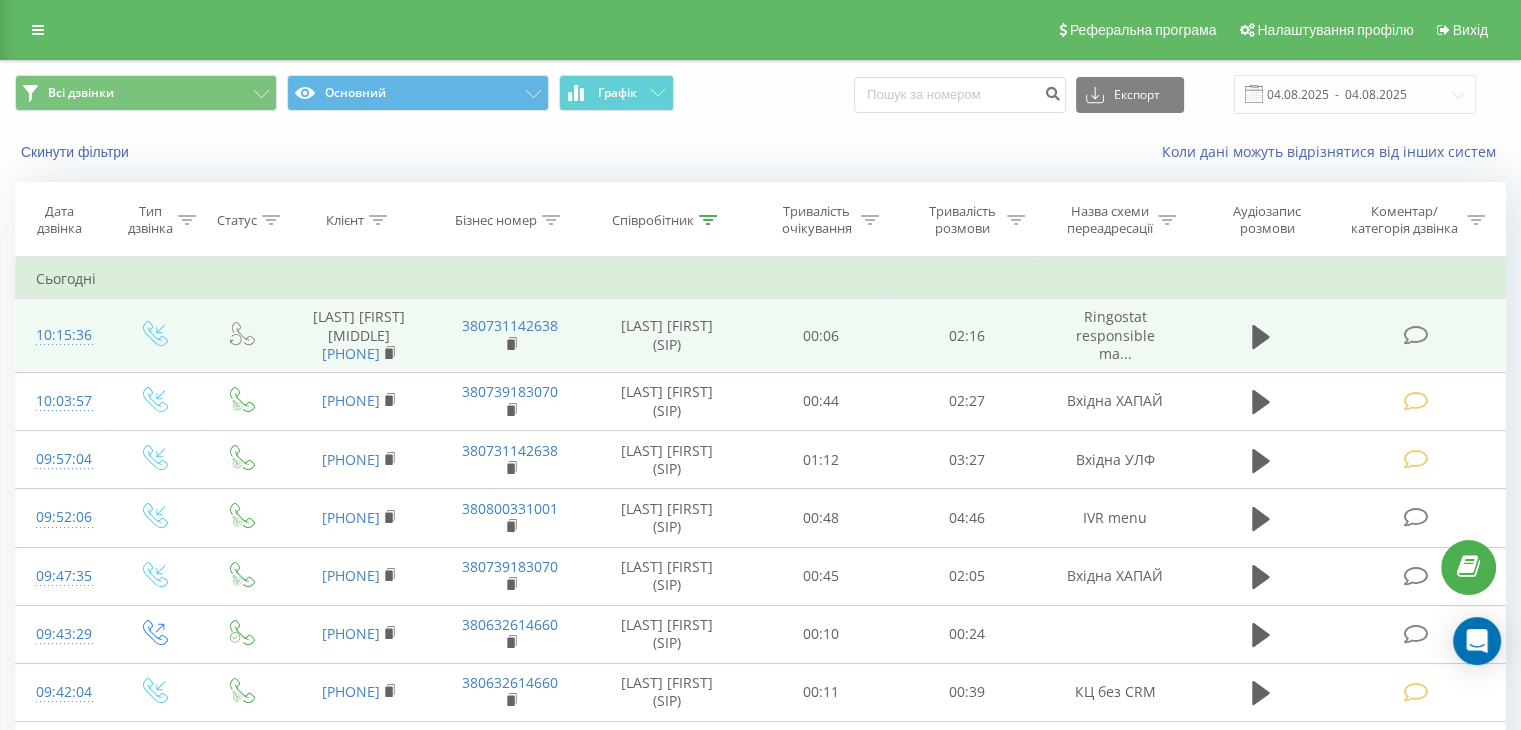 click at bounding box center [1415, 335] 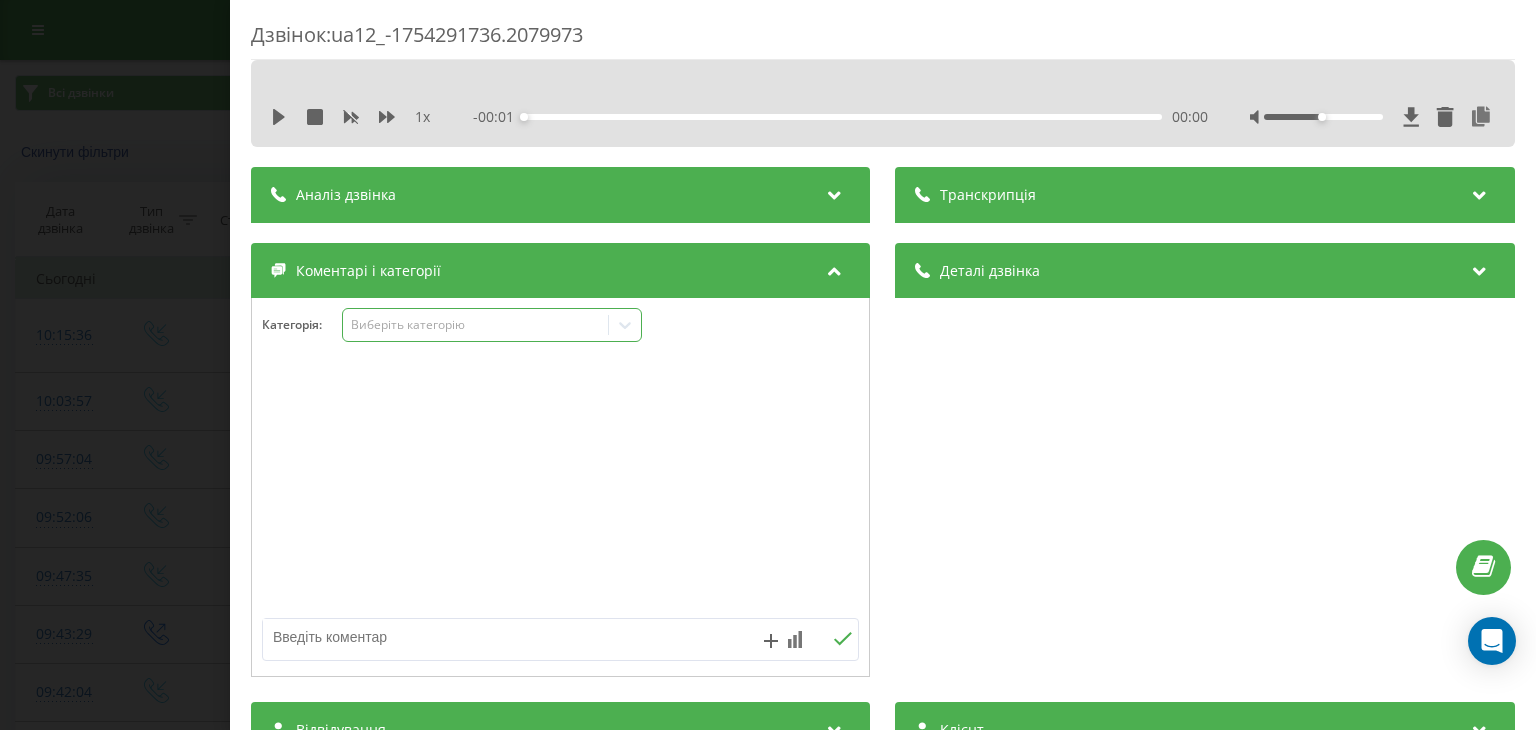 click on "Виберіть категорію" at bounding box center (476, 325) 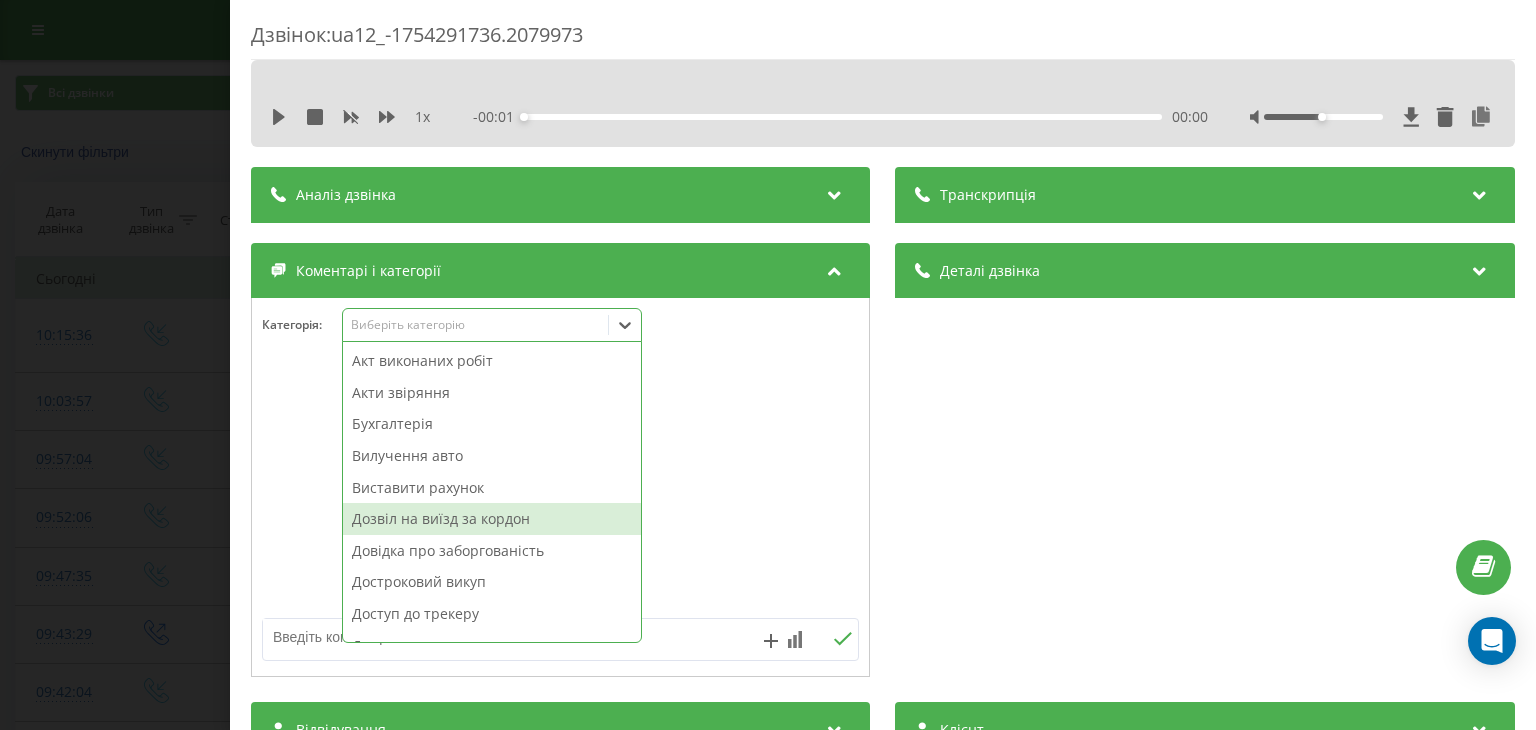 click on "Дозвіл на виїзд за кордон" at bounding box center (492, 519) 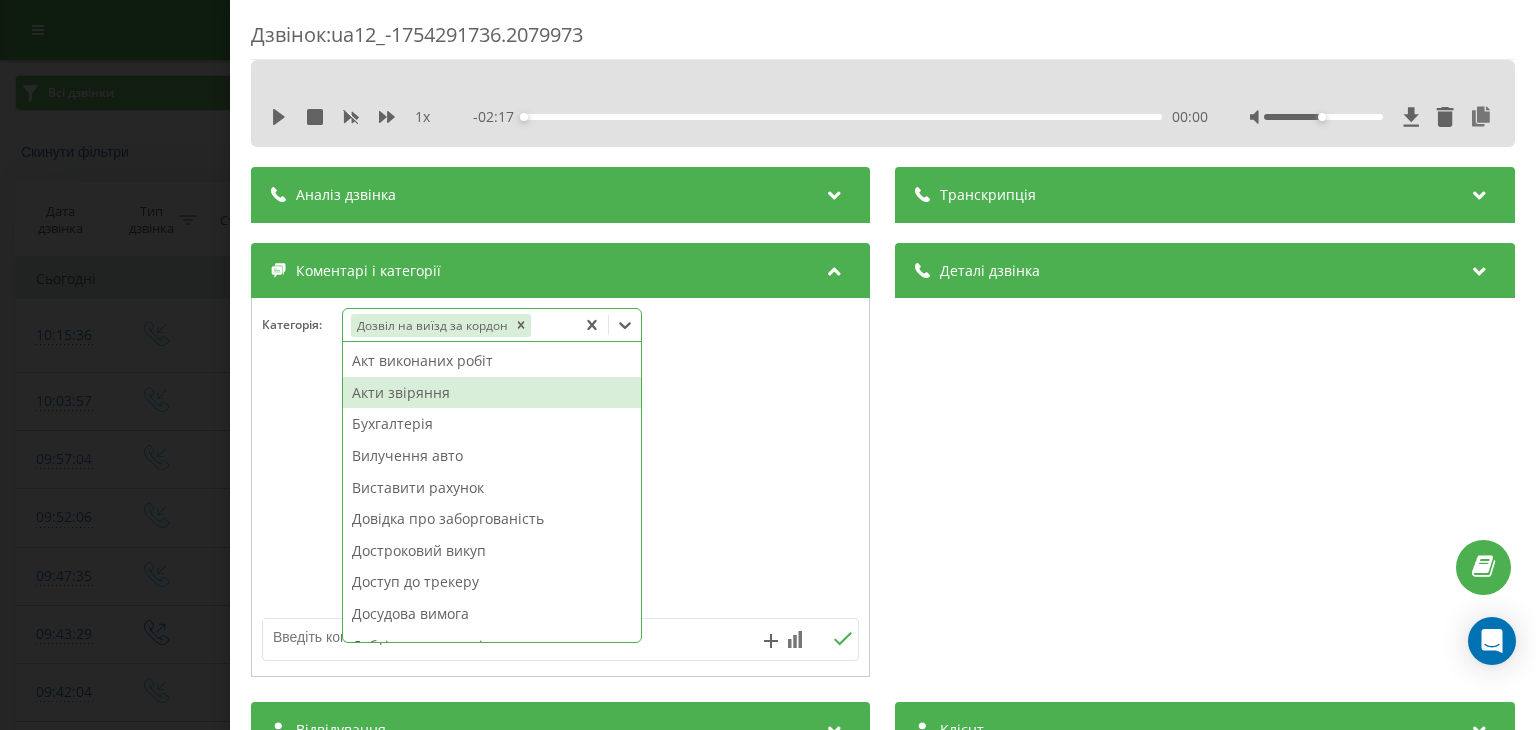 click on "Дзвінок :  ua12_-1754291736.2079973   1 x  - 02:17 00:00   00:00   Транскрипція Для AI-аналізу майбутніх дзвінків  налаштуйте та активуйте профіль на сторінці . Якщо профіль вже є і дзвінок відповідає його умовам, оновіть сторінку через 10 хвилин - AI аналізує поточний дзвінок. Аналіз дзвінка Для AI-аналізу майбутніх дзвінків  налаштуйте та активуйте профіль на сторінці . Якщо профіль вже є і дзвінок відповідає його умовам, оновіть сторінку через 10 хвилин - AI аналізує поточний дзвінок. Деталі дзвінка Загальне Дата дзвінка [DATE] [TIME] Тип дзвінка Вхідний Статус дзвінка Повторний [PHONE]" at bounding box center [768, 365] 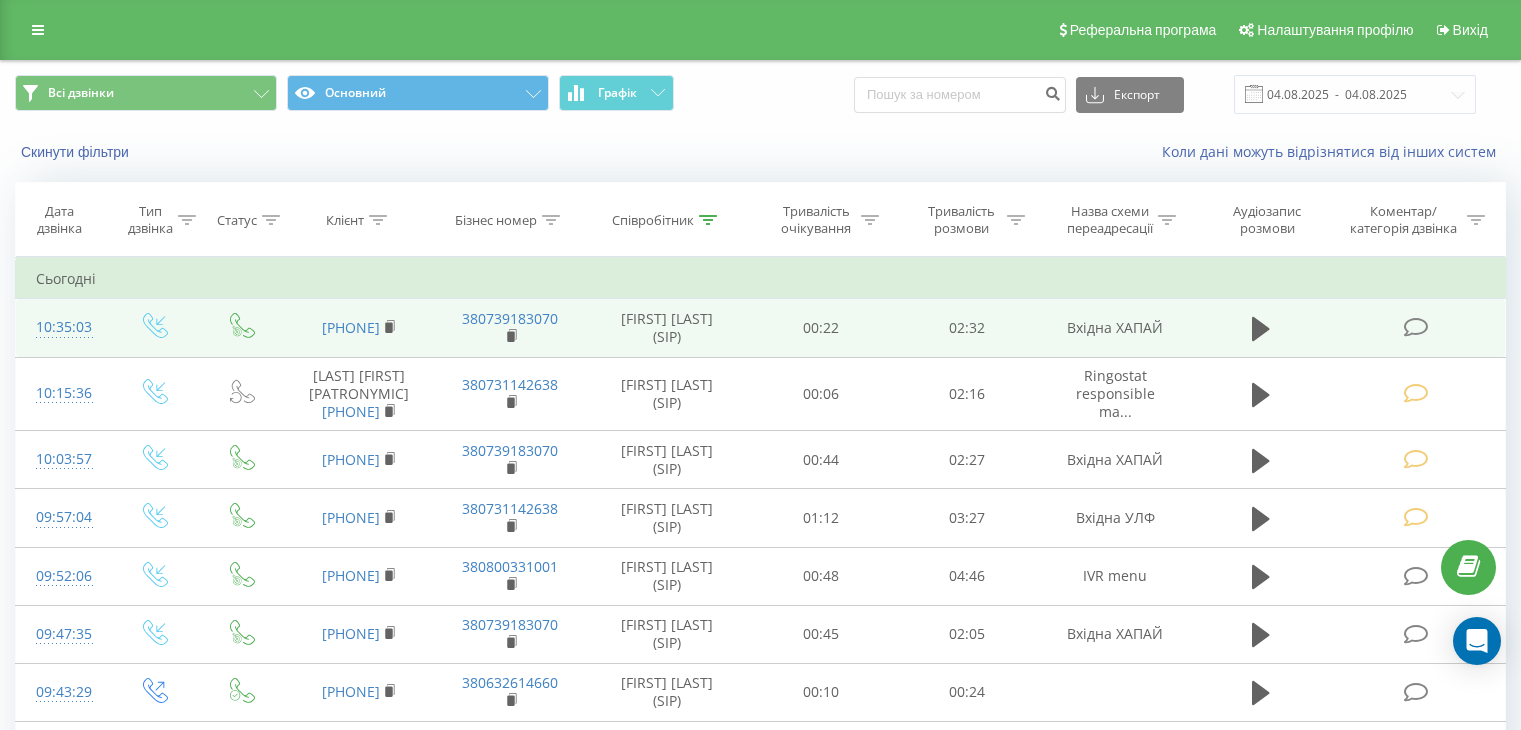 scroll, scrollTop: 0, scrollLeft: 0, axis: both 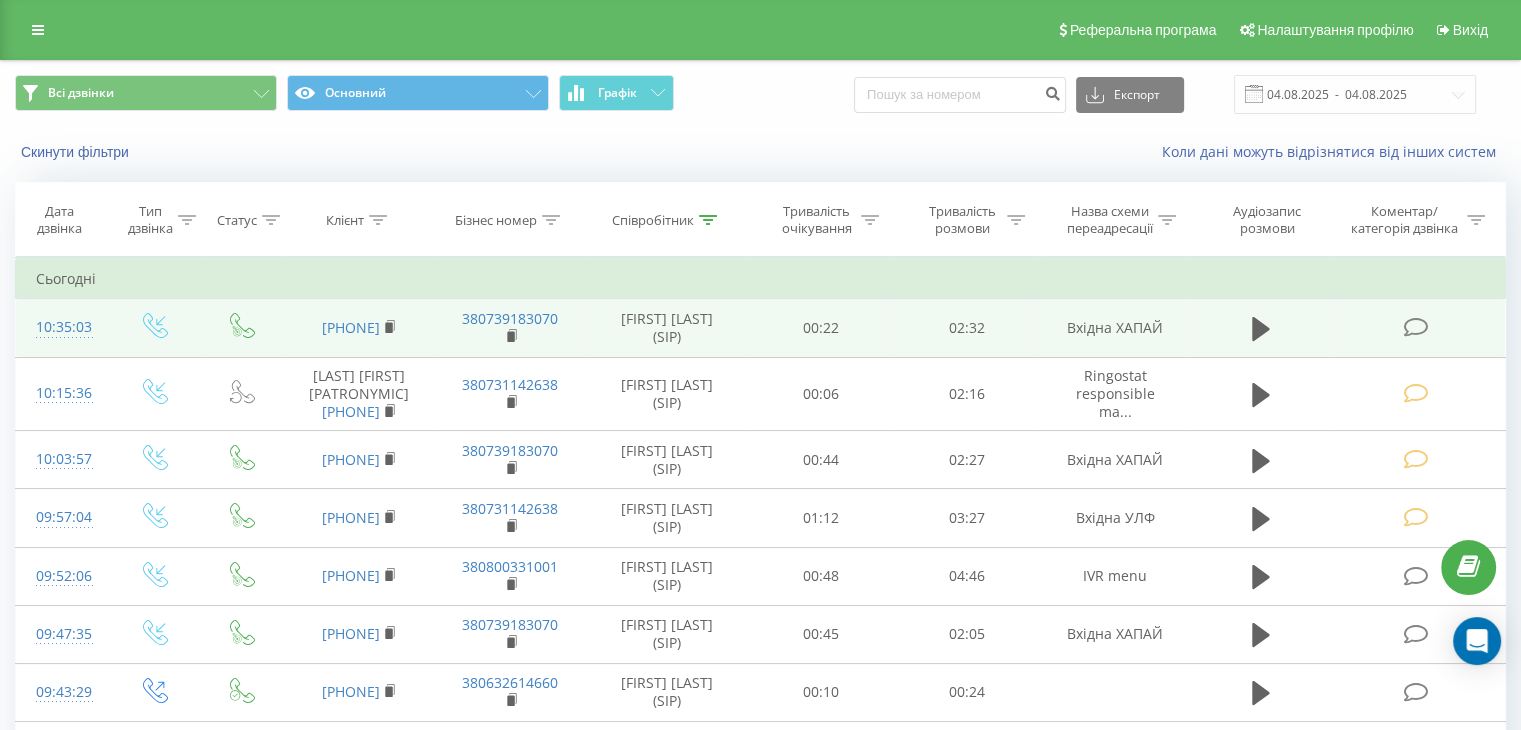 click at bounding box center (1415, 327) 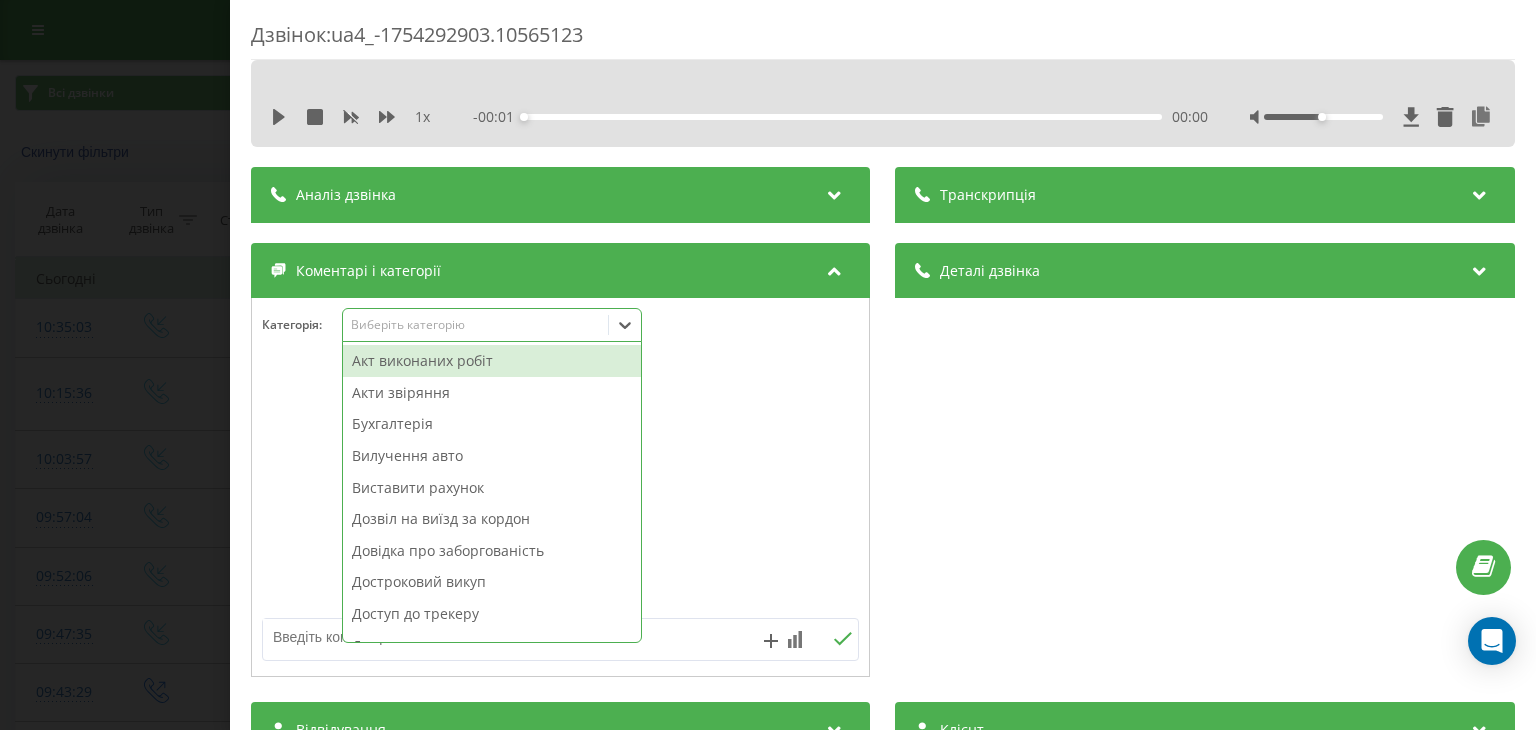 click on "Виберіть категорію" at bounding box center [476, 325] 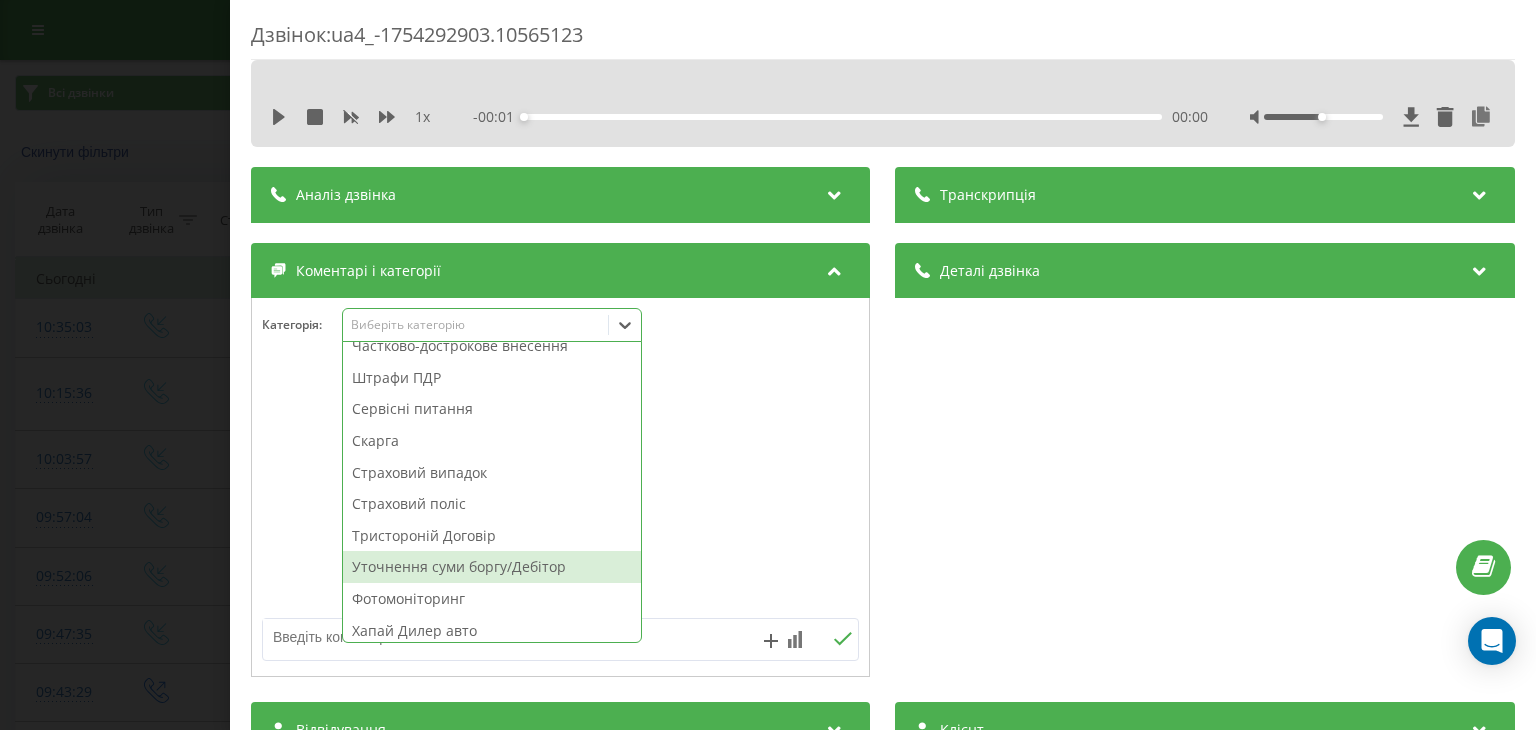 scroll, scrollTop: 1040, scrollLeft: 0, axis: vertical 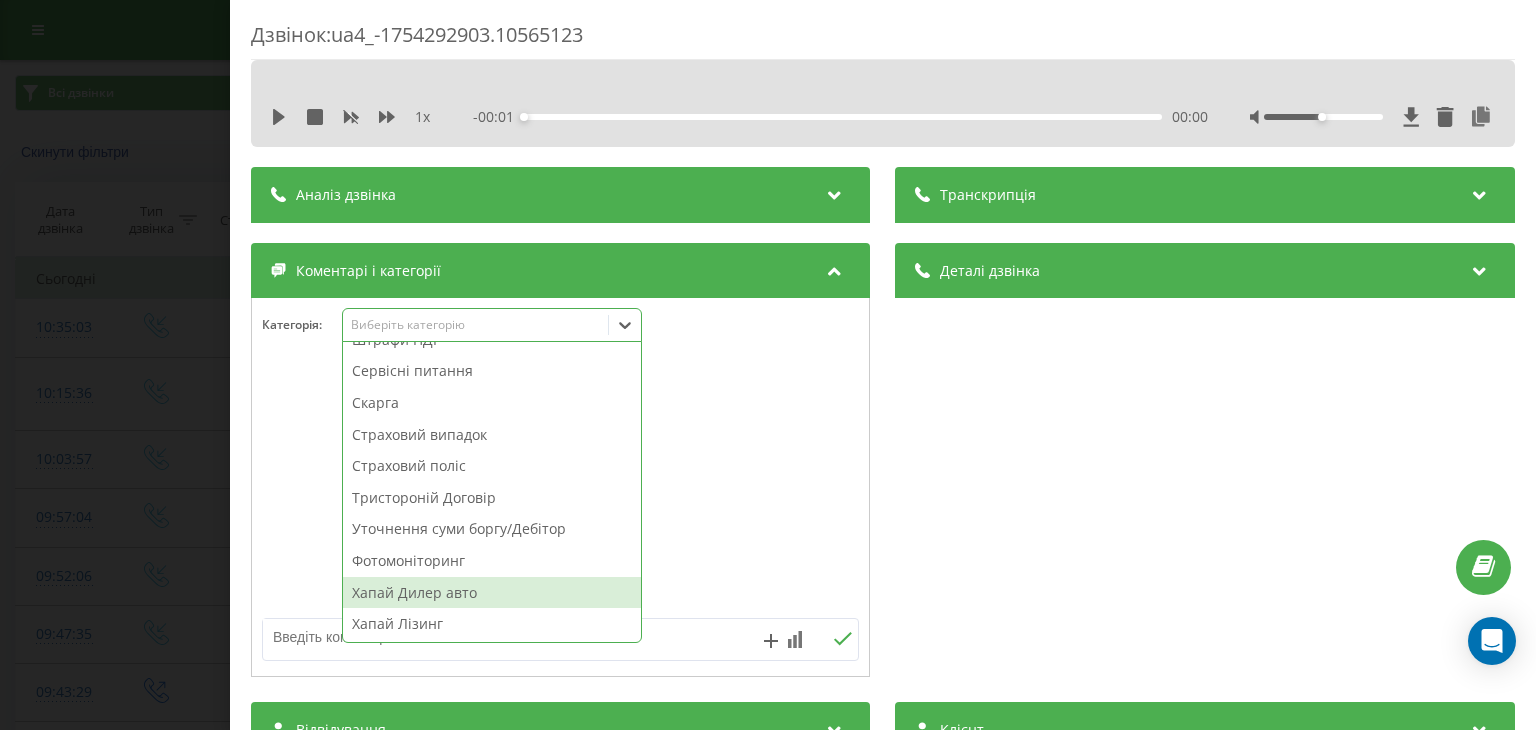 click on "Хапай Дилер авто" at bounding box center [492, 593] 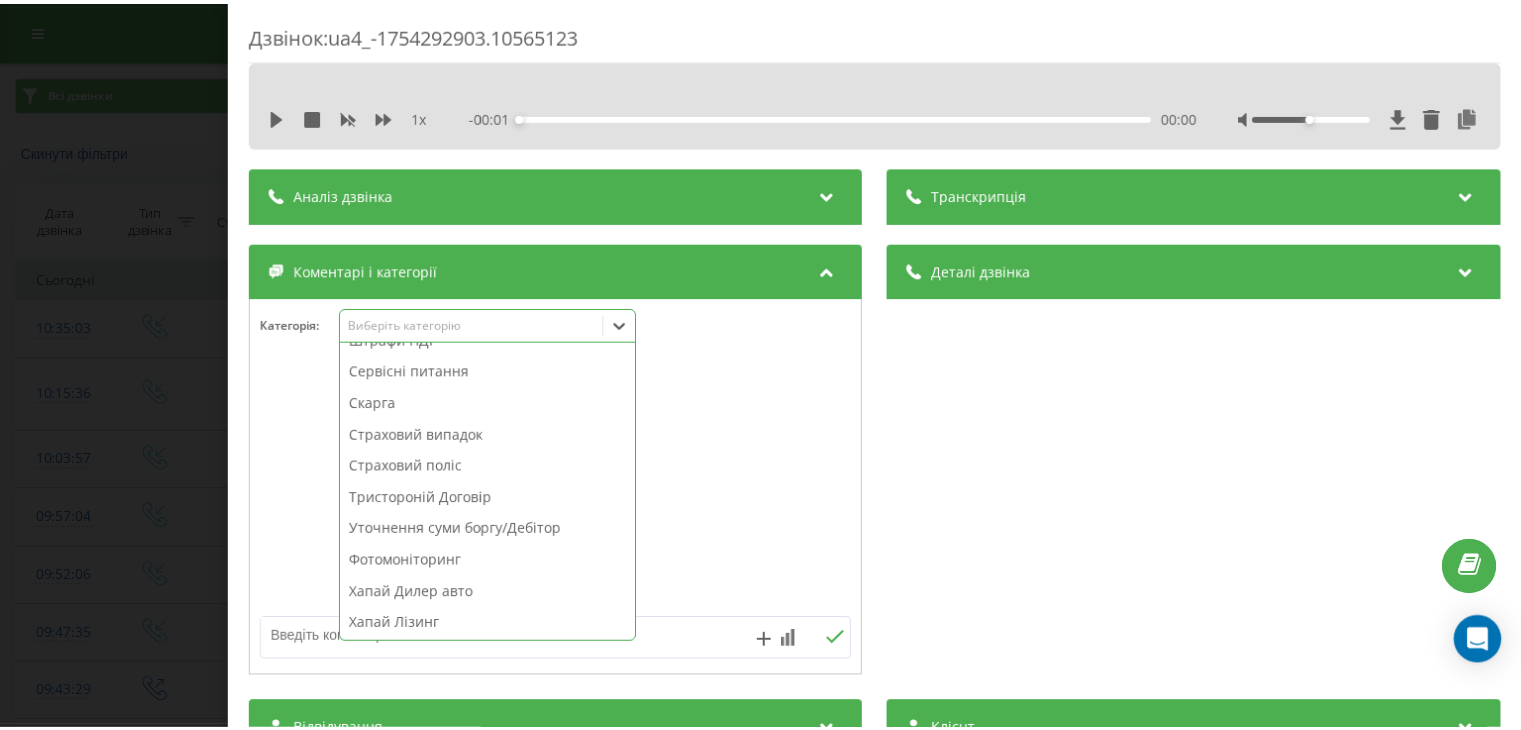 scroll, scrollTop: 1009, scrollLeft: 0, axis: vertical 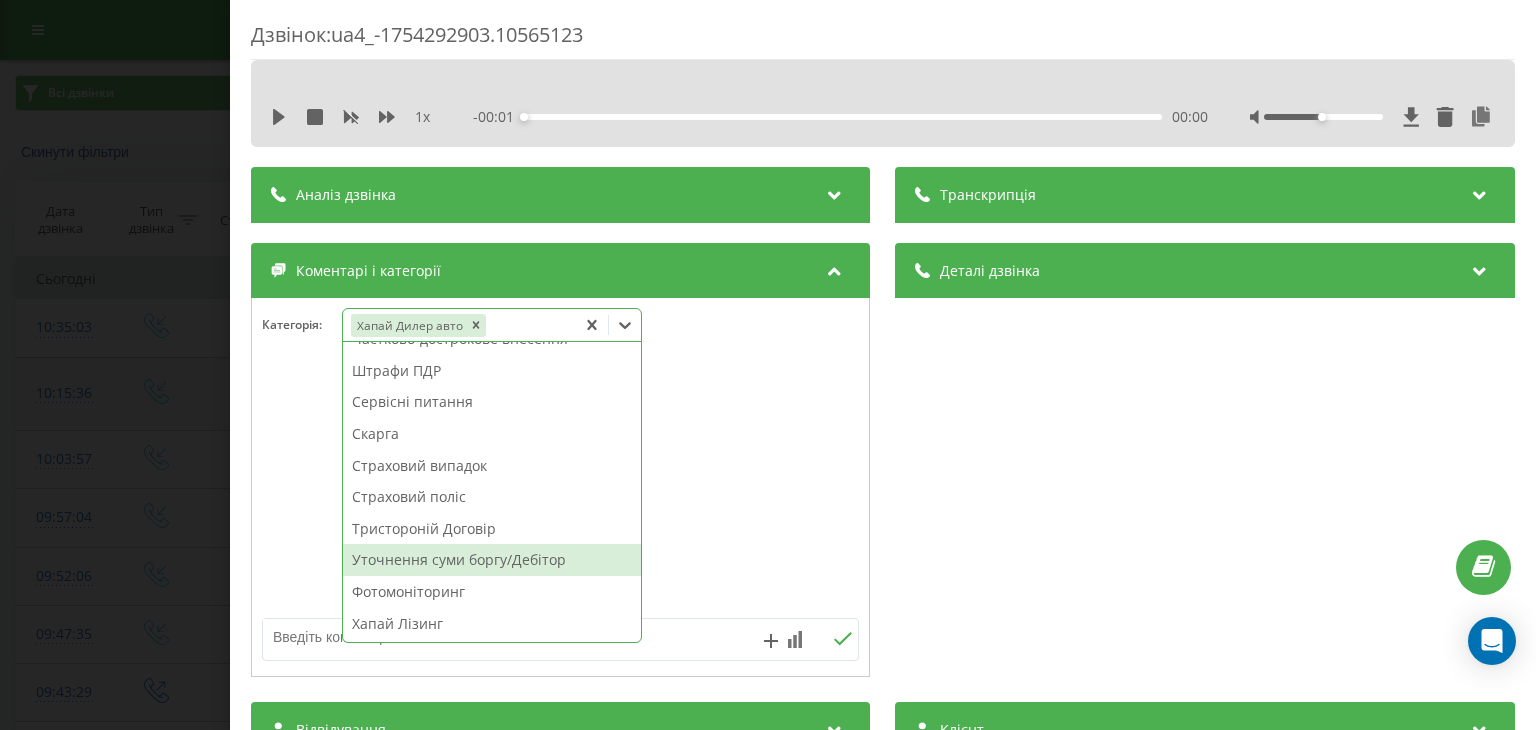 click on "Дзвінок :  ua4_-1754292903.10565123   1 x  - 00:01 00:00   00:00   Транскрипція Для AI-аналізу майбутніх дзвінків  налаштуйте та активуйте профіль на сторінці . Якщо профіль вже є і дзвінок відповідає його умовам, оновіть сторінку через 10 хвилин - AI аналізує поточний дзвінок. Аналіз дзвінка Для AI-аналізу майбутніх дзвінків  налаштуйте та активуйте профіль на сторінці . Якщо профіль вже є і дзвінок відповідає його умовам, оновіть сторінку через 10 хвилин - AI аналізує поточний дзвінок. Деталі дзвінка Загальне Дата дзвінка 2025-08-04 10:35:03 Тип дзвінка Вхідний Статус дзвінка Цільовий 380632900798 :" at bounding box center (768, 365) 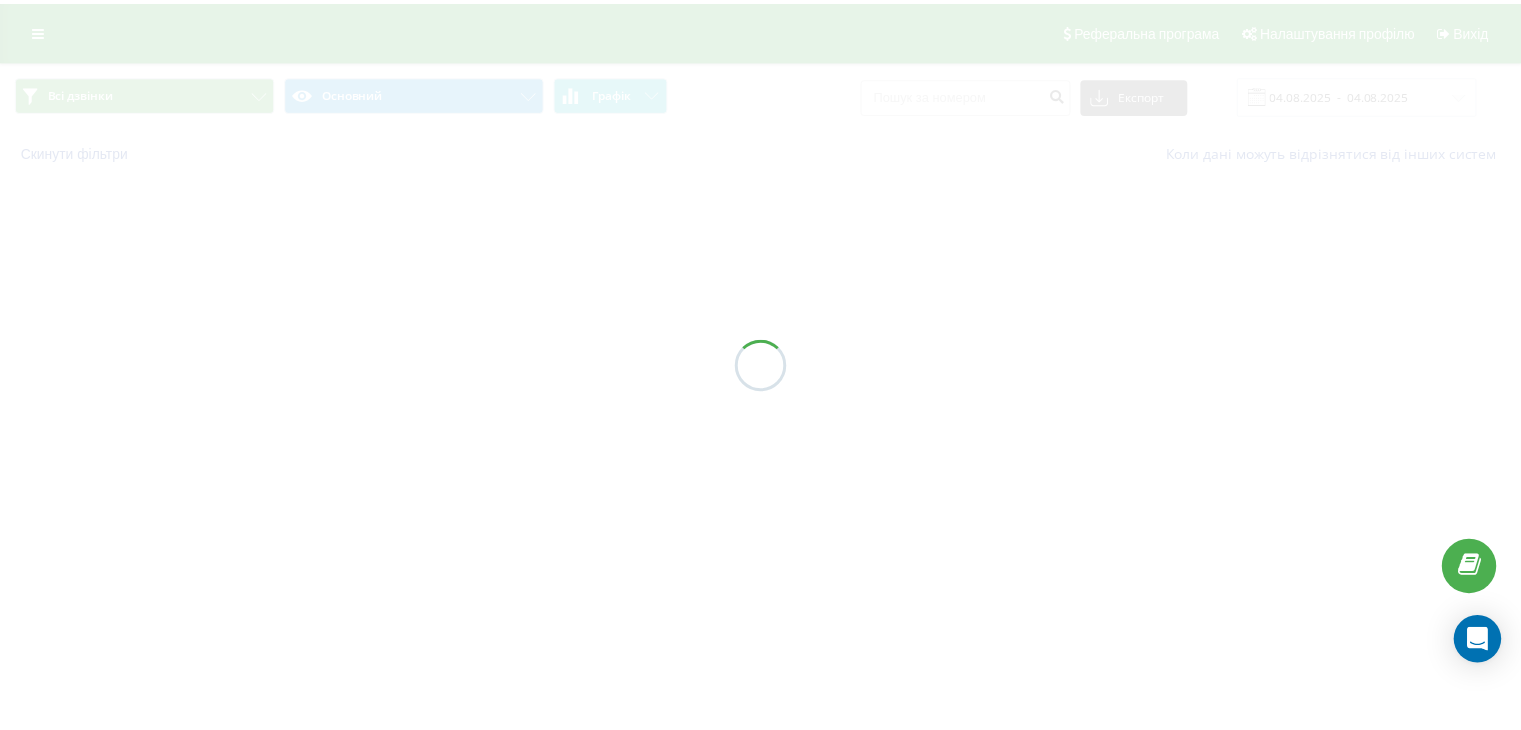 scroll, scrollTop: 0, scrollLeft: 0, axis: both 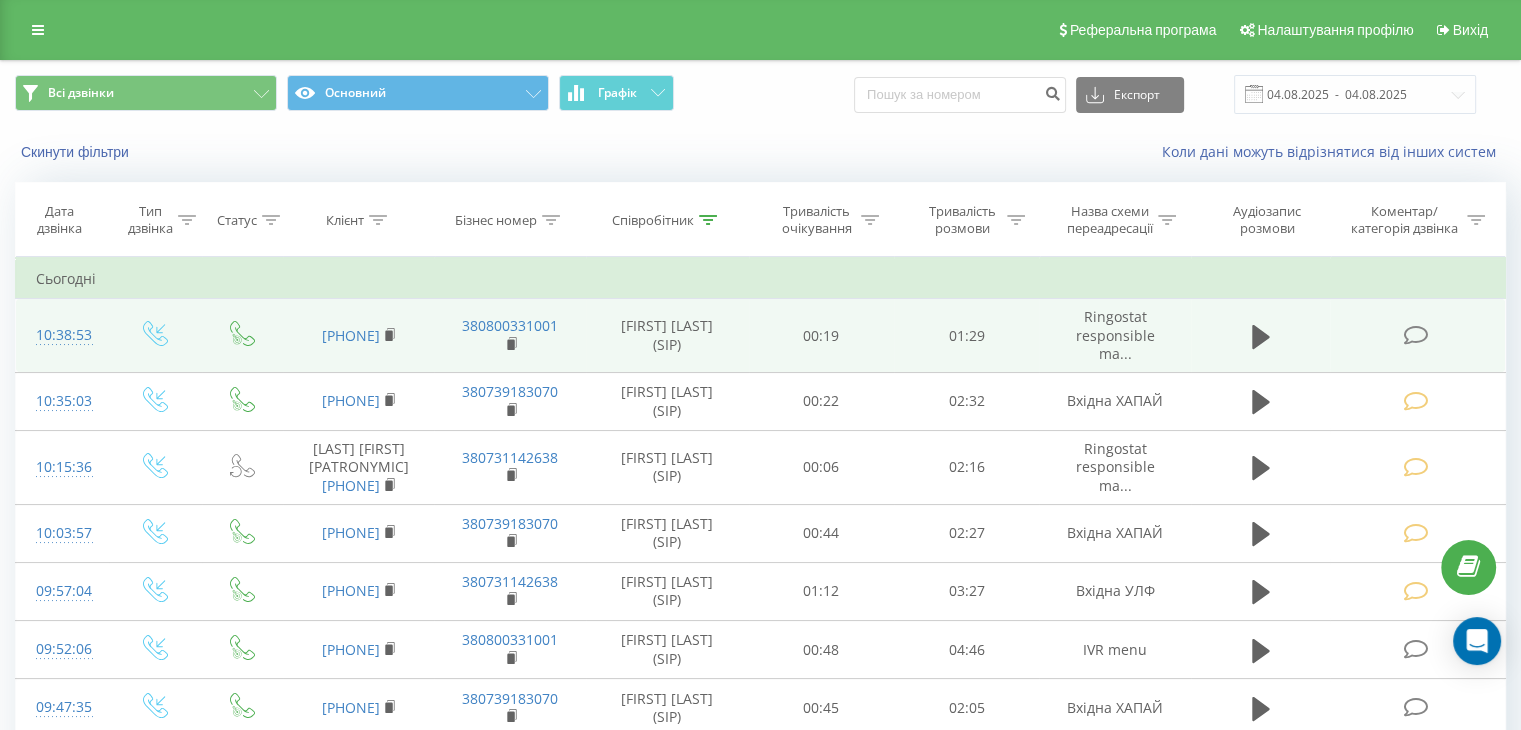 click at bounding box center [1415, 335] 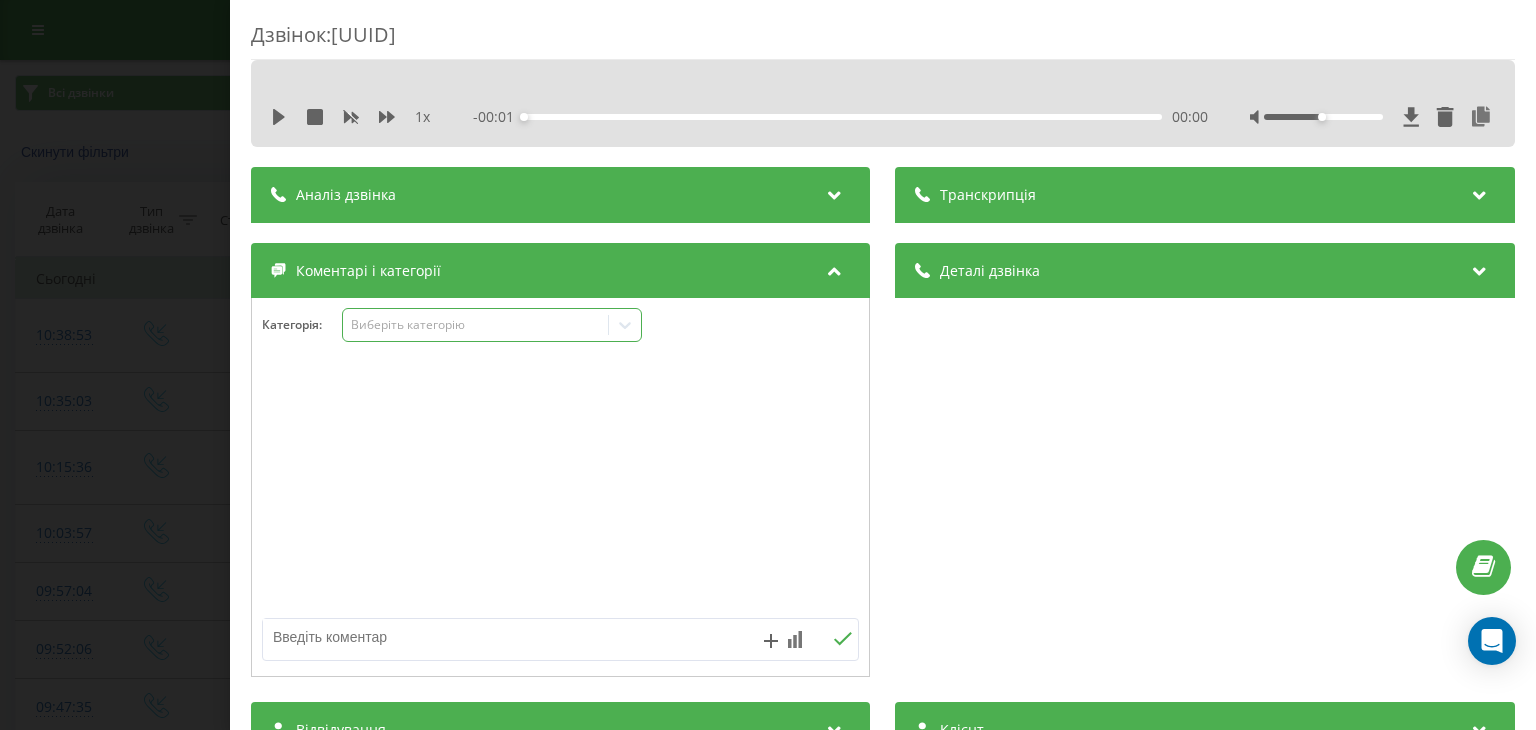 click on "Виберіть категорію" at bounding box center [476, 325] 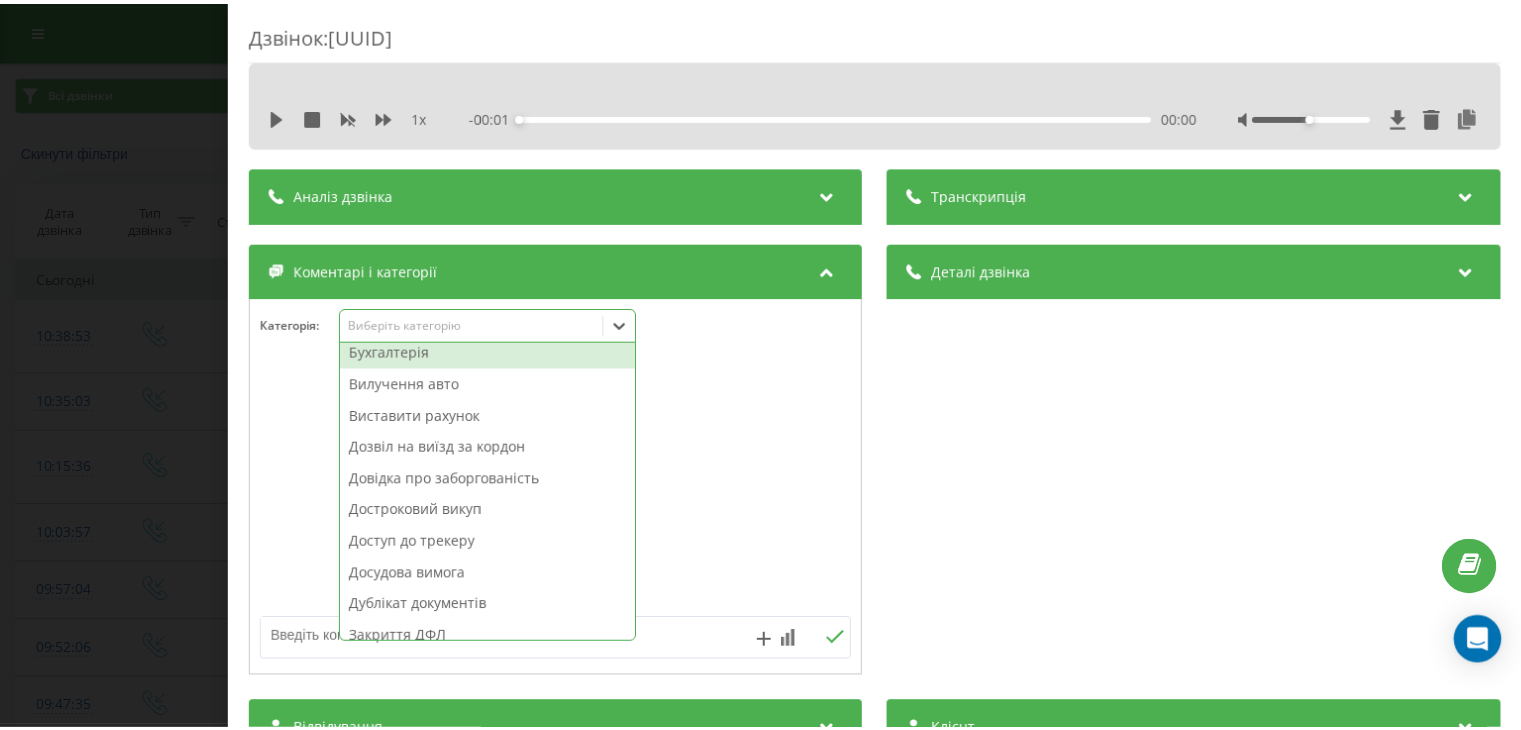 scroll, scrollTop: 100, scrollLeft: 0, axis: vertical 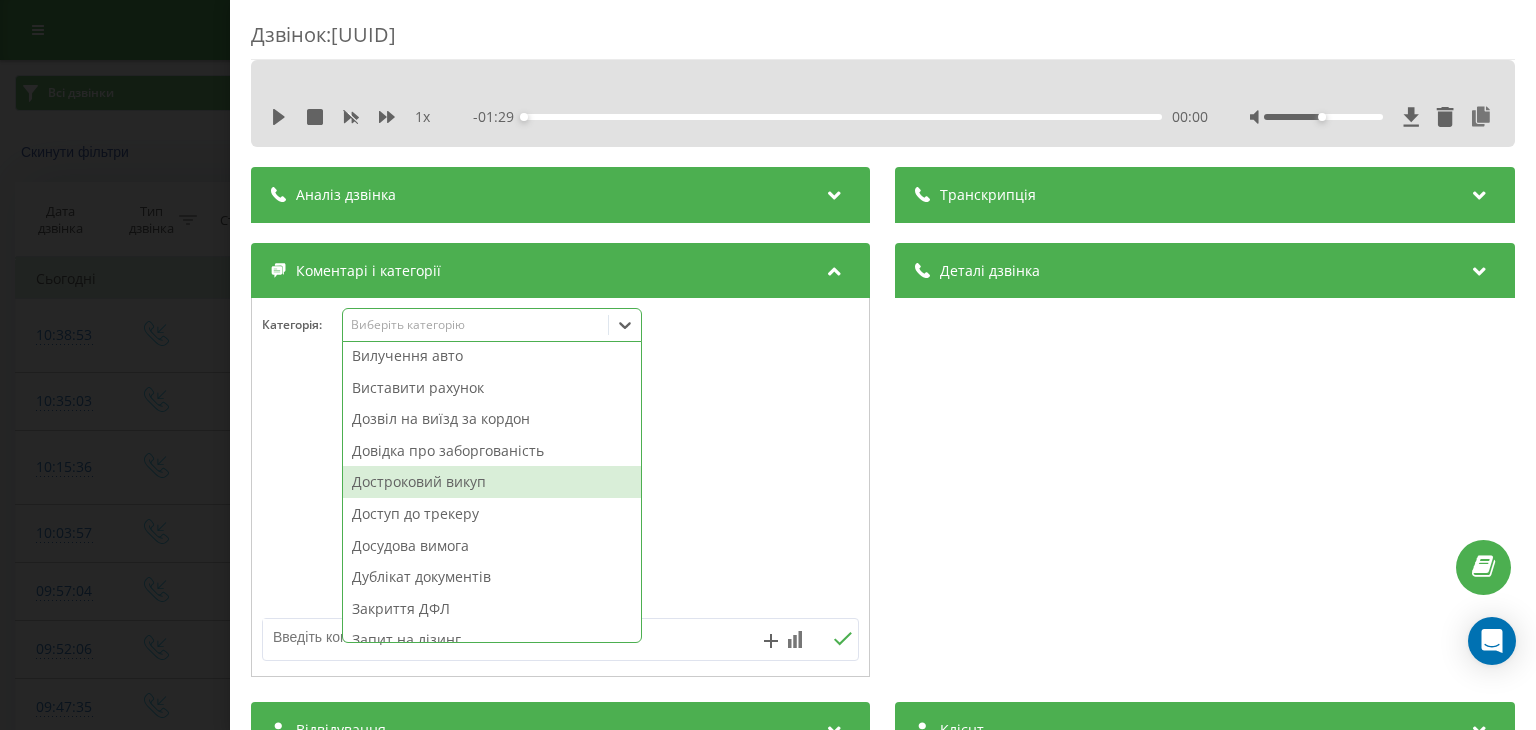 click on "Достроковий викуп" at bounding box center [492, 482] 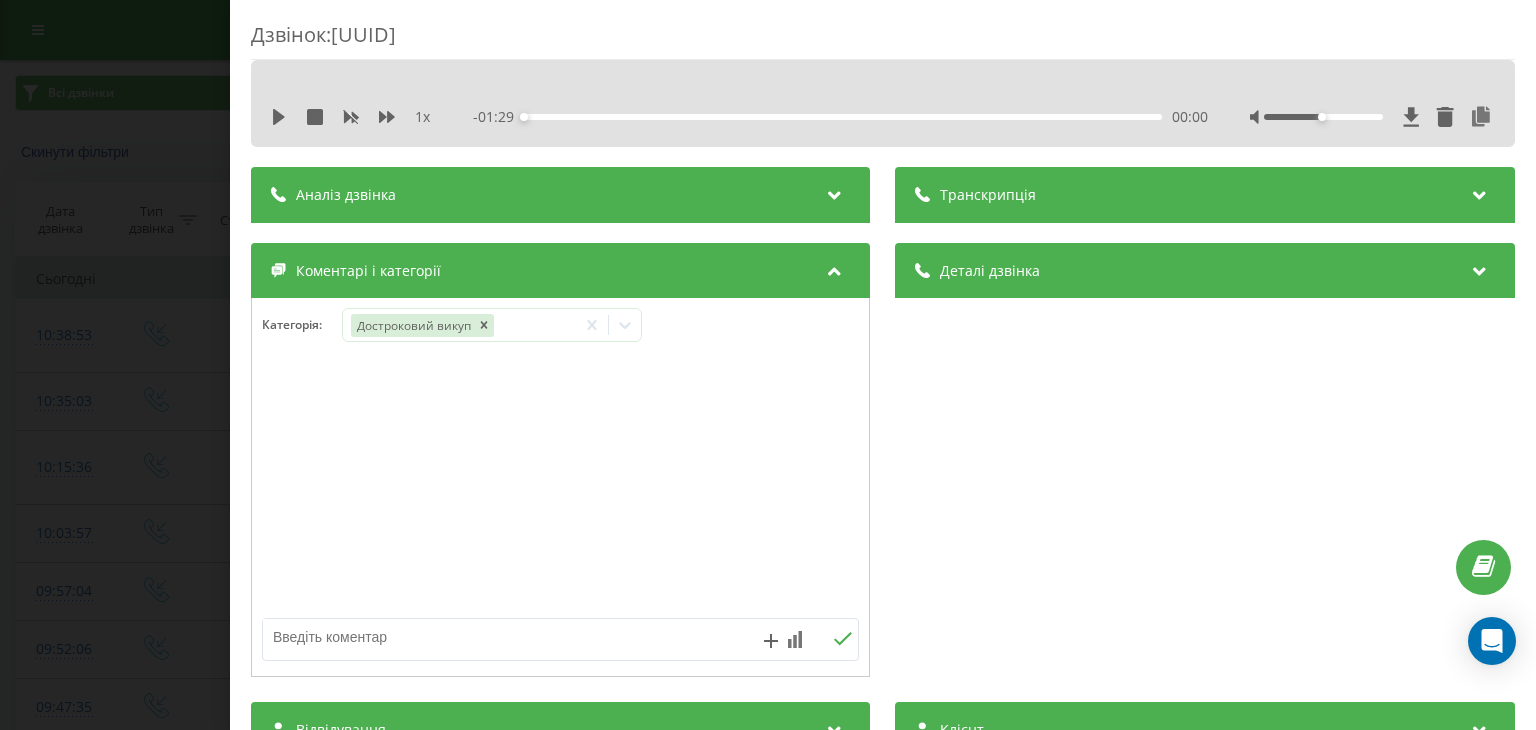click on "Дзвінок :  ua11_-1754293133.2024823   1 x  - 01:29 00:00   00:00   Транскрипція Для AI-аналізу майбутніх дзвінків  налаштуйте та активуйте профіль на сторінці . Якщо профіль вже є і дзвінок відповідає його умовам, оновіть сторінку через 10 хвилин - AI аналізує поточний дзвінок. Аналіз дзвінка Для AI-аналізу майбутніх дзвінків  налаштуйте та активуйте профіль на сторінці . Якщо профіль вже є і дзвінок відповідає його умовам, оновіть сторінку через 10 хвилин - AI аналізує поточний дзвінок. Деталі дзвінка Загальне Дата дзвінка 2025-08-04 10:38:53 Тип дзвінка Вхідний Статус дзвінка Цільовий 380672867680 /" at bounding box center (768, 365) 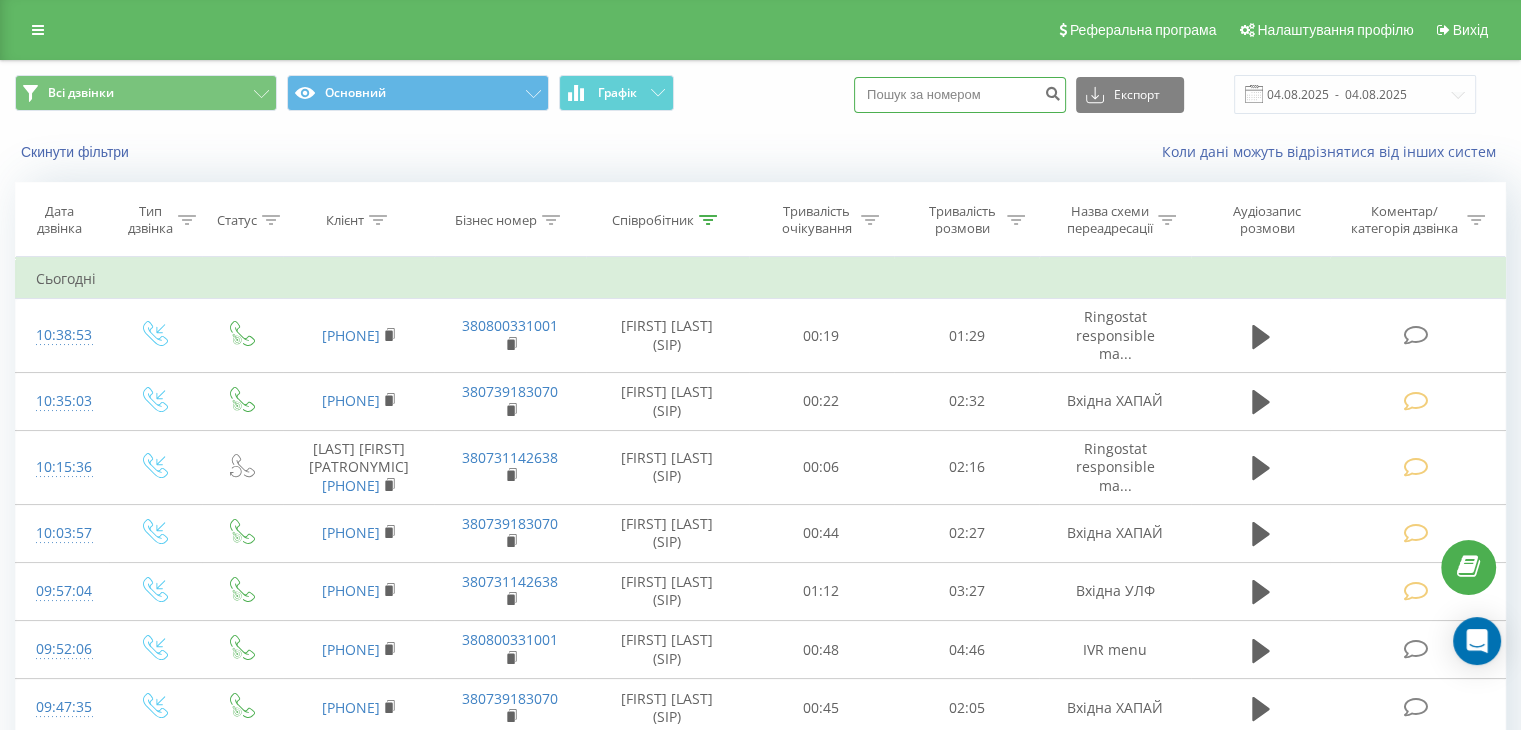 click at bounding box center [960, 95] 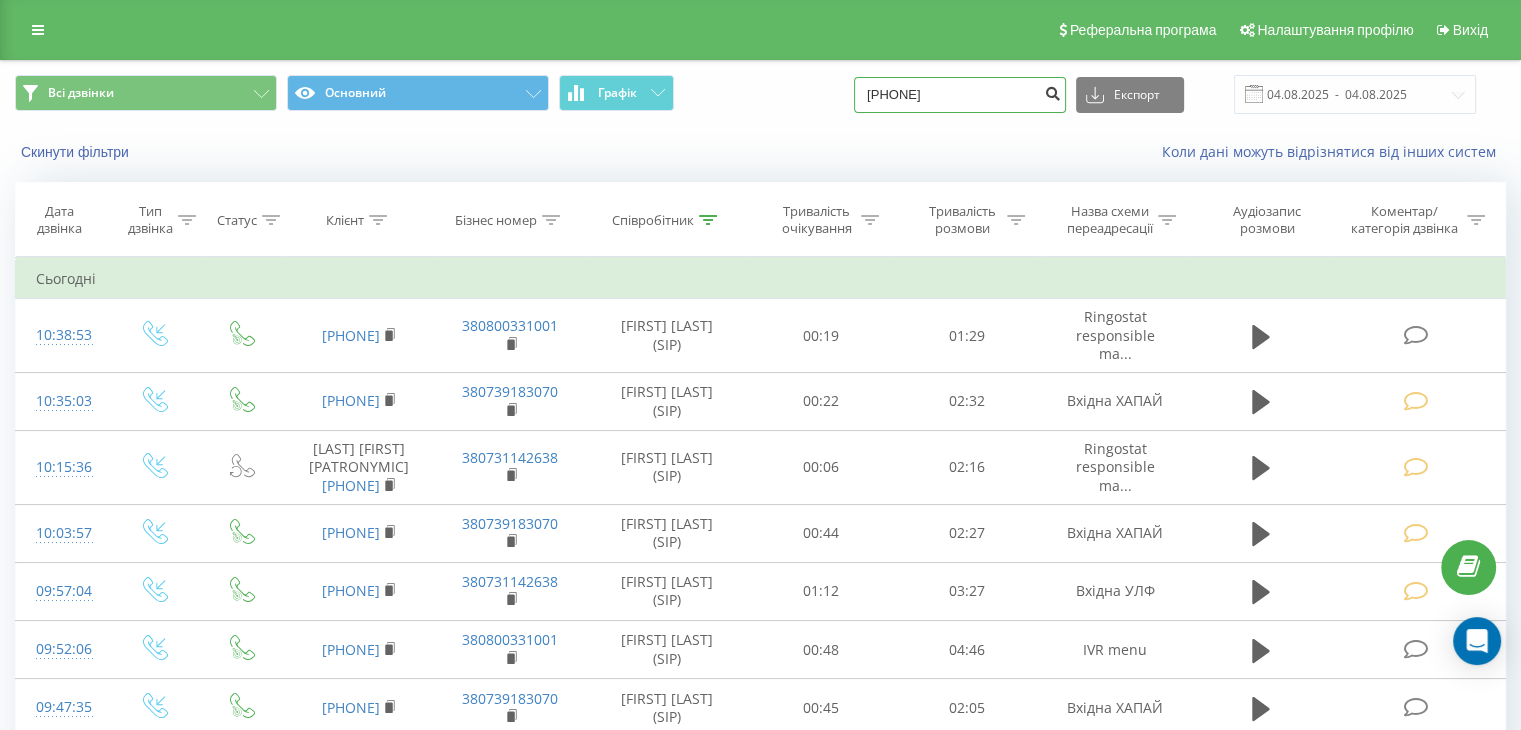 type on "[PHONE]" 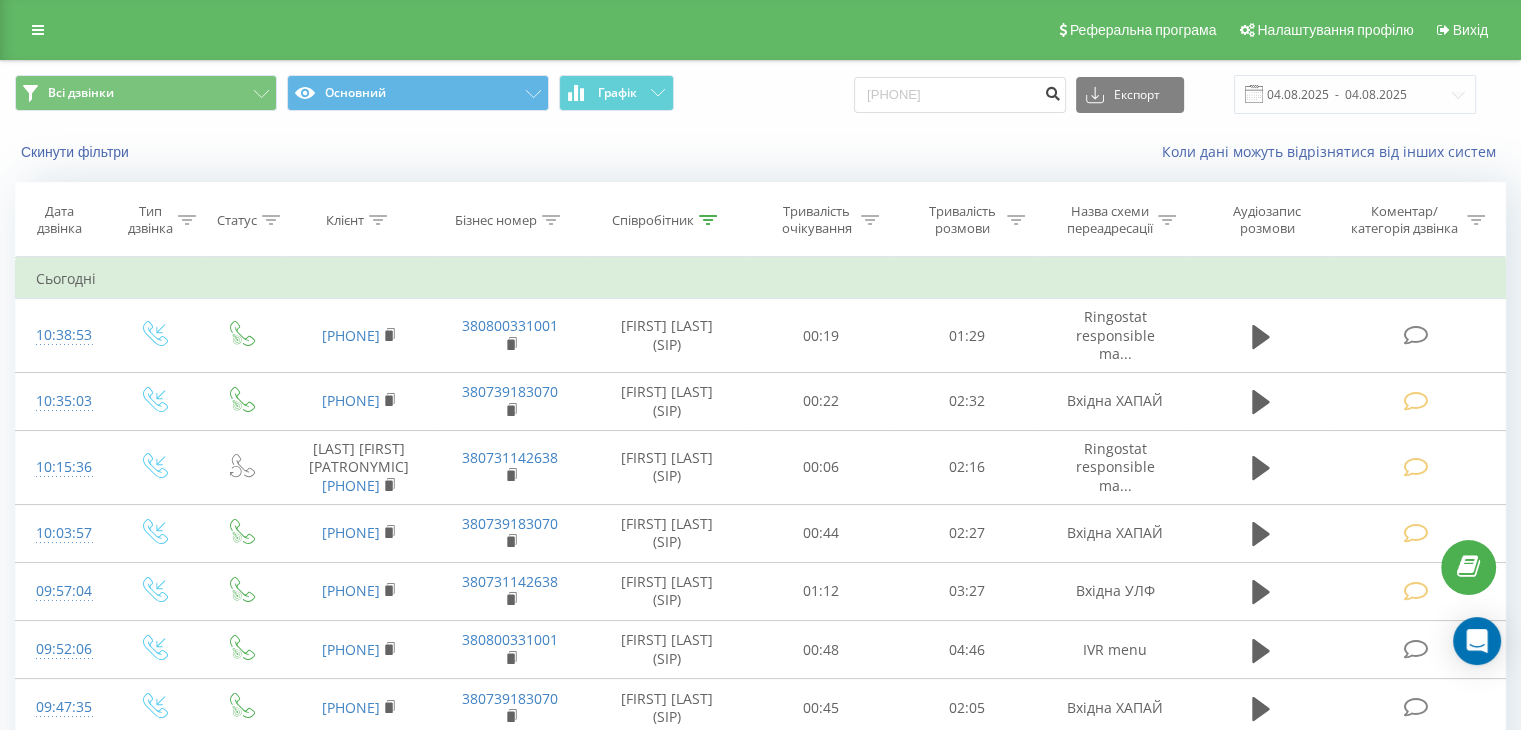 drag, startPoint x: 1056, startPoint y: 107, endPoint x: 1068, endPoint y: 93, distance: 18.439089 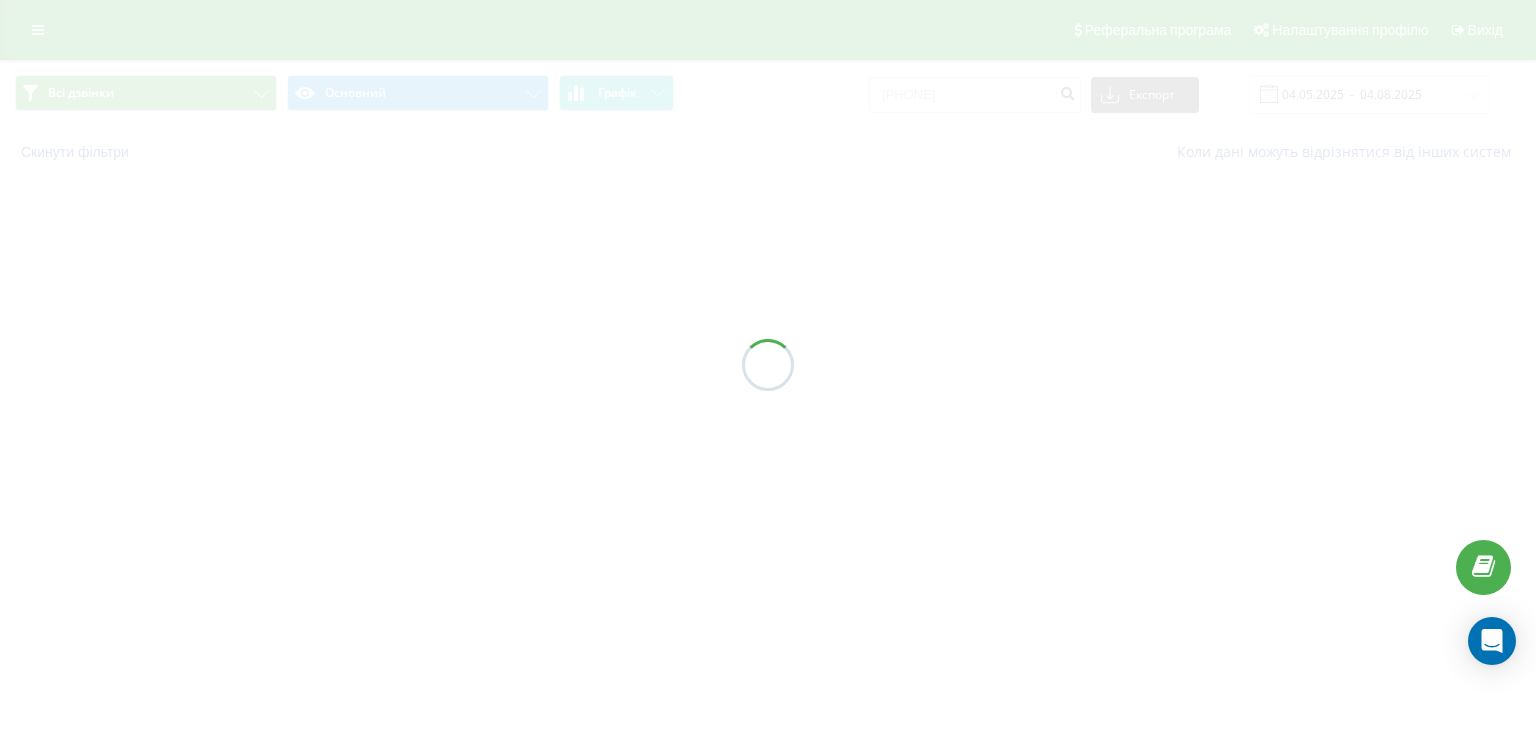scroll, scrollTop: 0, scrollLeft: 0, axis: both 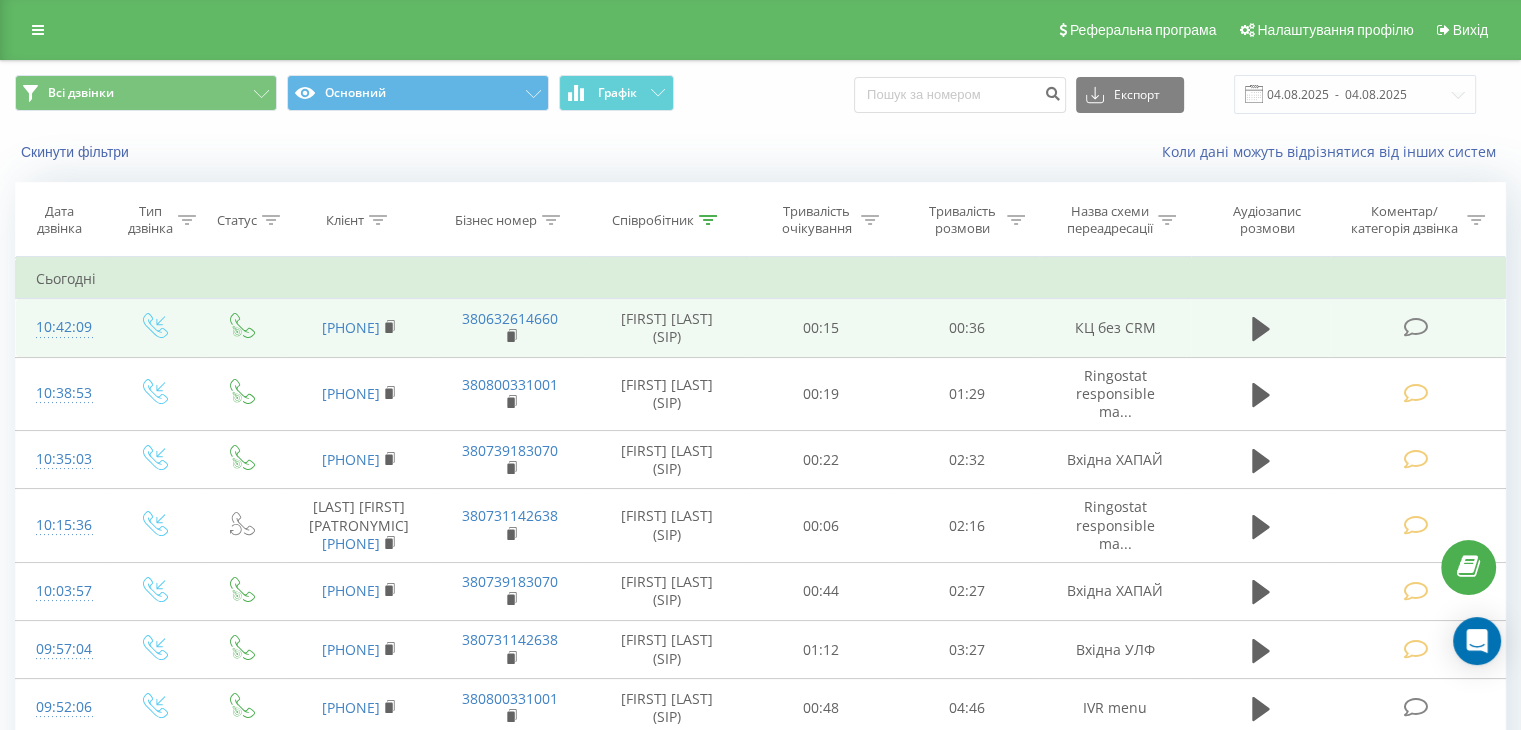 click at bounding box center (1415, 327) 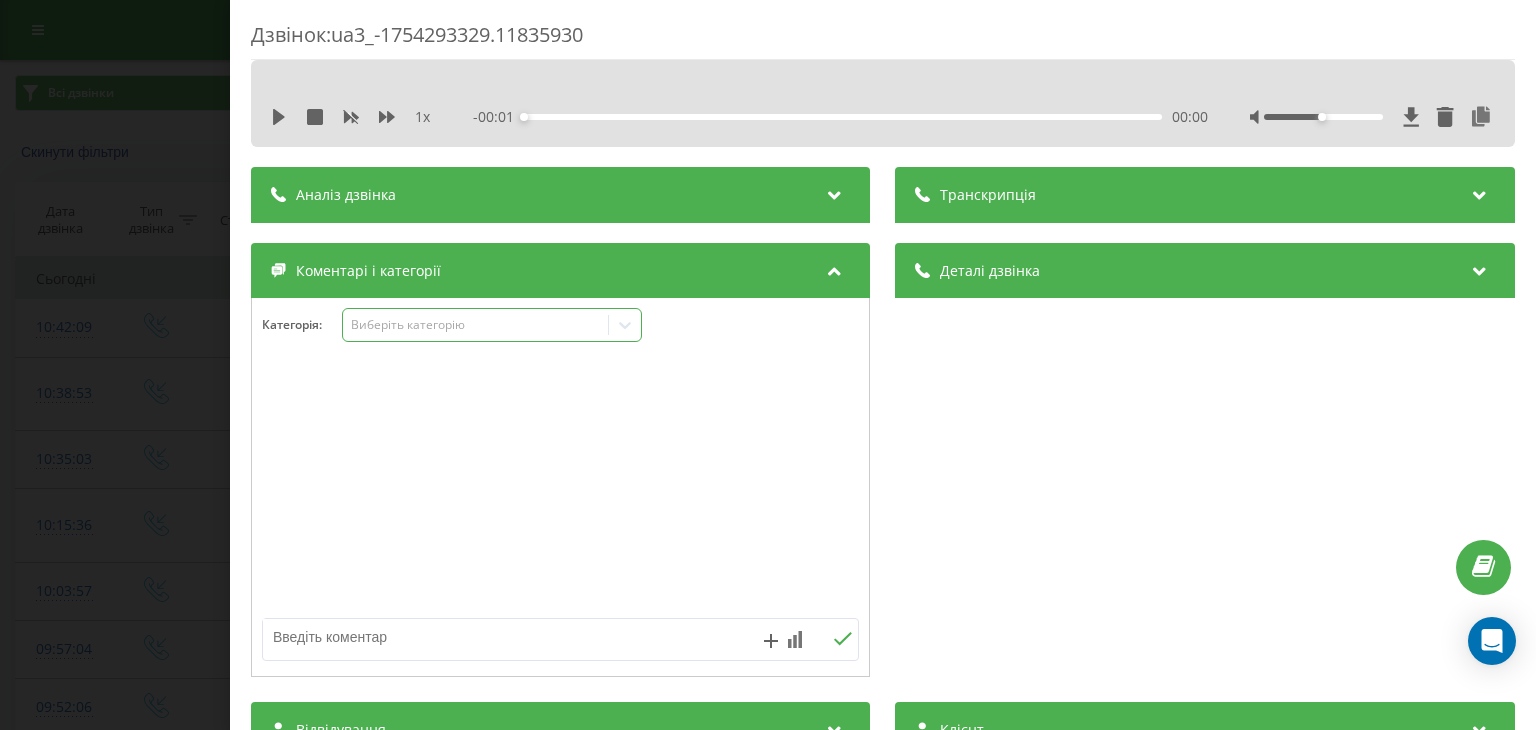 click on "Виберіть категорію" at bounding box center (476, 325) 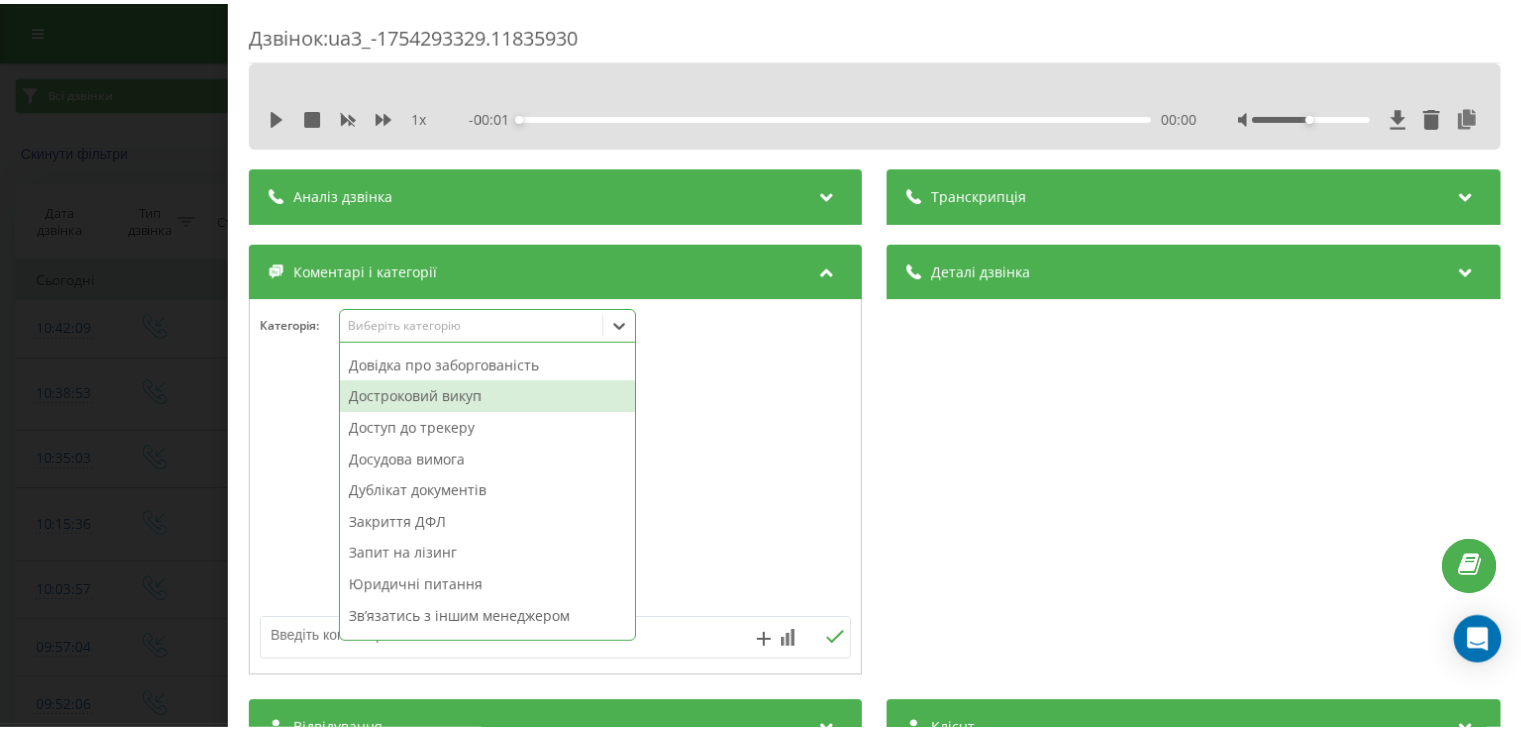 scroll, scrollTop: 200, scrollLeft: 0, axis: vertical 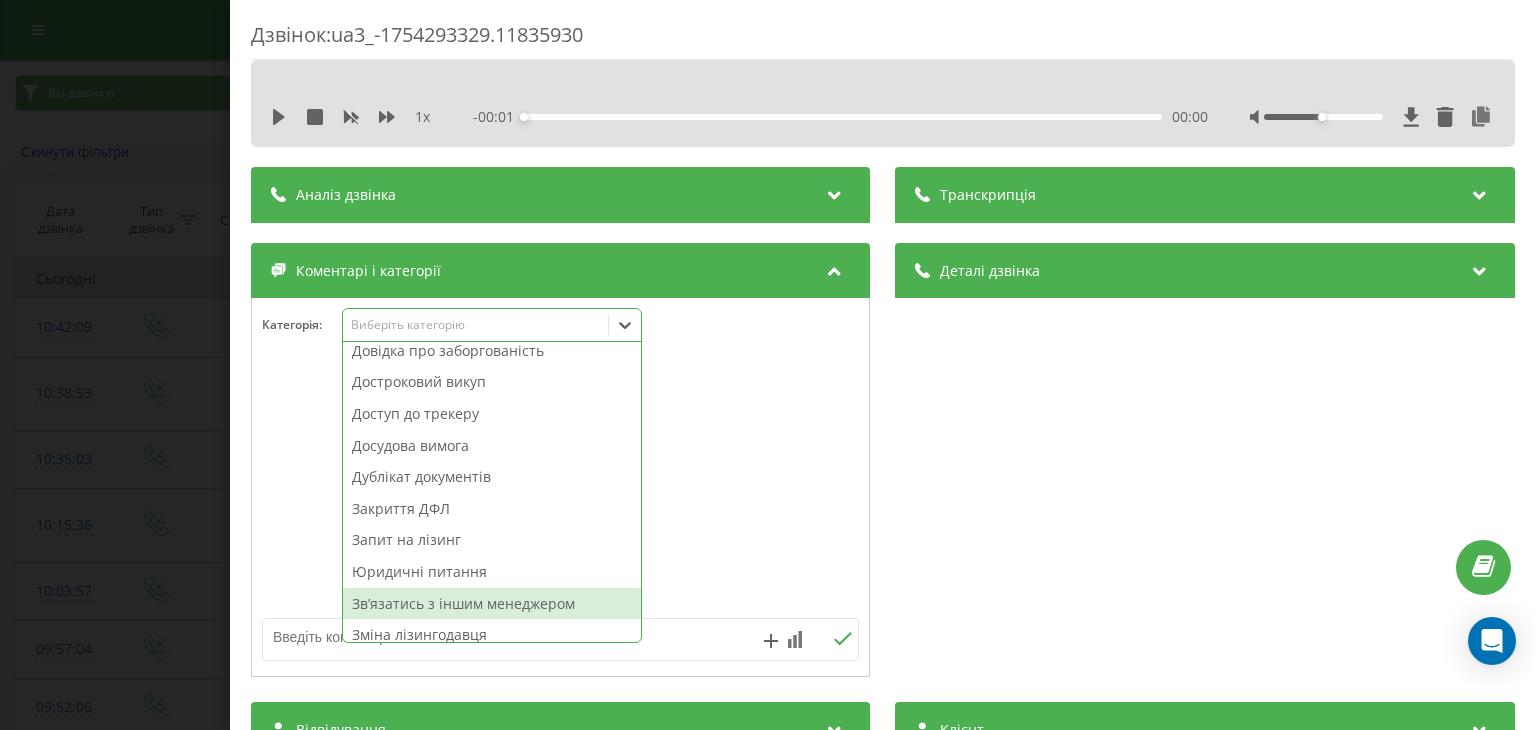 click on "Звʼязатись з іншим менеджером" at bounding box center (492, 604) 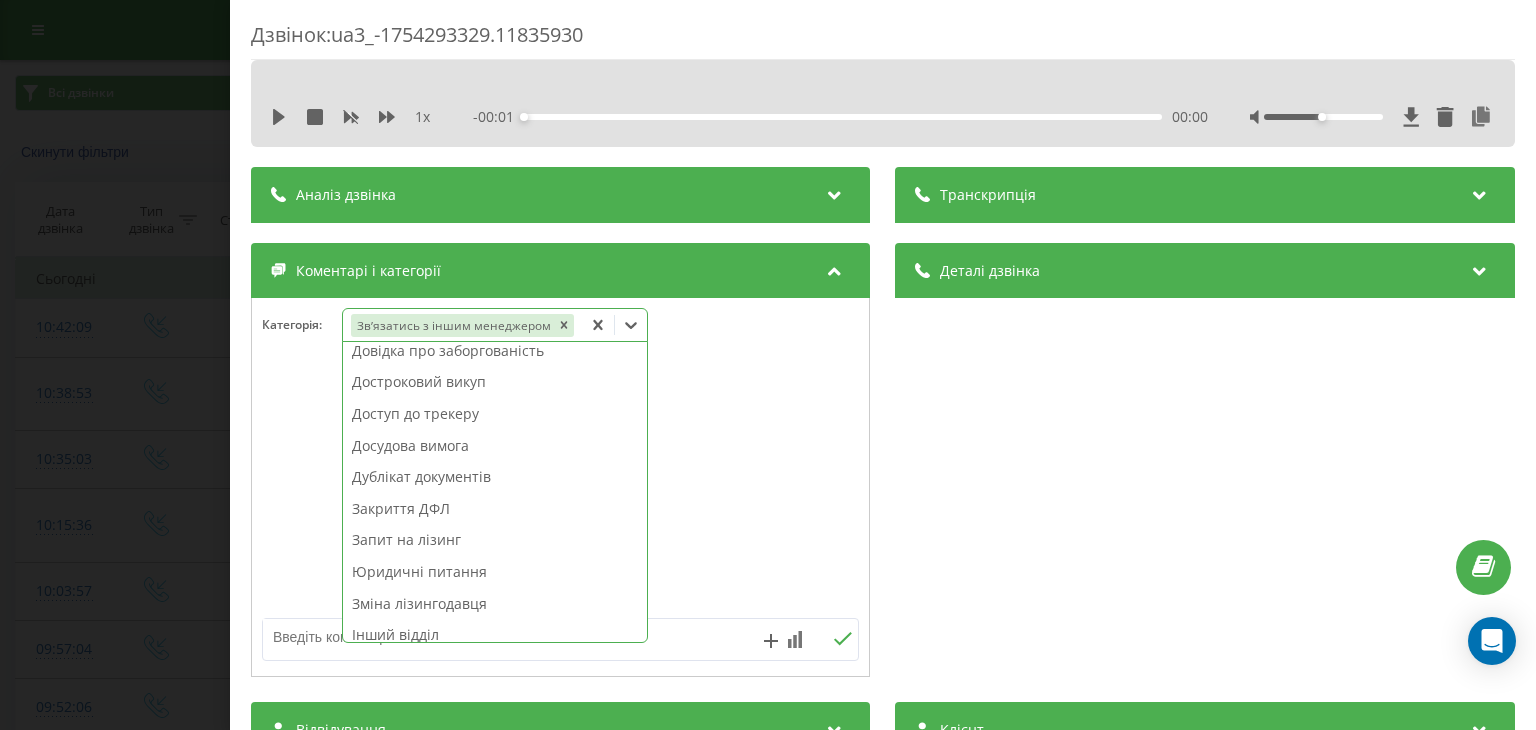 click on "Дзвінок :  ua3_-1754293329.11835930   1 x  - 00:01 00:00   00:00   Транскрипція Для AI-аналізу майбутніх дзвінків  налаштуйте та активуйте профіль на сторінці . Якщо профіль вже є і дзвінок відповідає його умовам, оновіть сторінку через 10 хвилин - AI аналізує поточний дзвінок. Аналіз дзвінка Для AI-аналізу майбутніх дзвінків  налаштуйте та активуйте профіль на сторінці . Якщо профіль вже є і дзвінок відповідає його умовам, оновіть сторінку через 10 хвилин - AI аналізує поточний дзвінок. Деталі дзвінка Загальне Дата дзвінка 2025-08-04 10:42:09 Тип дзвінка Вхідний Статус дзвінка Цільовий 380986598323 /" at bounding box center [768, 365] 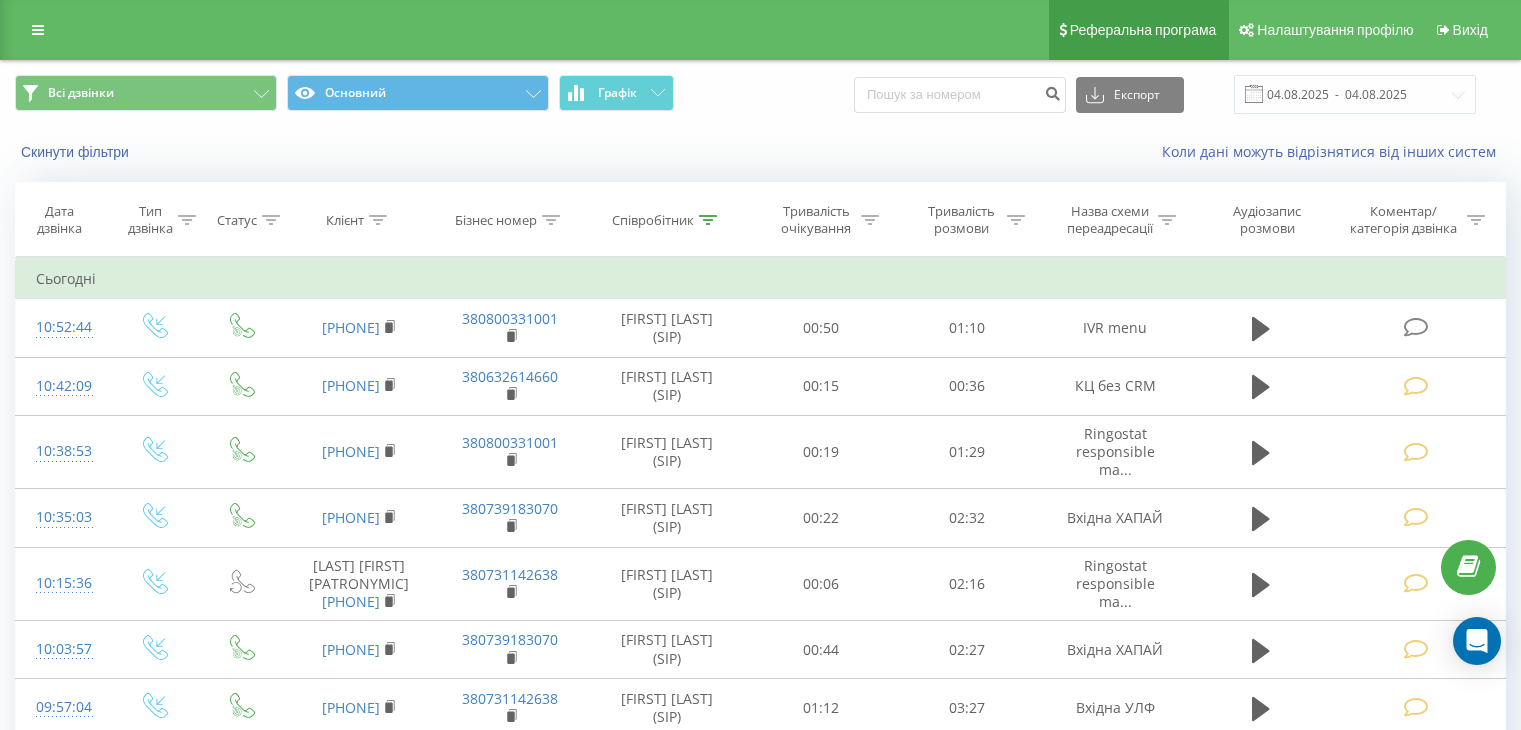 scroll, scrollTop: 0, scrollLeft: 0, axis: both 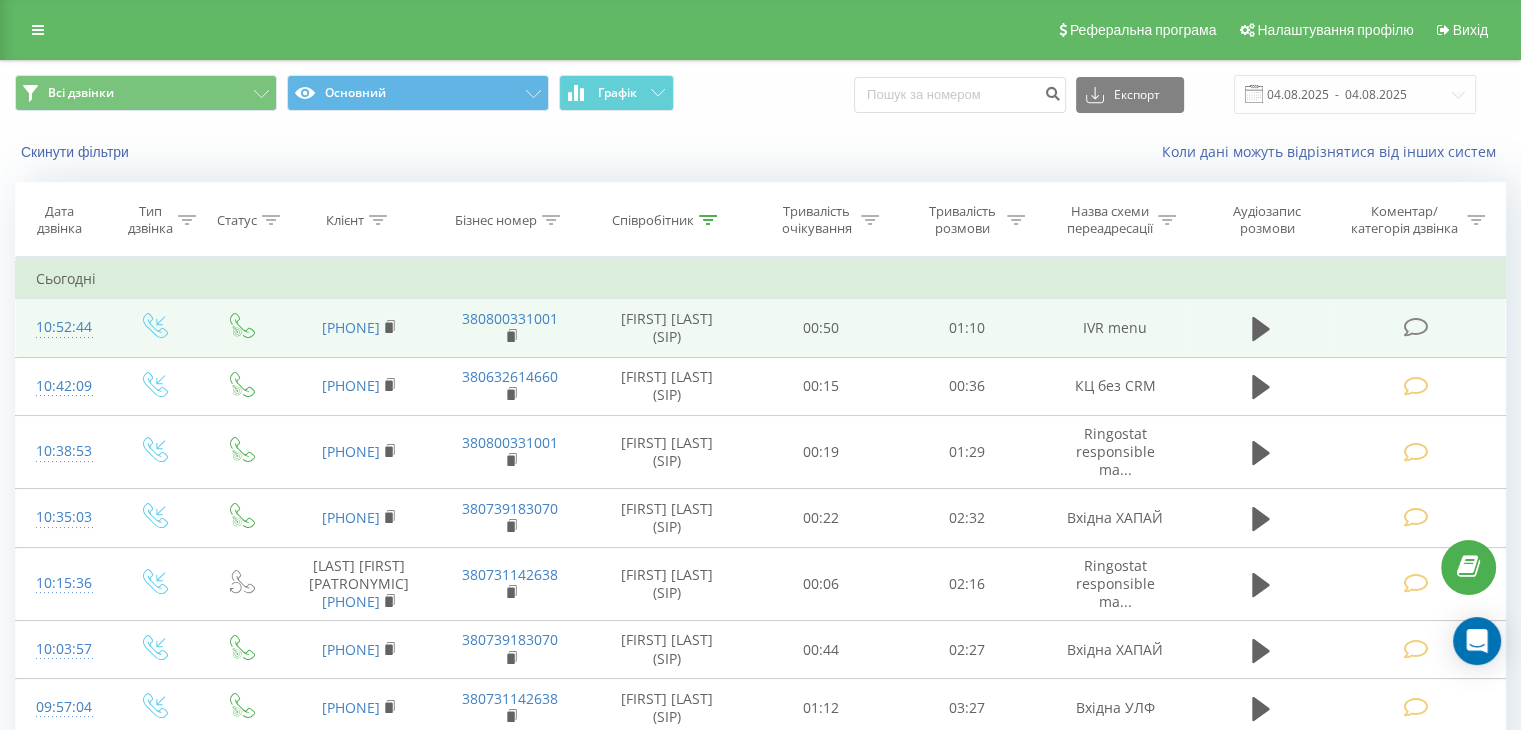 click at bounding box center (1415, 327) 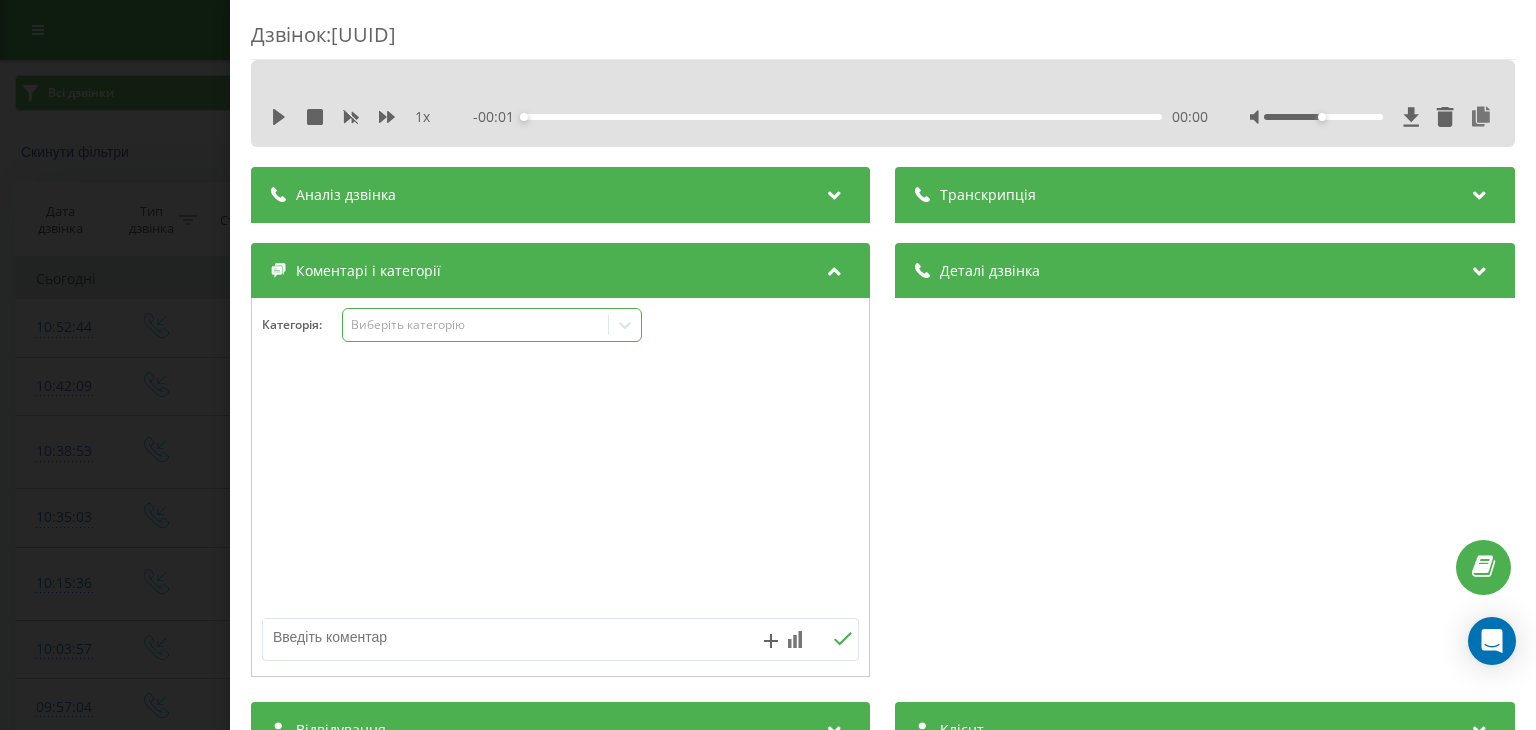 click on "Виберіть категорію" at bounding box center (492, 325) 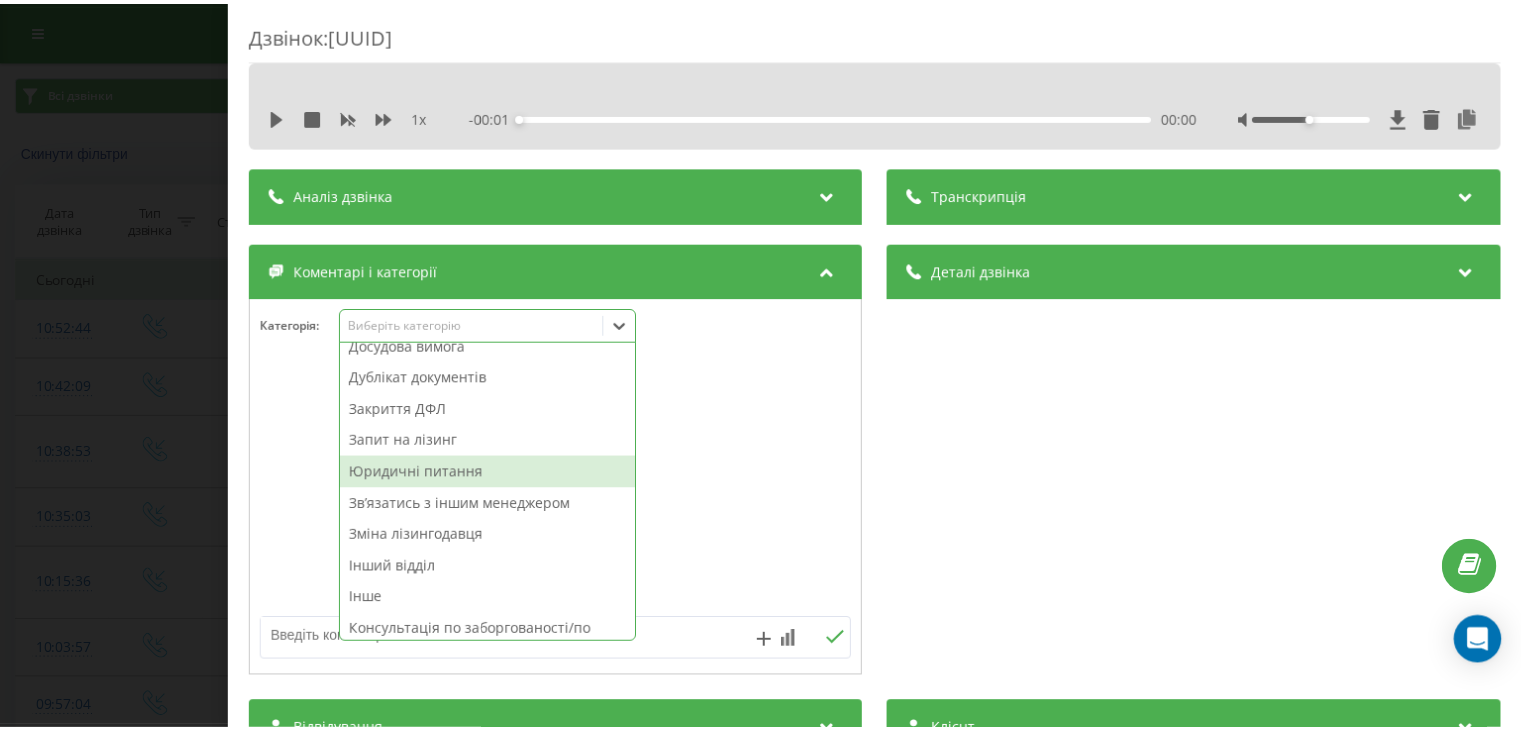 scroll, scrollTop: 500, scrollLeft: 0, axis: vertical 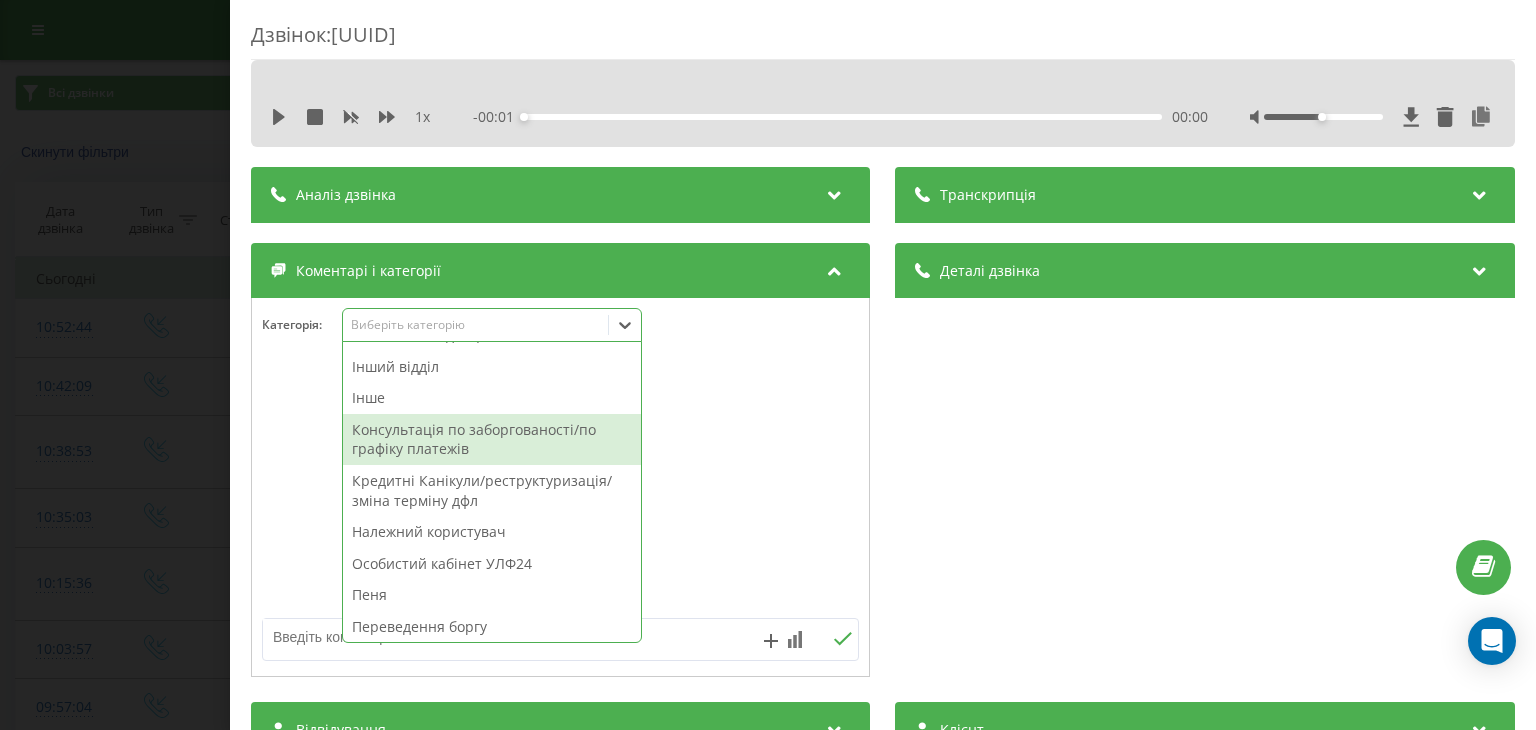 click on "Консультація по заборгованості/по графіку платежів" at bounding box center (492, 439) 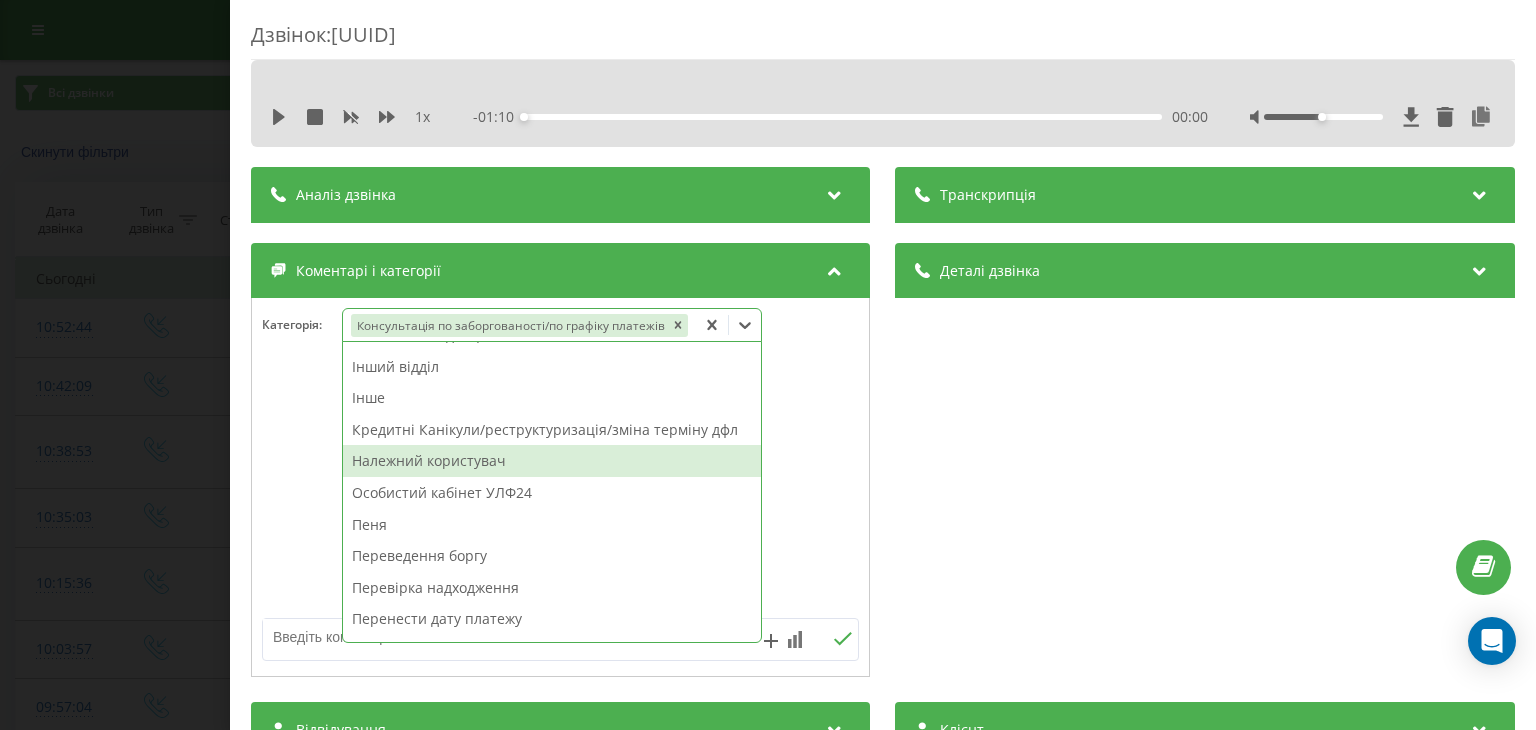 click on "Дзвінок :  ua7_-1754293964.11036693   1 x  - 01:10 00:00   00:00   Транскрипція Для AI-аналізу майбутніх дзвінків  налаштуйте та активуйте профіль на сторінці . Якщо профіль вже є і дзвінок відповідає його умовам, оновіть сторінку через 10 хвилин - AI аналізує поточний дзвінок. Аналіз дзвінка Для AI-аналізу майбутніх дзвінків  налаштуйте та активуйте профіль на сторінці . Якщо профіль вже є і дзвінок відповідає його умовам, оновіть сторінку через 10 хвилин - AI аналізує поточний дзвінок. Деталі дзвінка Загальне Дата дзвінка 2025-08-04 10:52:44 Тип дзвінка Вхідний Статус дзвінка Цільовий 380637312703 /" at bounding box center [768, 365] 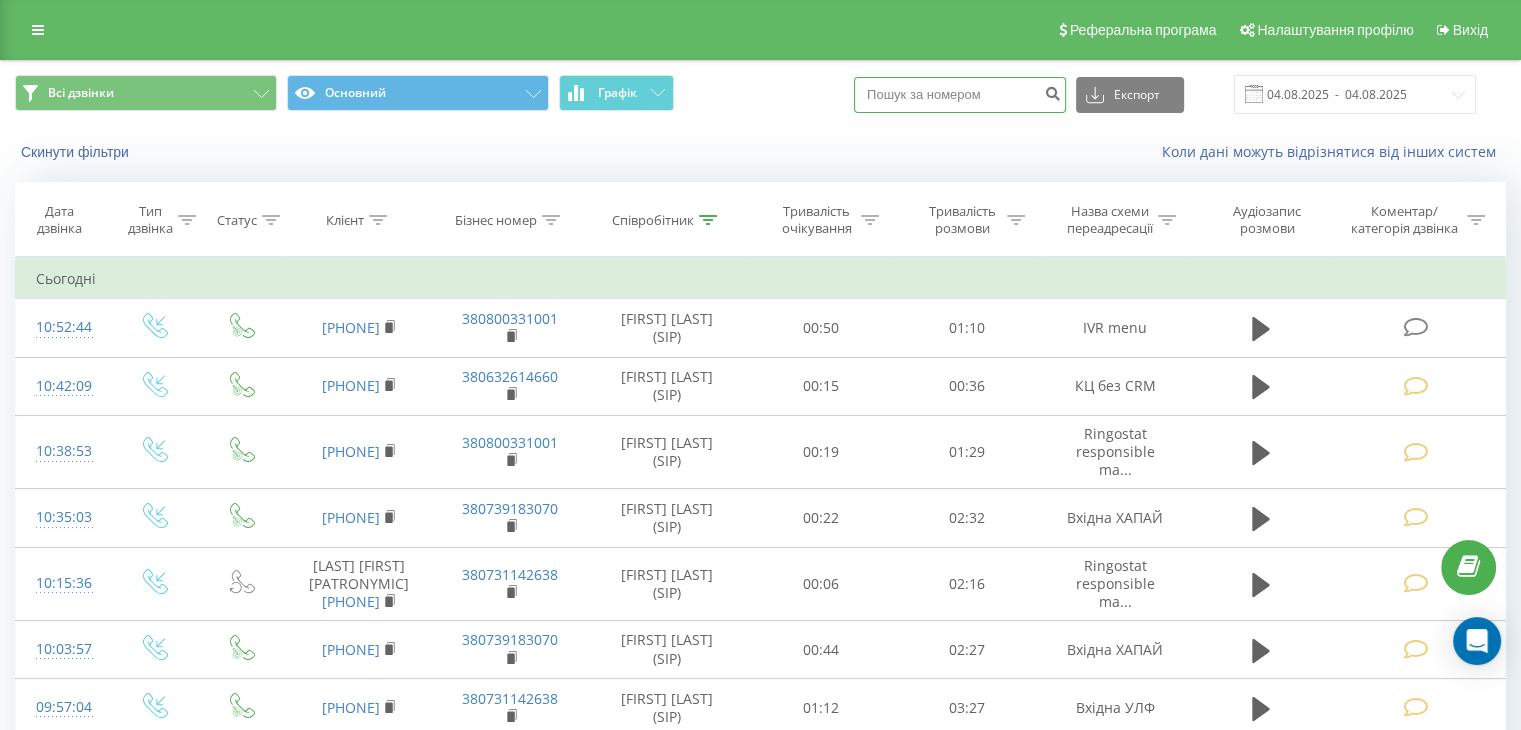 click at bounding box center [960, 95] 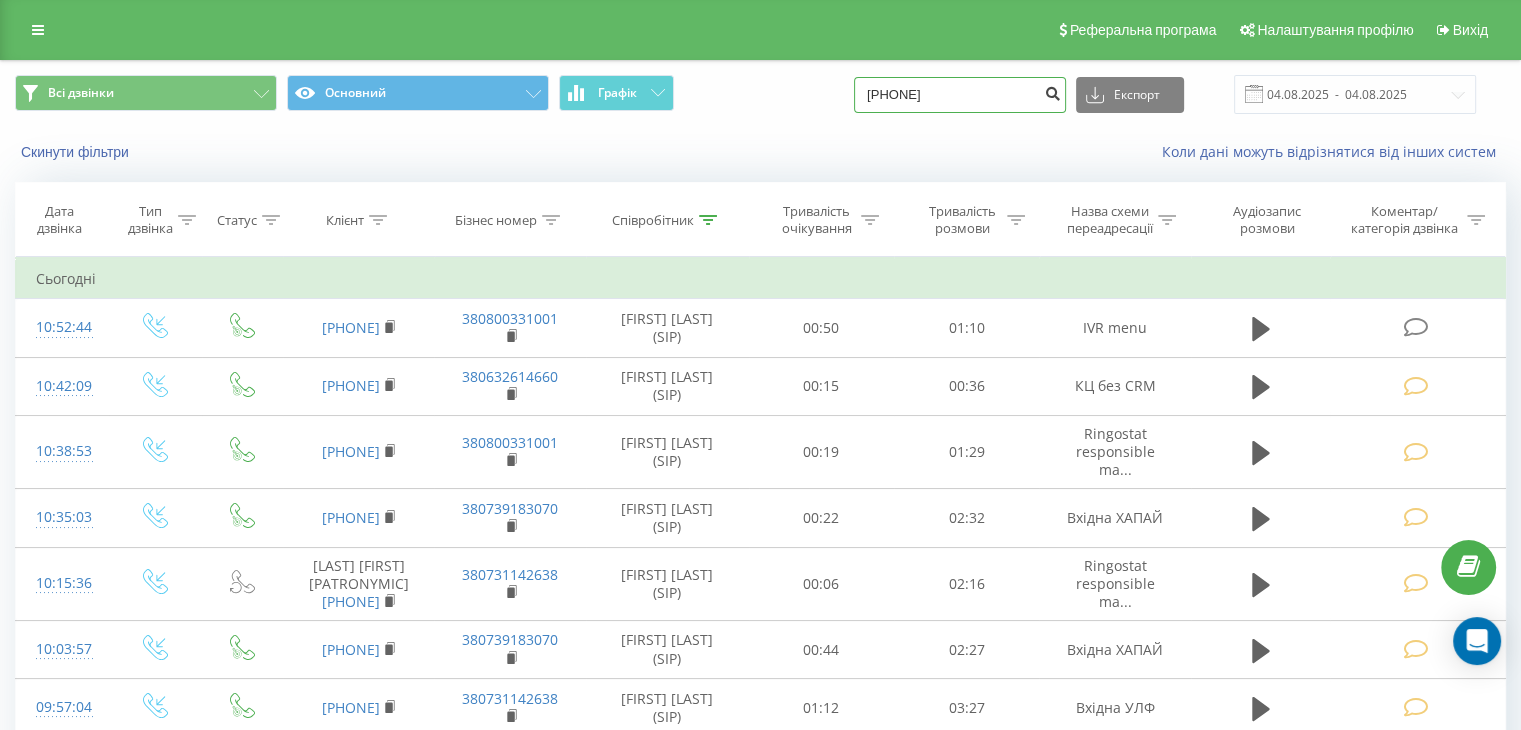 type on "380961089092" 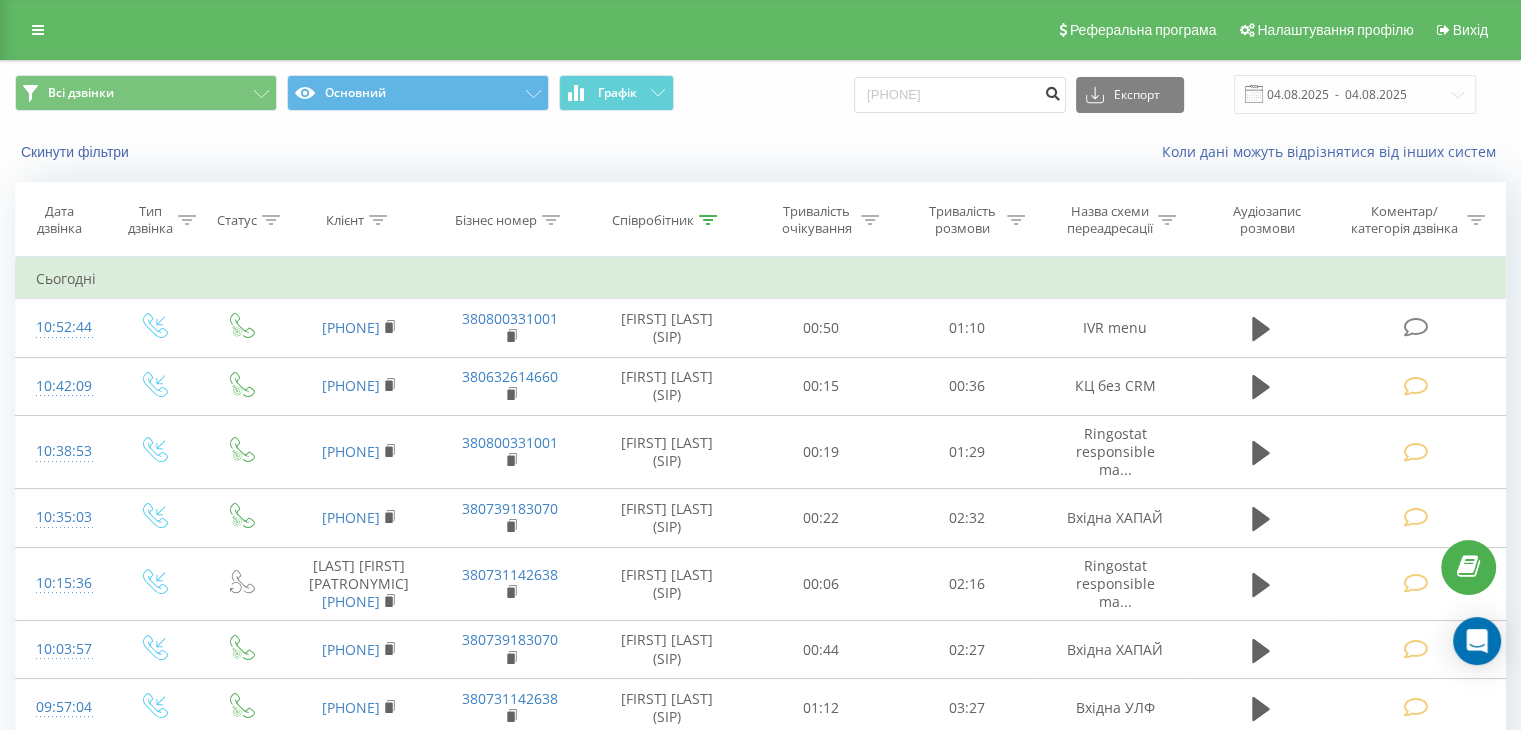 click at bounding box center [1052, 95] 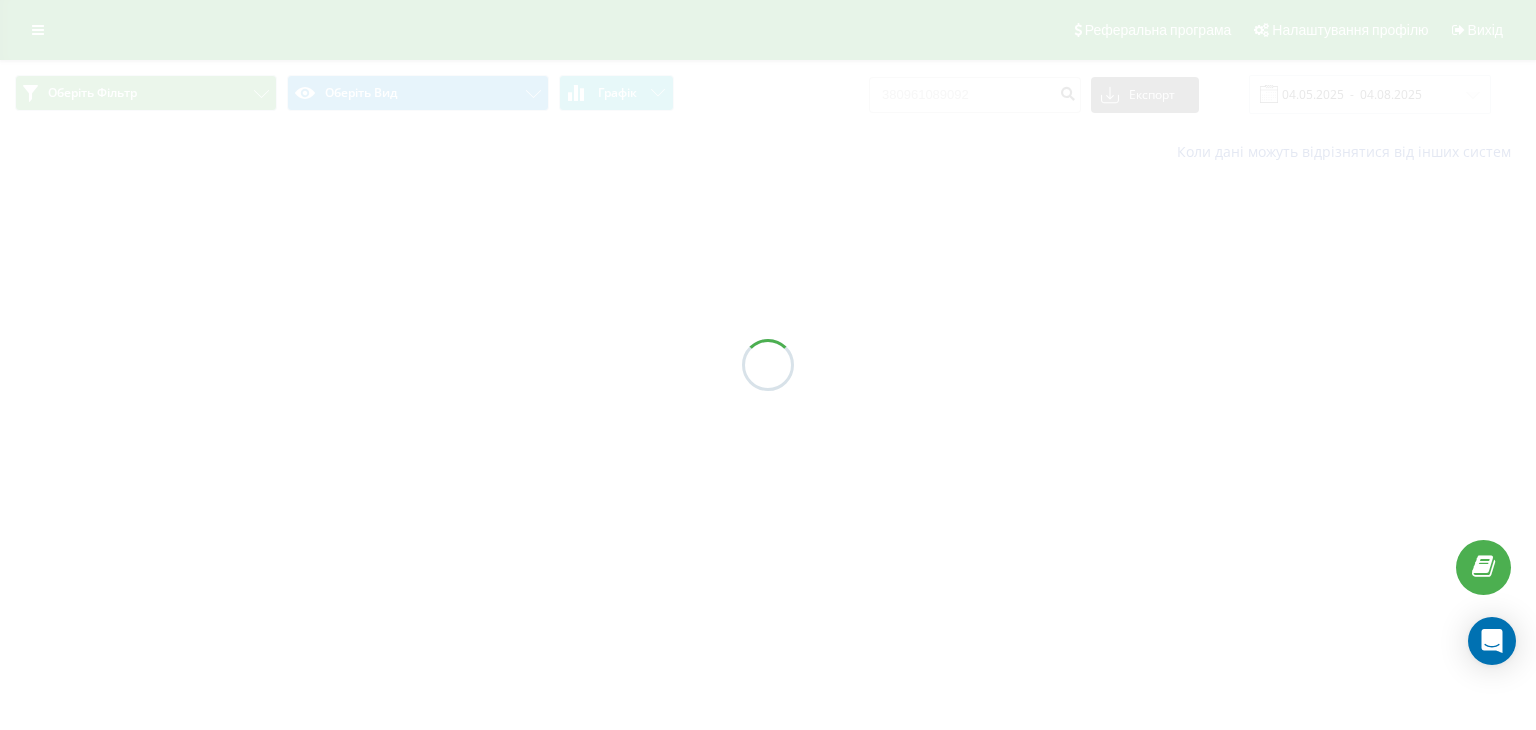 scroll, scrollTop: 0, scrollLeft: 0, axis: both 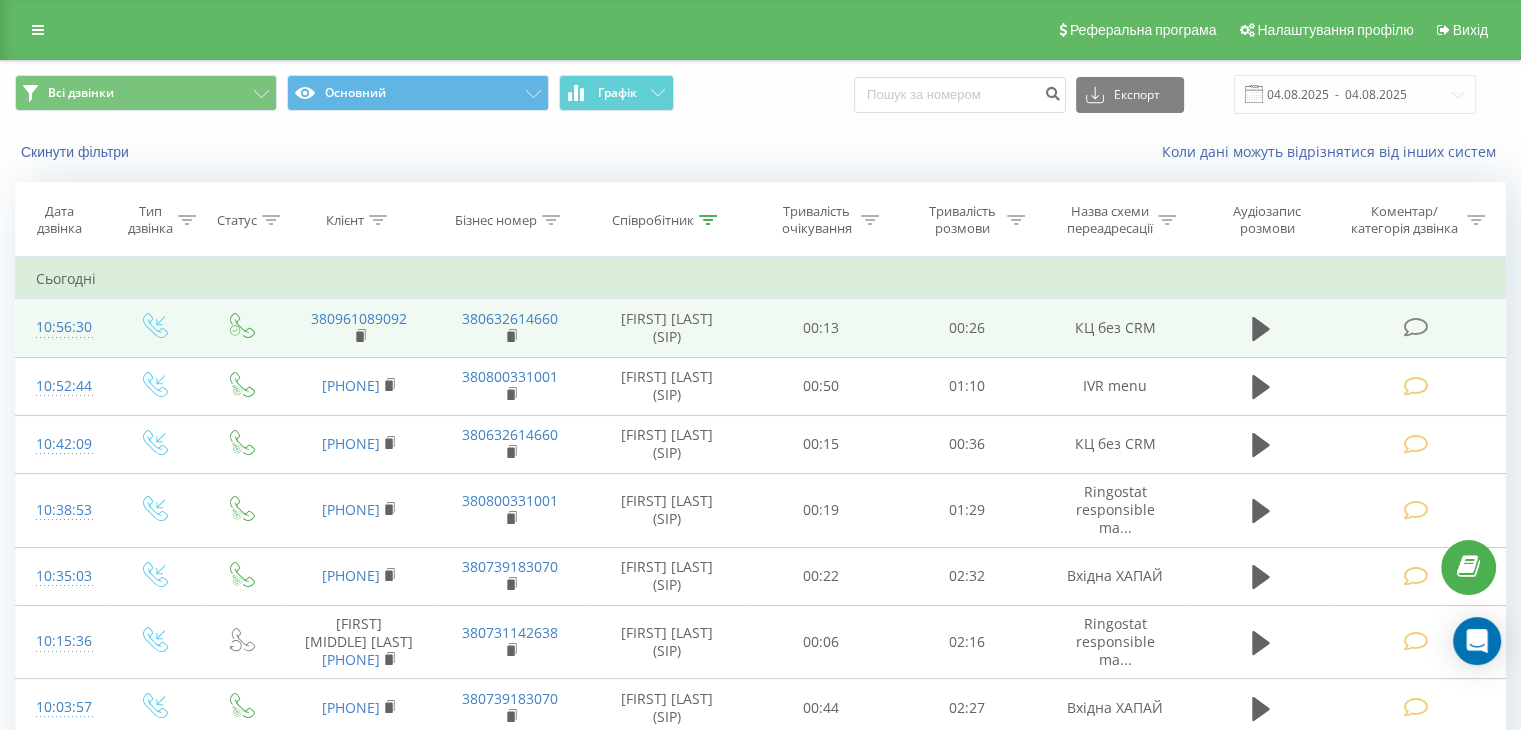click at bounding box center (1415, 327) 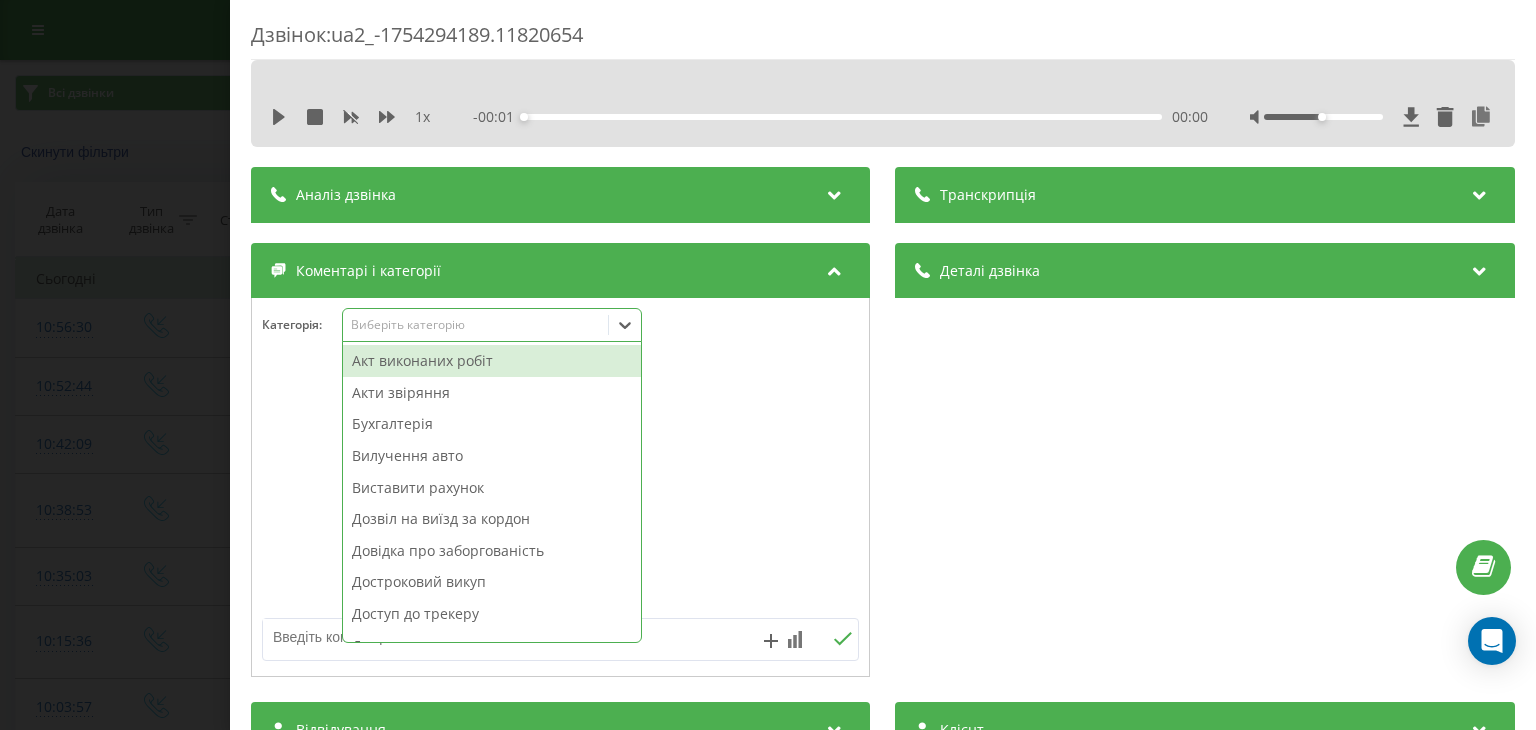 click on "Виберіть категорію" at bounding box center (475, 325) 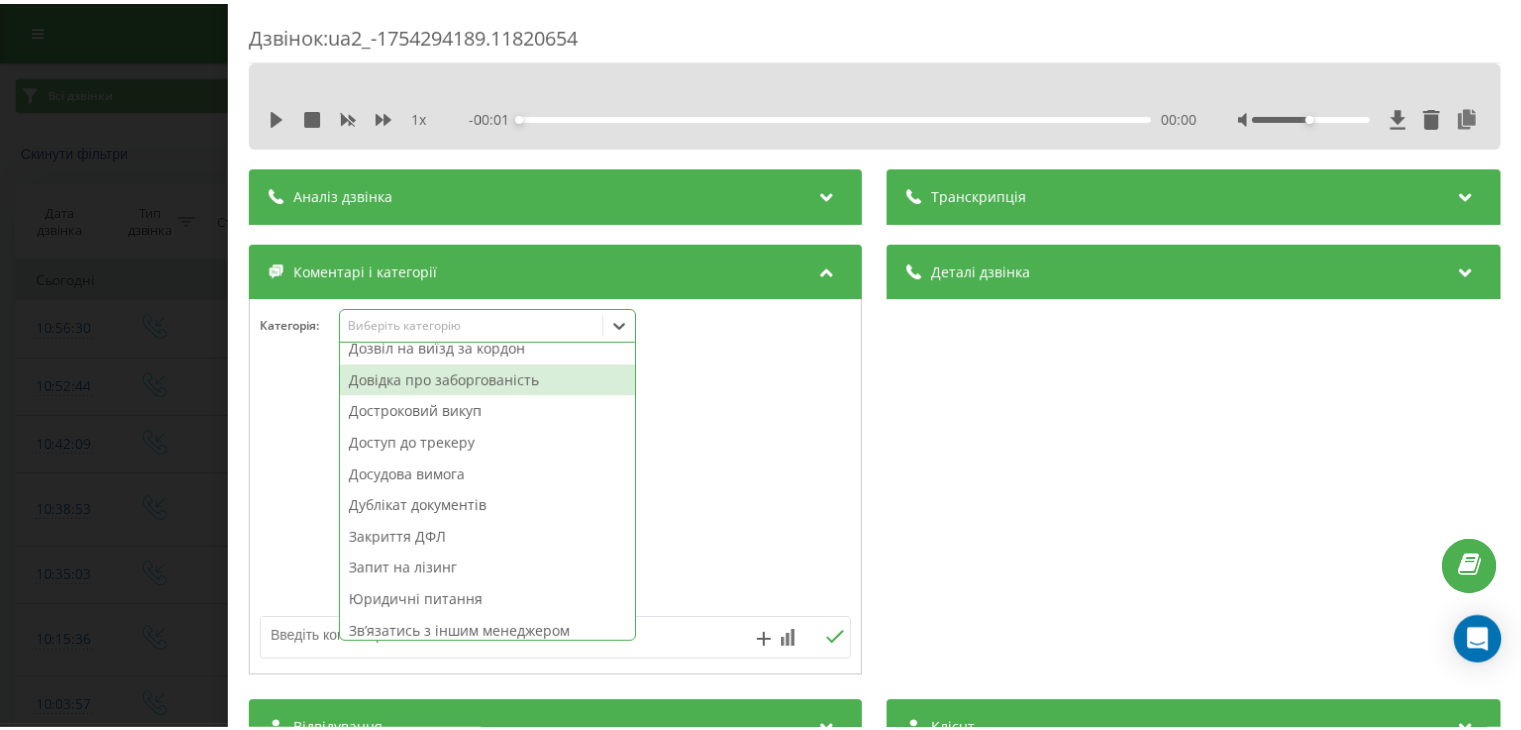 scroll, scrollTop: 200, scrollLeft: 0, axis: vertical 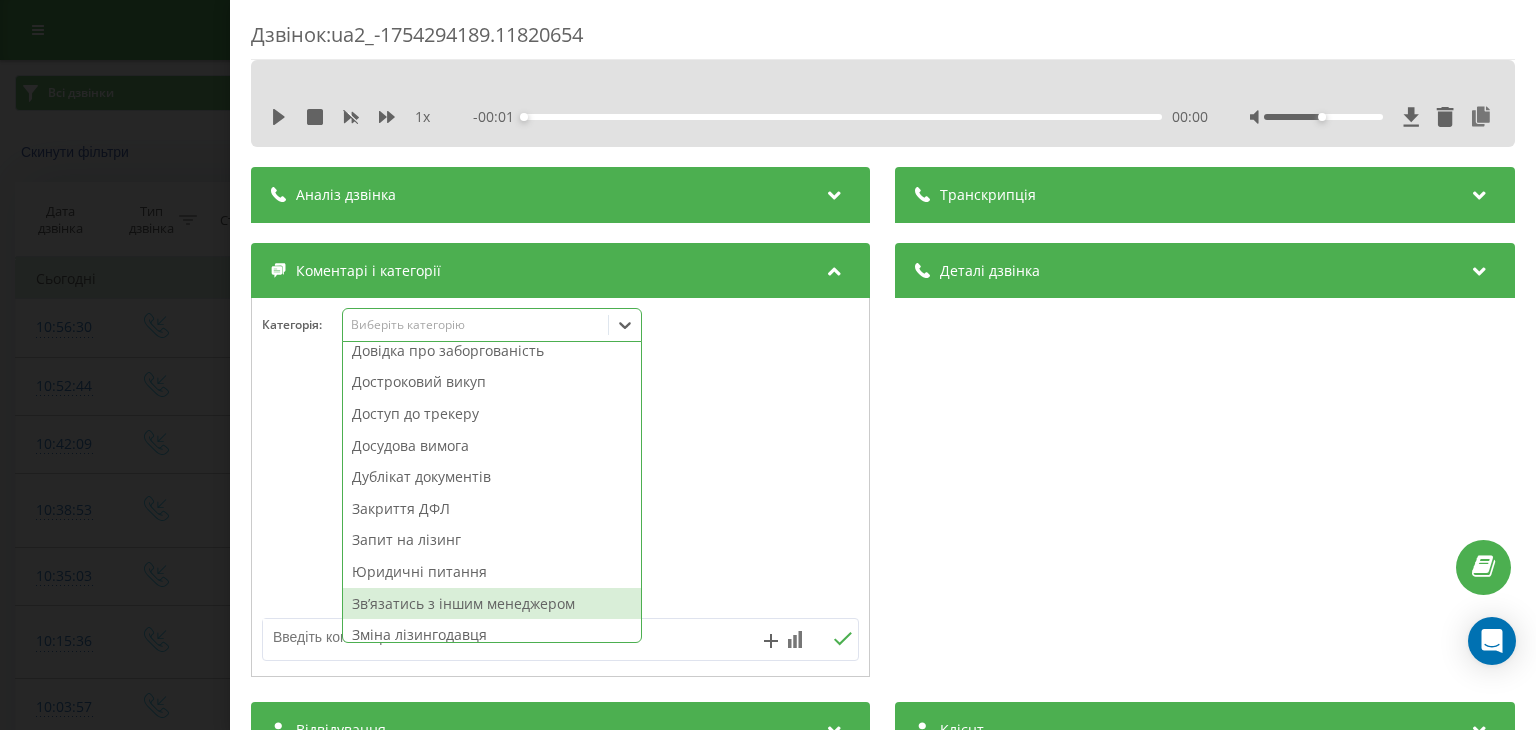 click on "Звʼязатись з іншим менеджером" at bounding box center (492, 604) 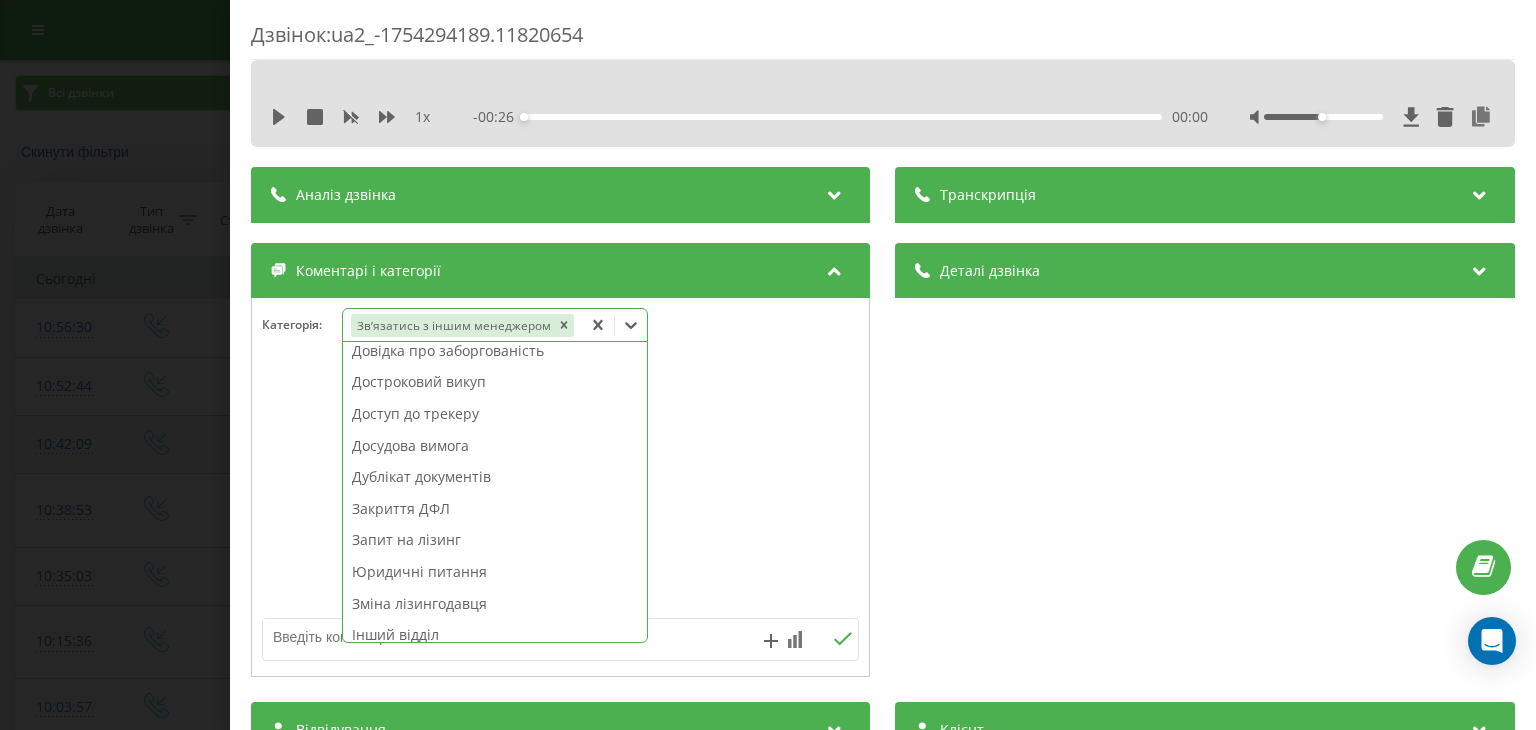 click on "Дзвінок :  [UUID]   1 x  - 00:26 00:00   00:00   Транскрипція Для AI-аналізу майбутніх дзвінків  налаштуйте та активуйте профіль на сторінці . Якщо профіль вже є і дзвінок відповідає його умовам, оновіть сторінку через 10 хвилин - AI аналізує поточний дзвінок. Аналіз дзвінка Для AI-аналізу майбутніх дзвінків  налаштуйте та активуйте профіль на сторінці . Якщо профіль вже є і дзвінок відповідає його умовам, оновіть сторінку через 10 хвилин - AI аналізує поточний дзвінок. Деталі дзвінка Загальне Дата дзвінка [DATE] [TIME] Тип дзвінка Вхідний Статус дзвінка Успішний [PHONE] :" at bounding box center (768, 365) 